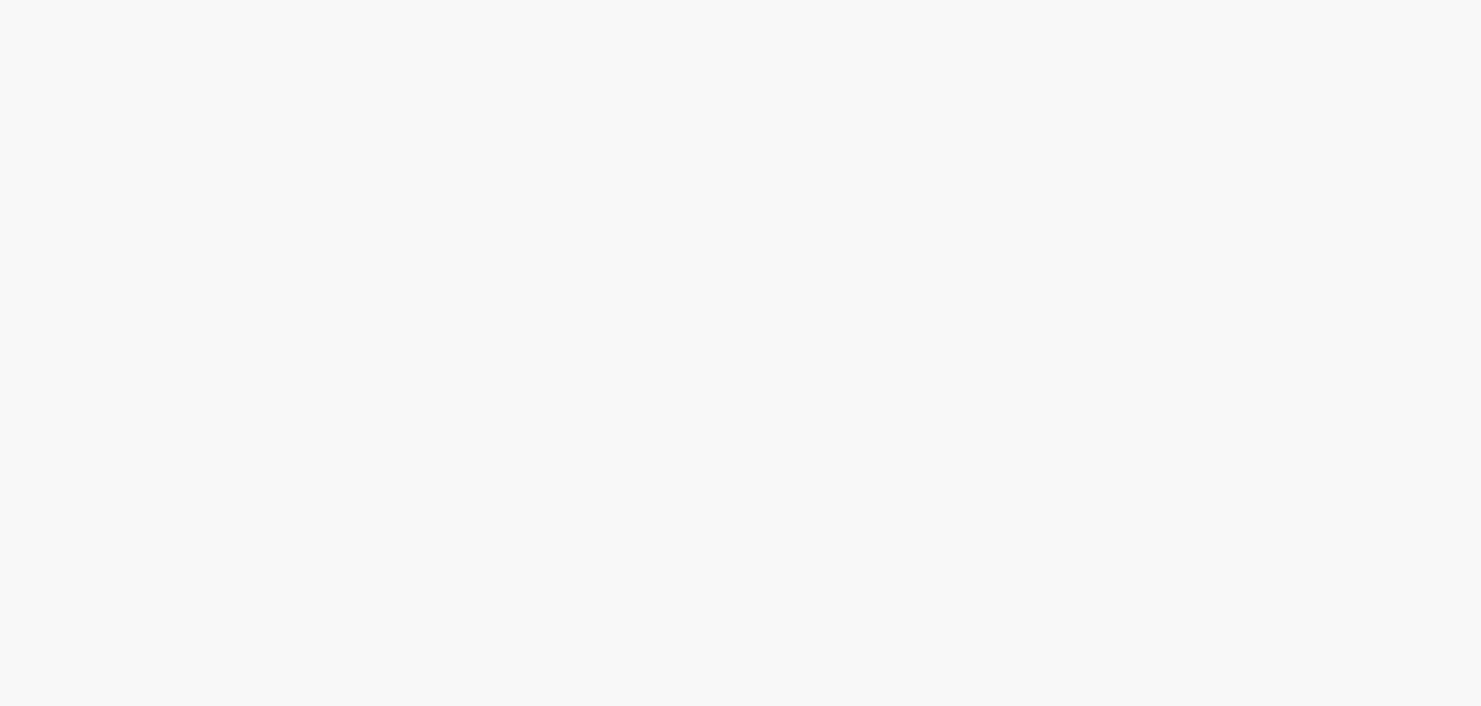 scroll, scrollTop: 0, scrollLeft: 0, axis: both 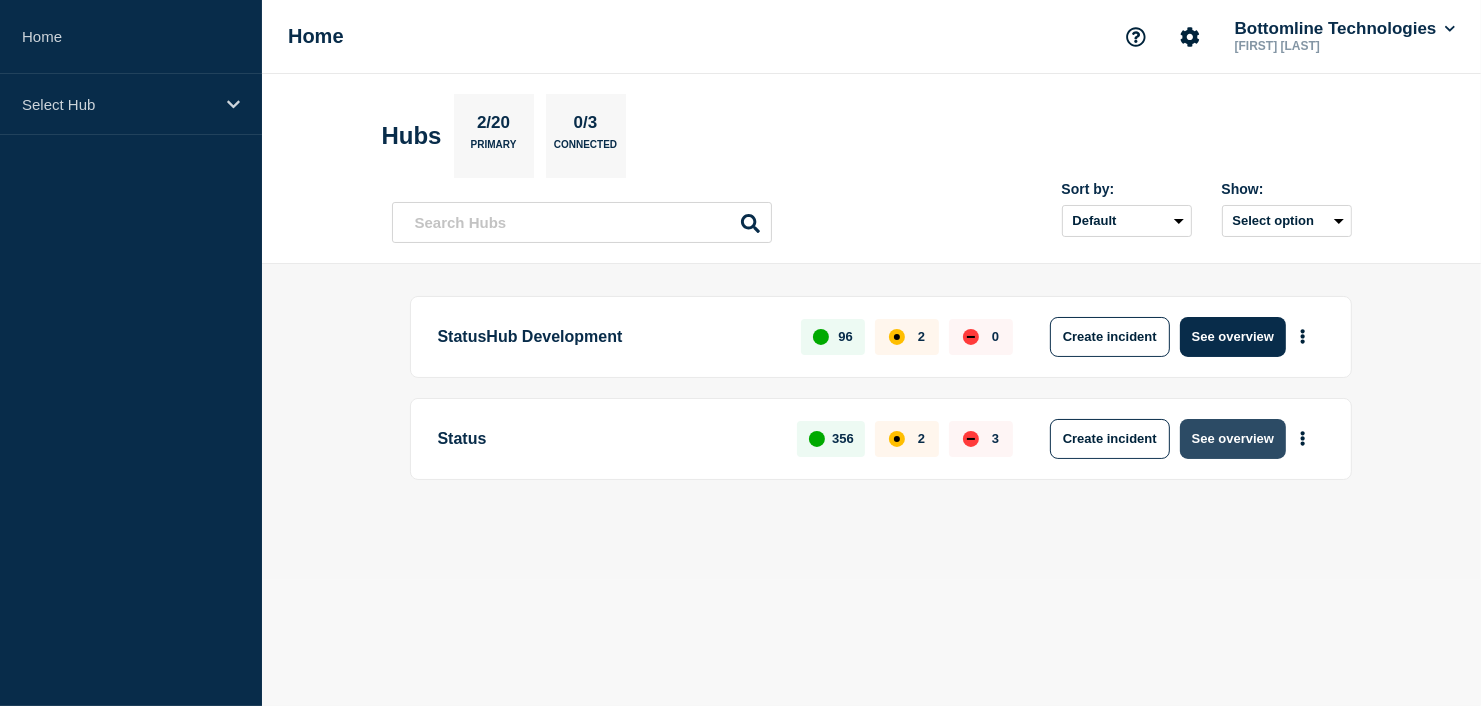 click on "See overview" at bounding box center [1233, 439] 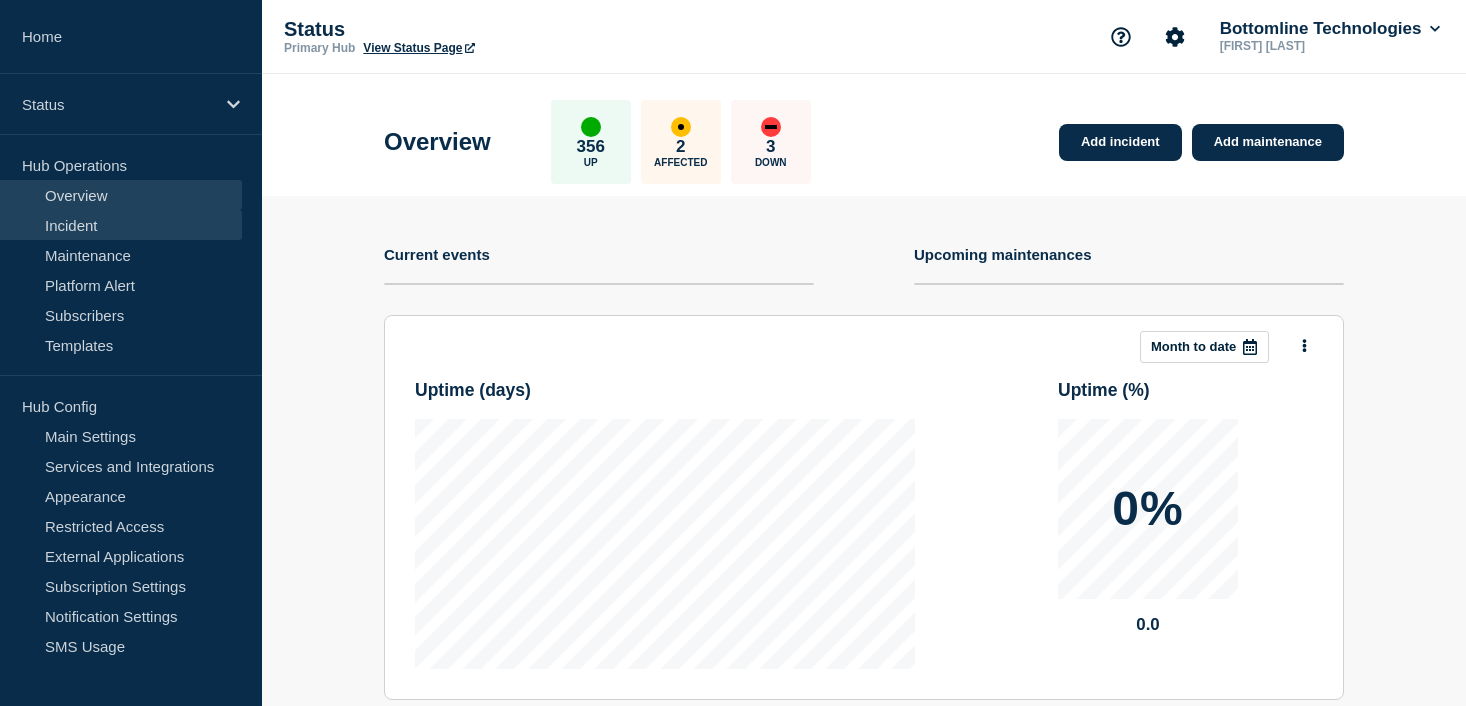 click on "Incident" at bounding box center [121, 225] 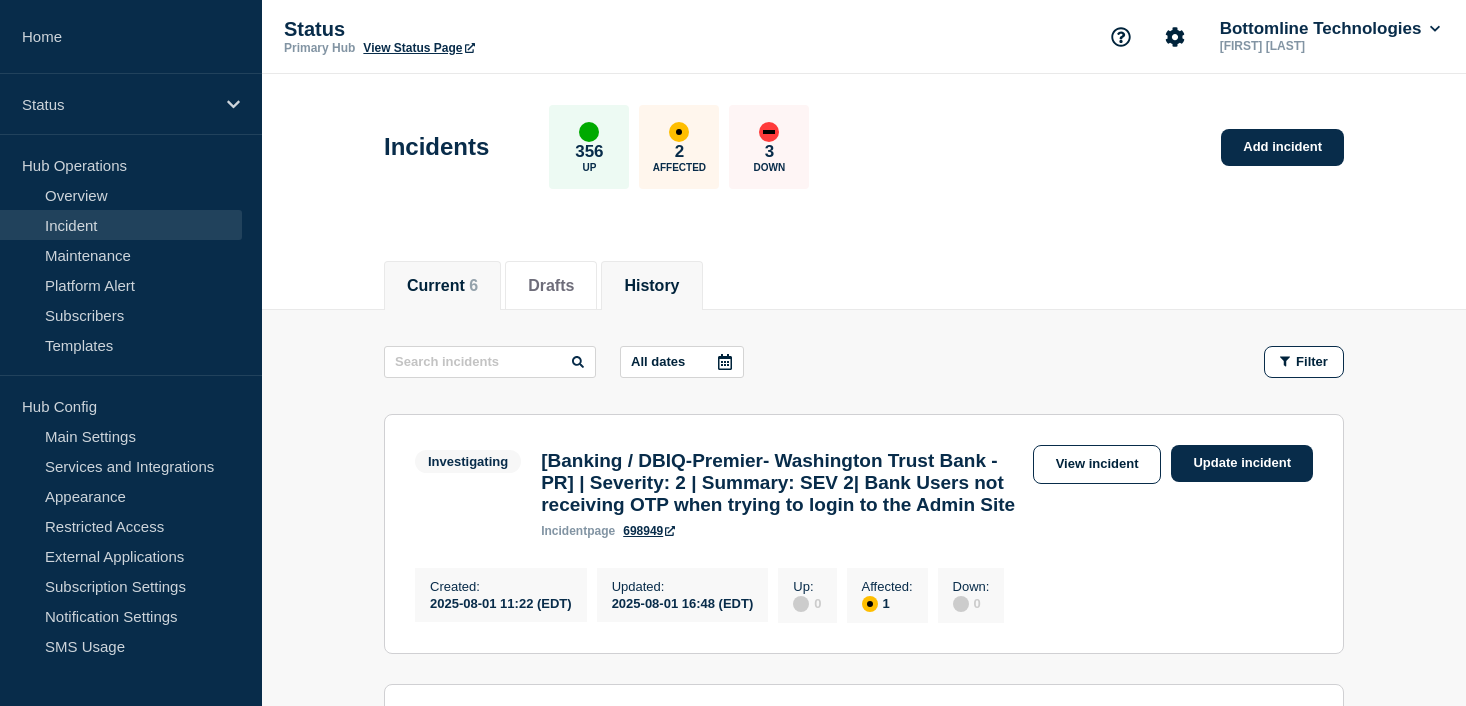 click on "History" at bounding box center [651, 286] 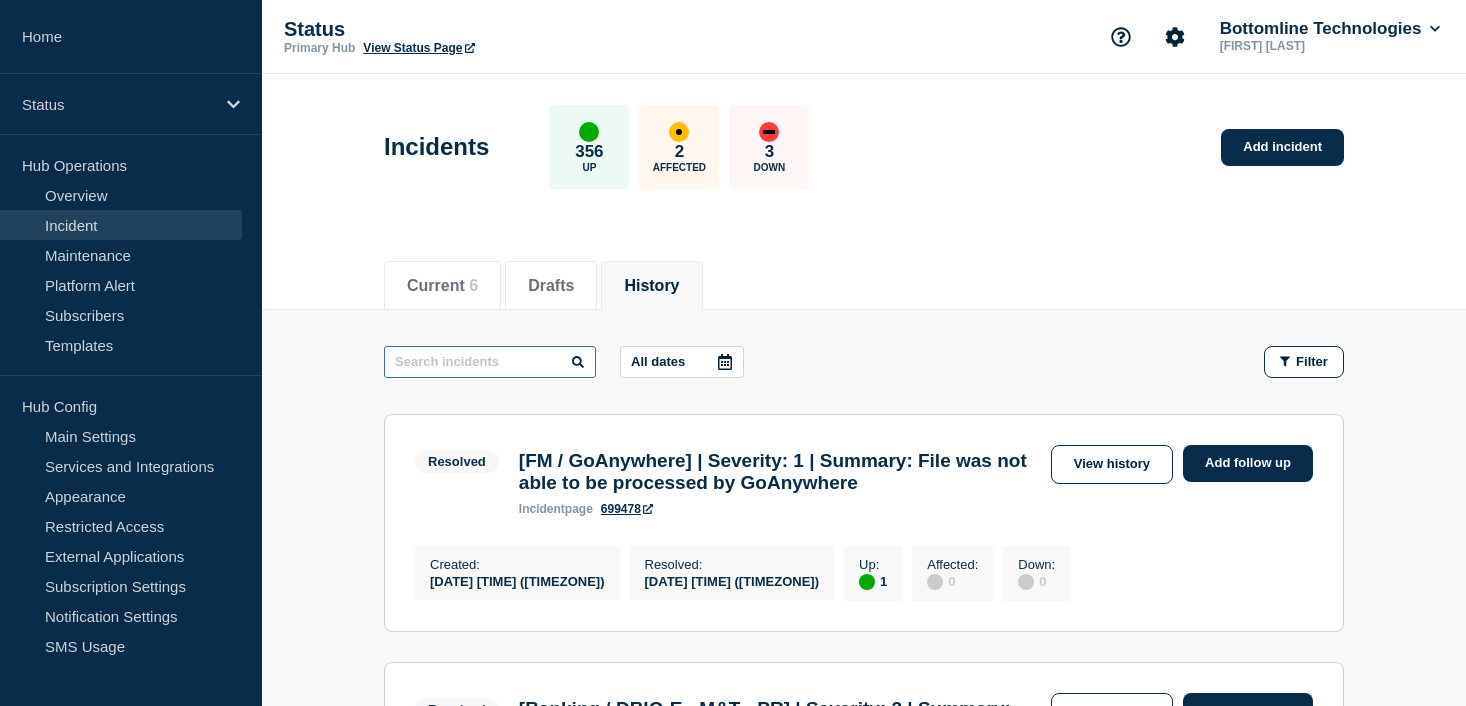 click at bounding box center (490, 362) 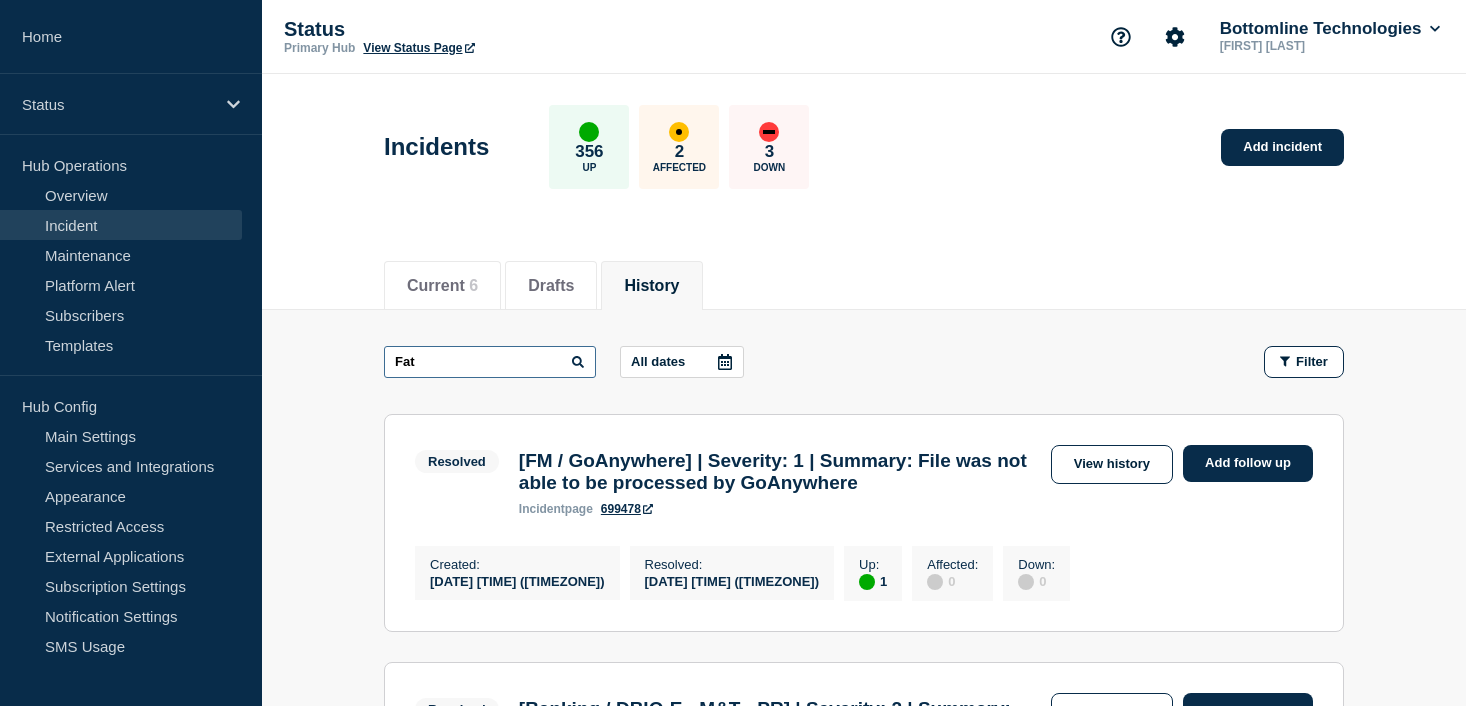 type on "Fat" 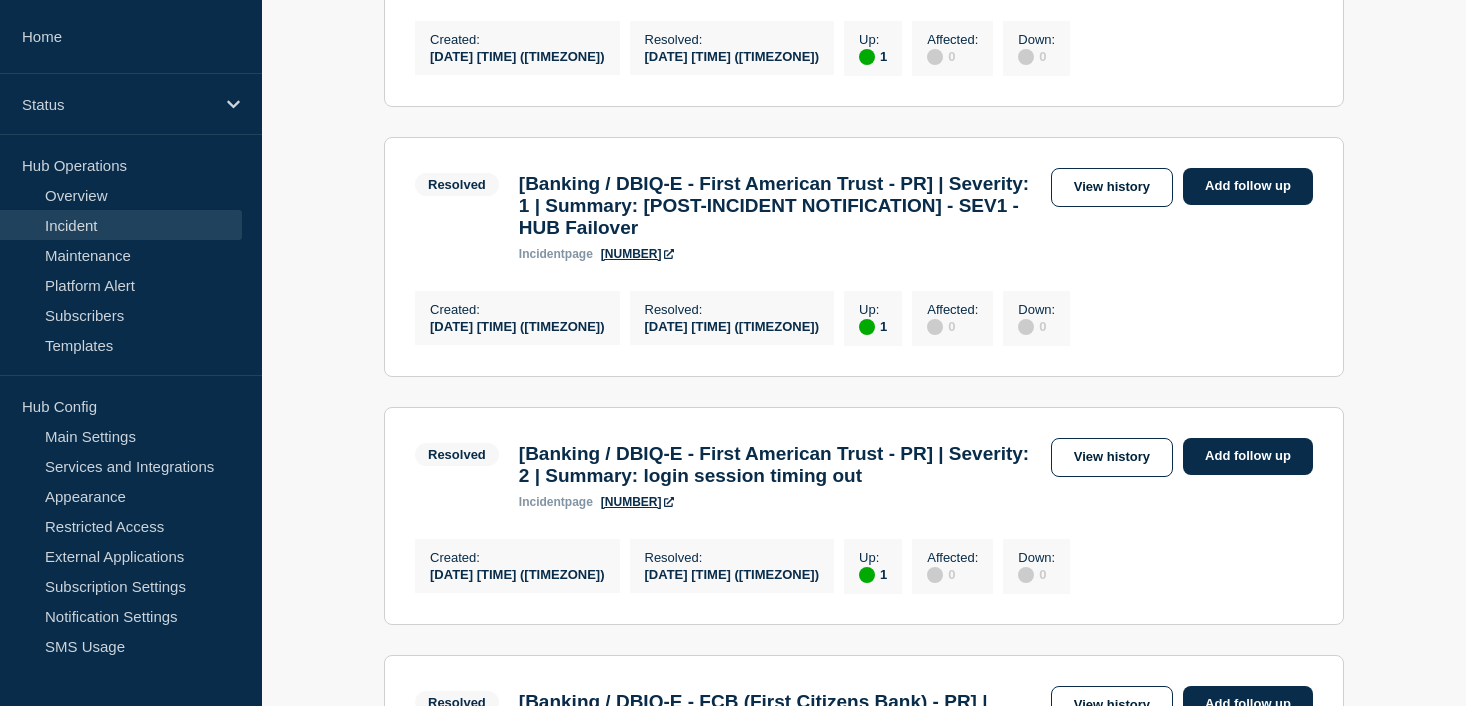 scroll, scrollTop: 1600, scrollLeft: 0, axis: vertical 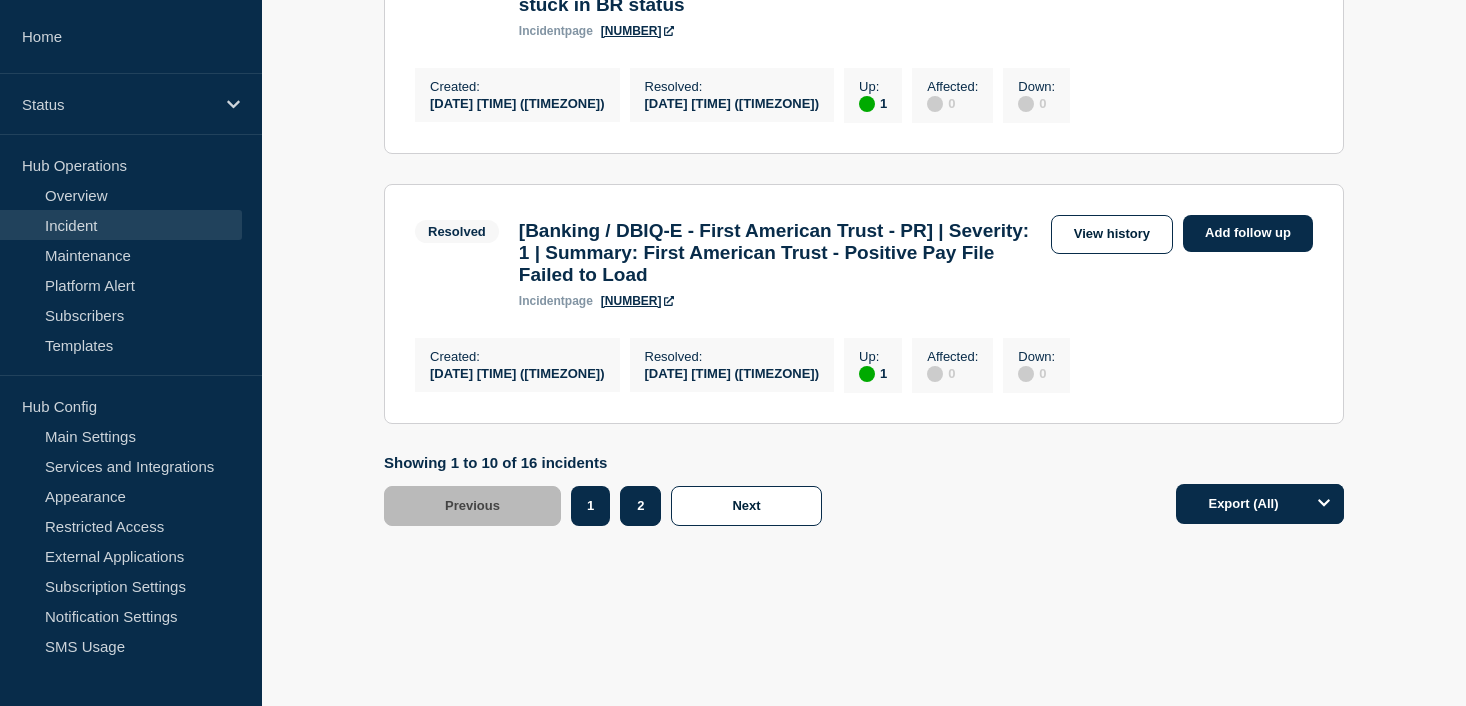 click on "2" at bounding box center (640, 506) 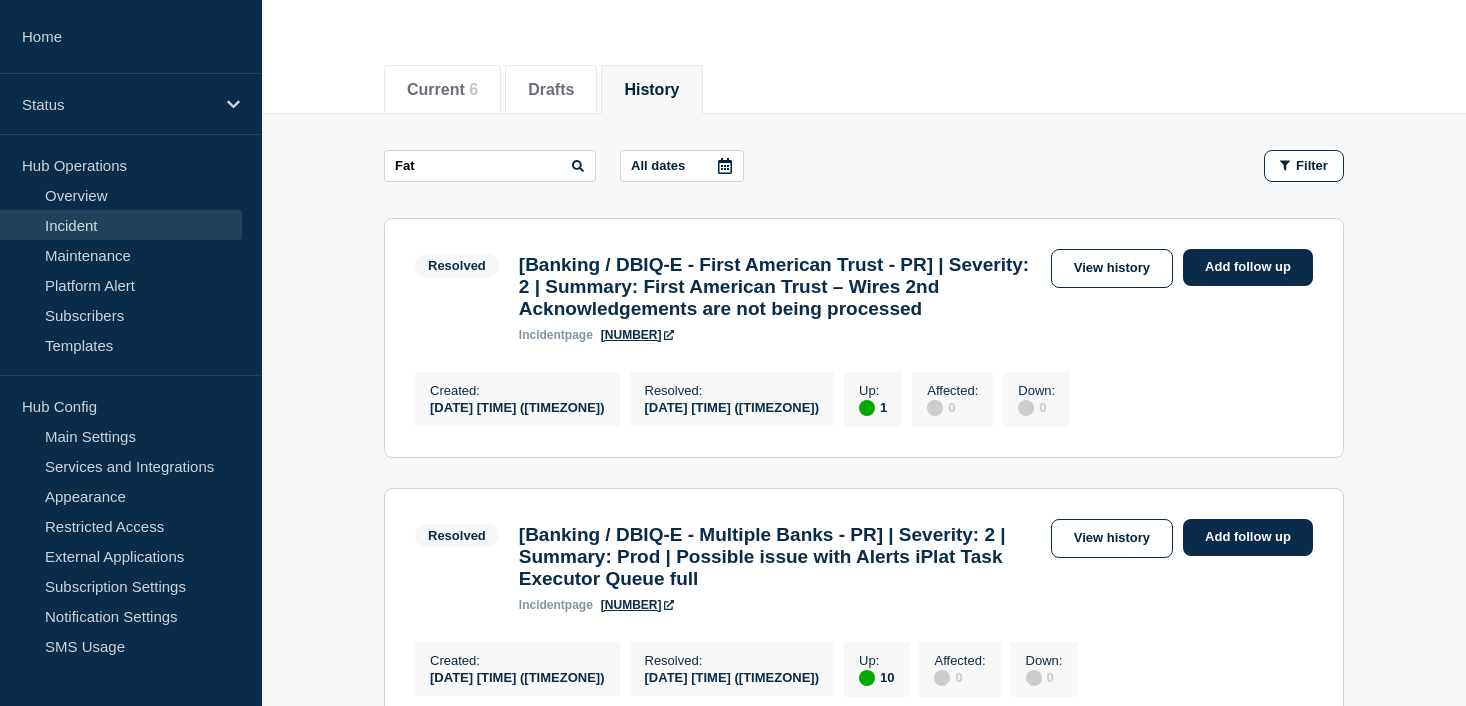 scroll, scrollTop: 174, scrollLeft: 0, axis: vertical 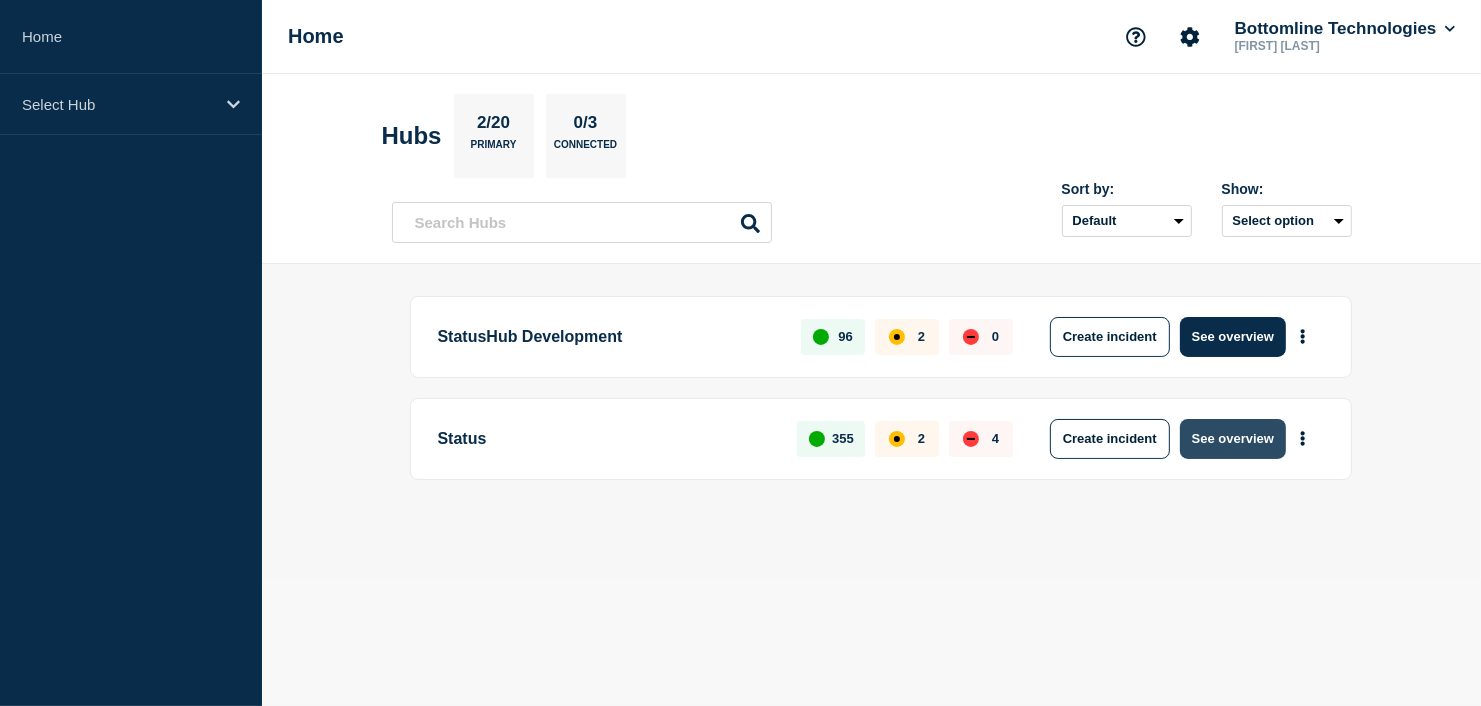 click on "See overview" at bounding box center (1233, 439) 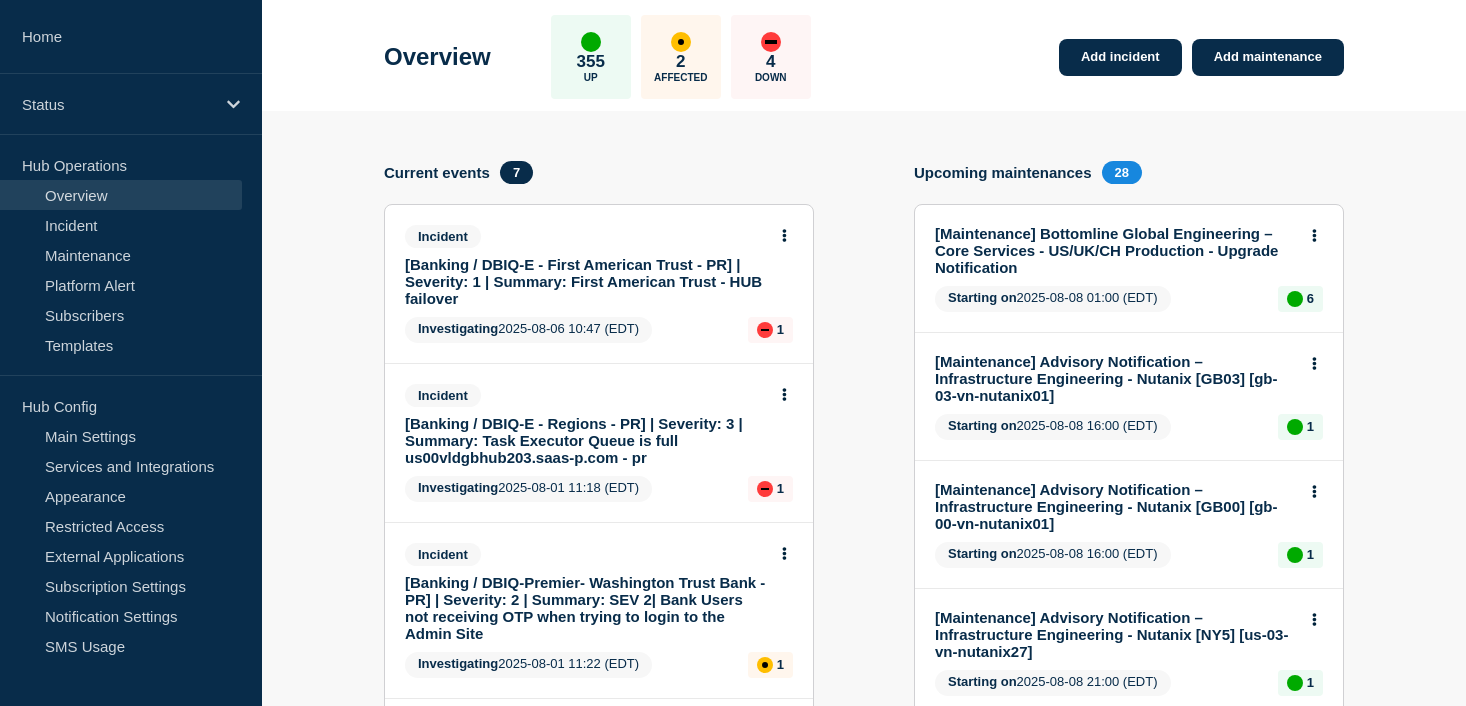 scroll, scrollTop: 100, scrollLeft: 0, axis: vertical 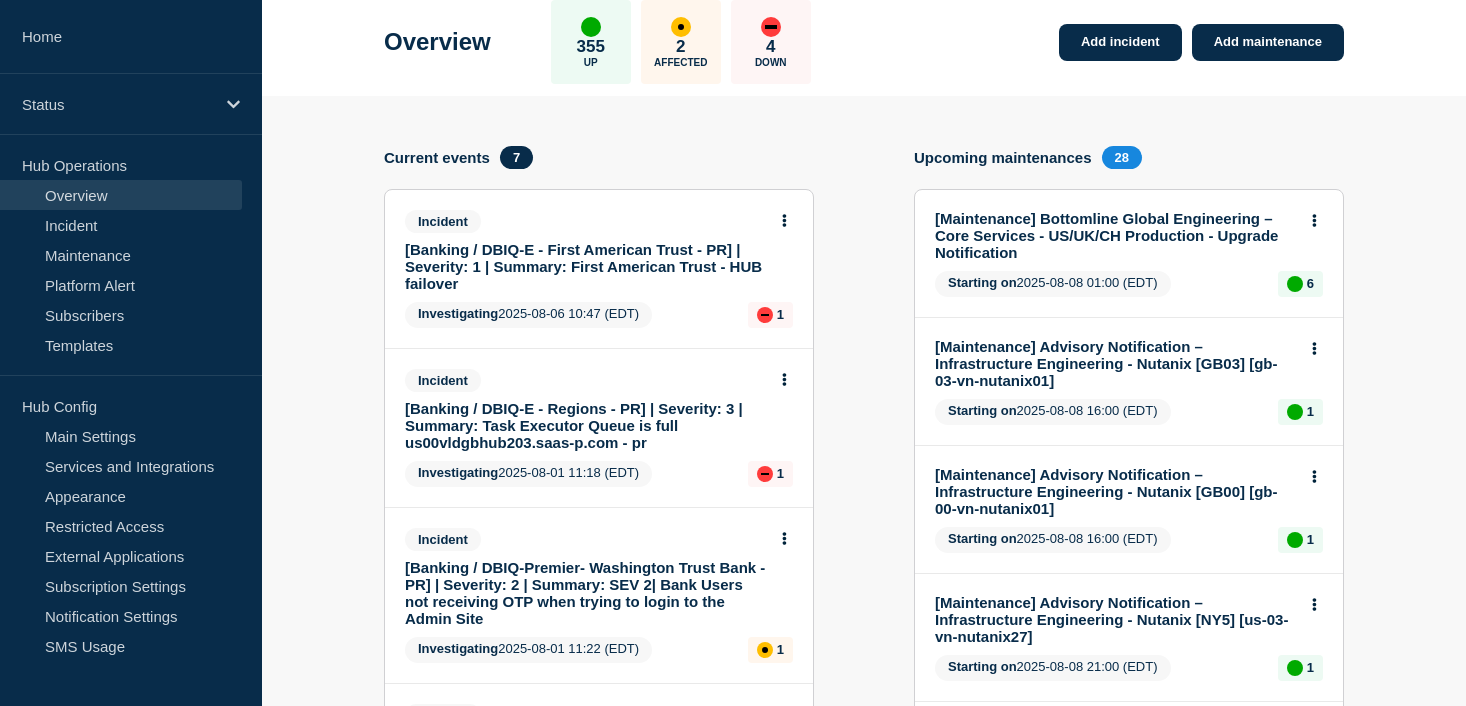 click on "[Banking / DBIQ-E - First American Trust - PR] | Severity: 1 | Summary: First American Trust - HUB failover" at bounding box center (585, 266) 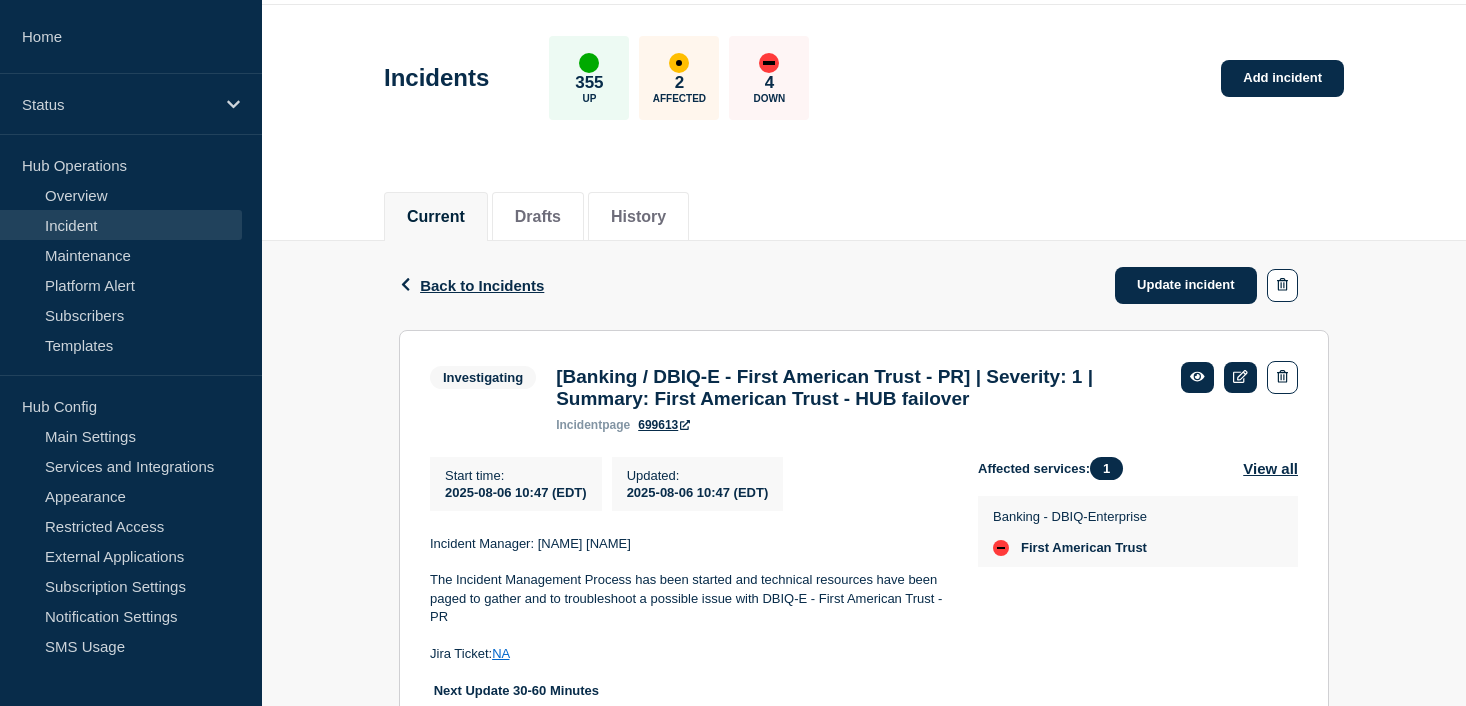 scroll, scrollTop: 100, scrollLeft: 0, axis: vertical 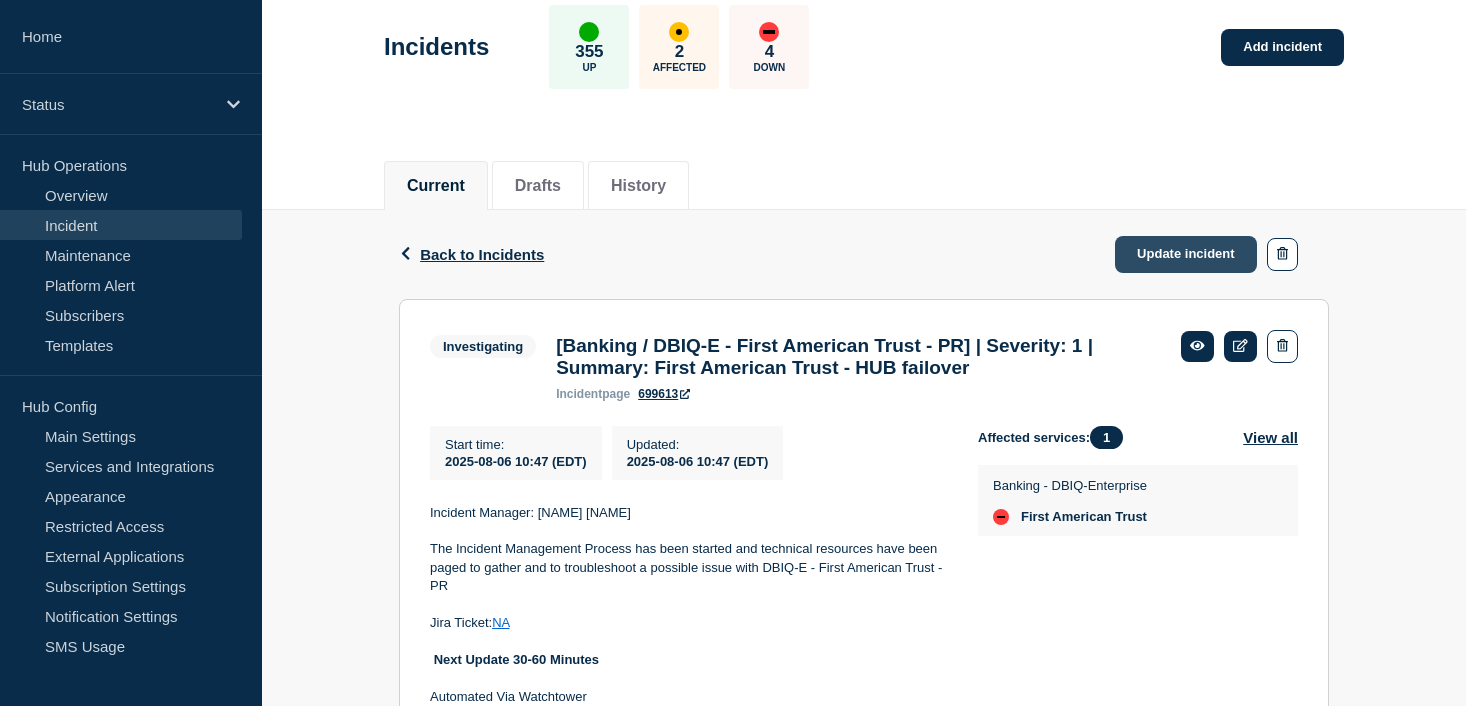 click on "Update incident" 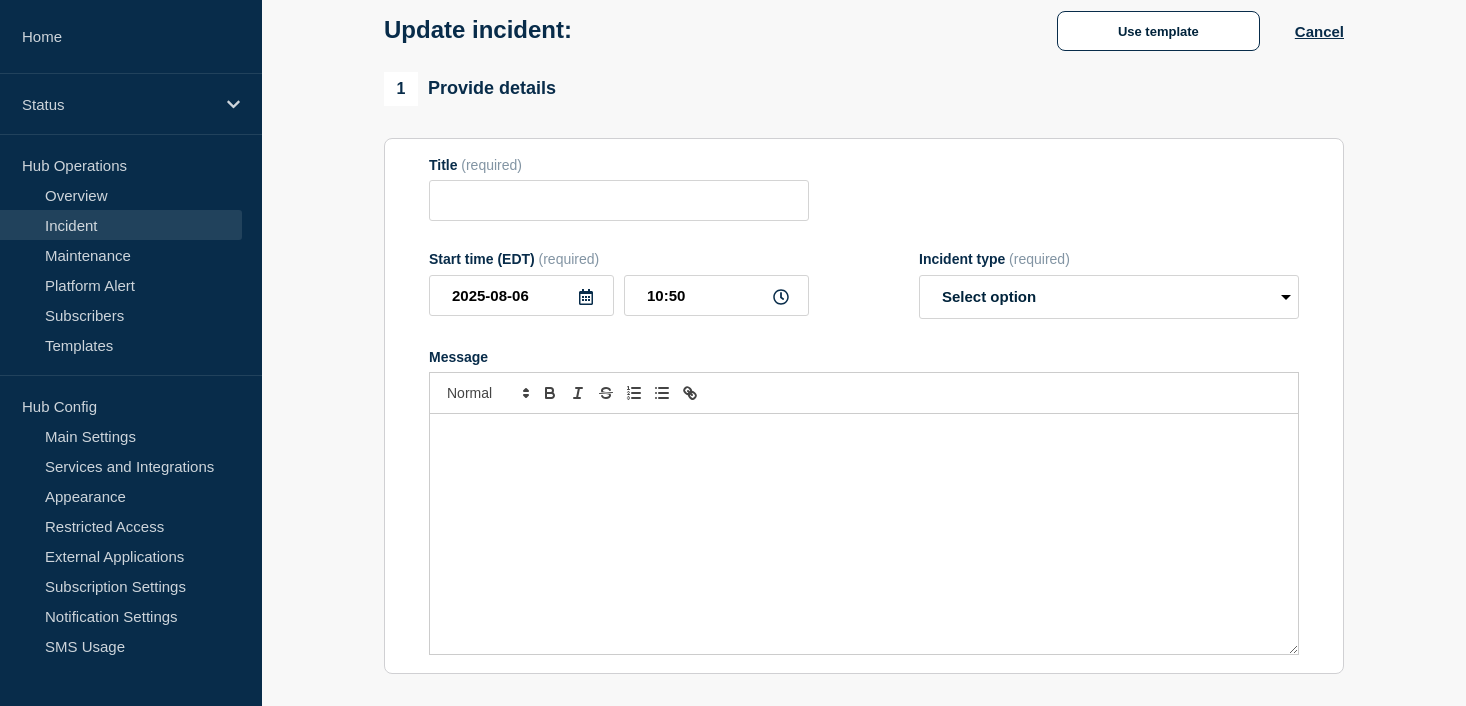 type on "[Banking / DBIQ-E - First American Trust - PR] | Severity: 1 | Summary: First American Trust - HUB failover" 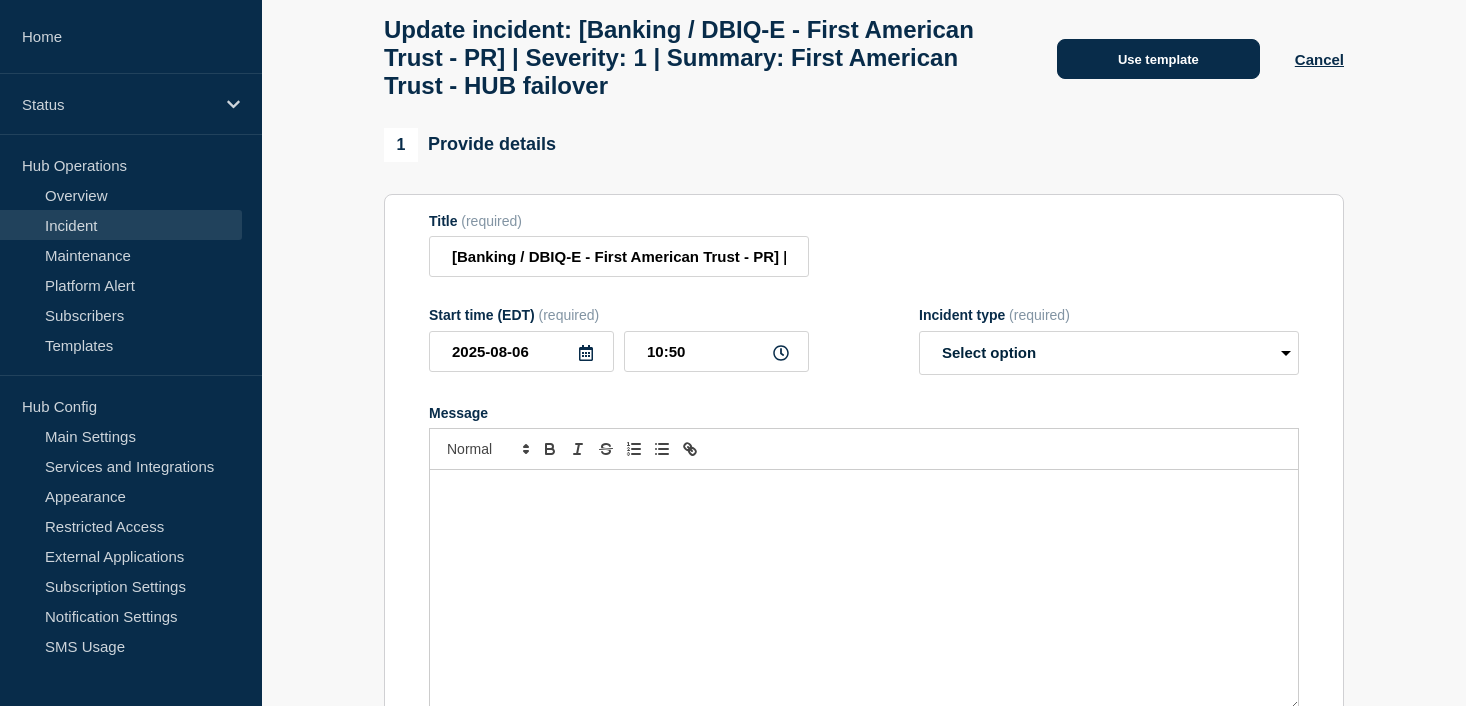 click on "Use template" at bounding box center (1158, 59) 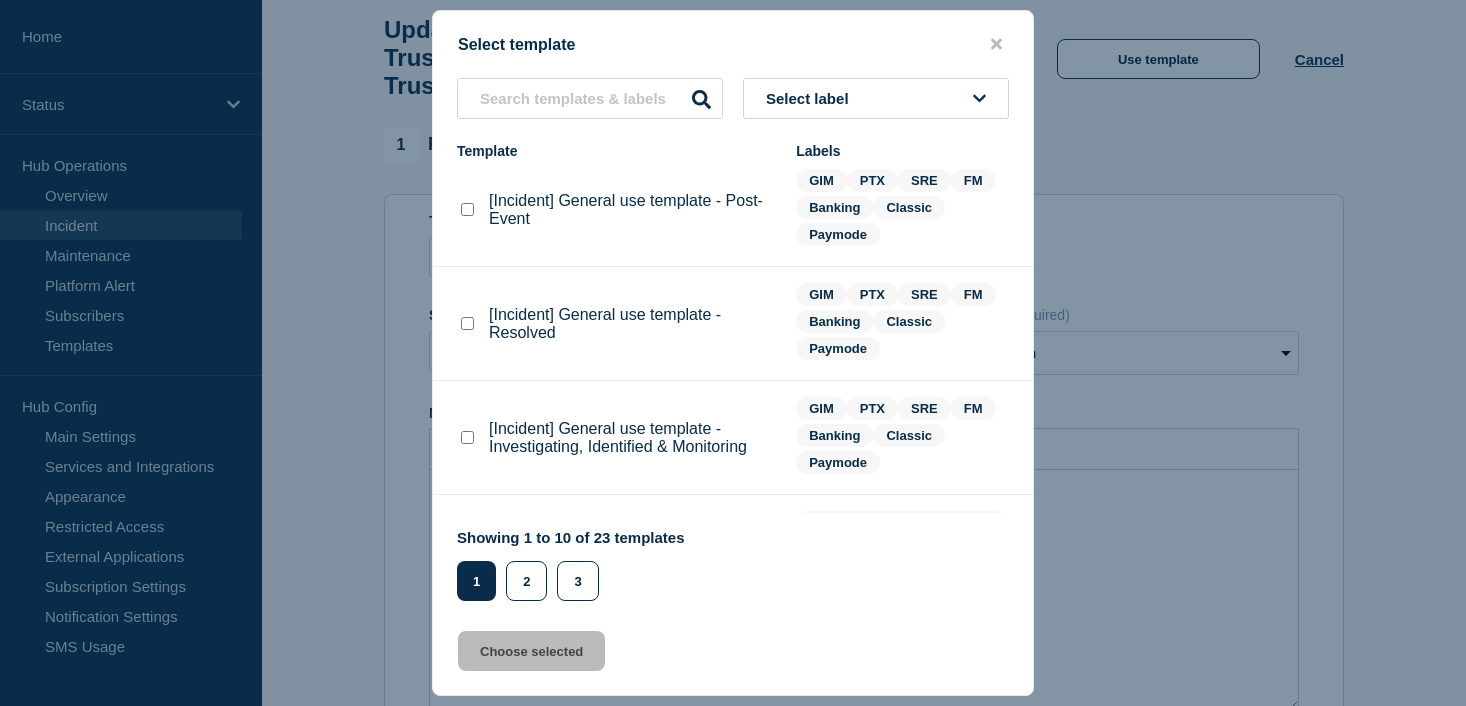 scroll, scrollTop: 100, scrollLeft: 0, axis: vertical 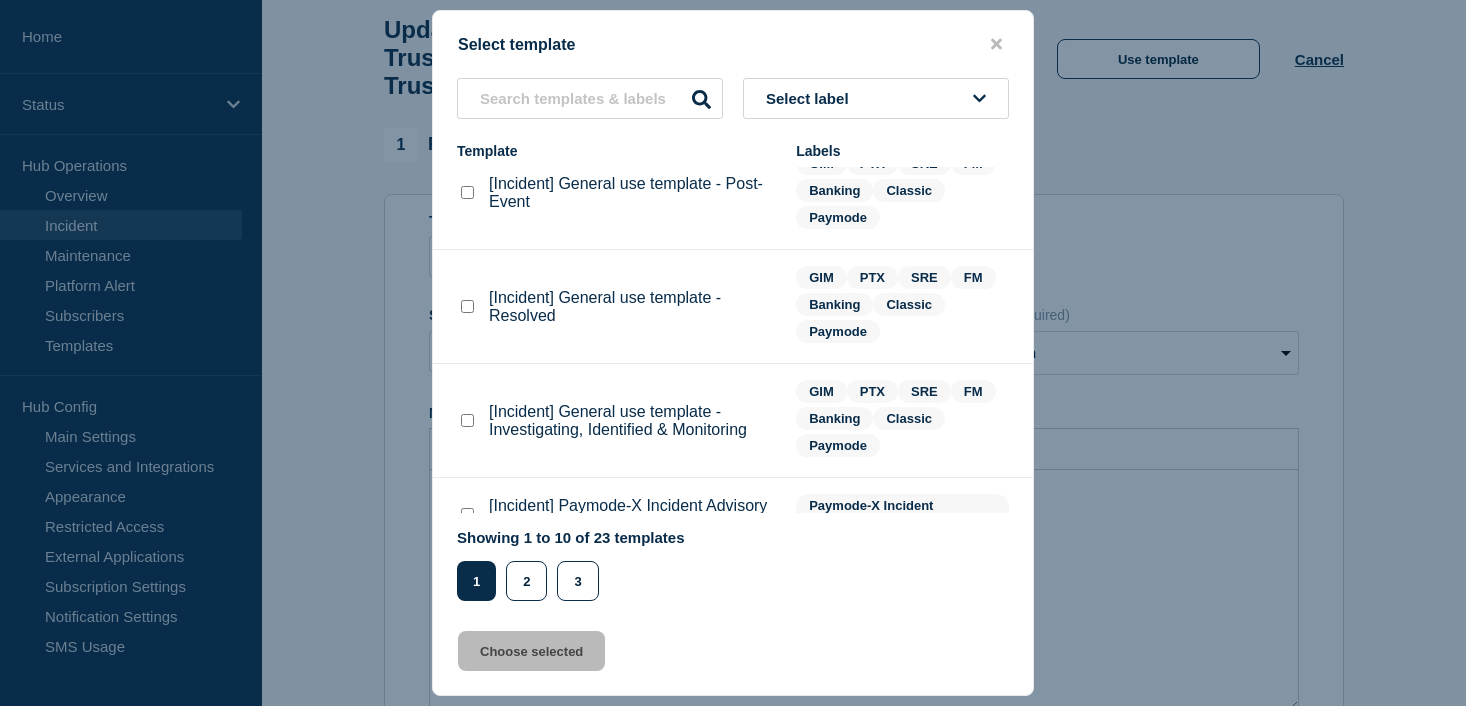 click at bounding box center [467, 420] 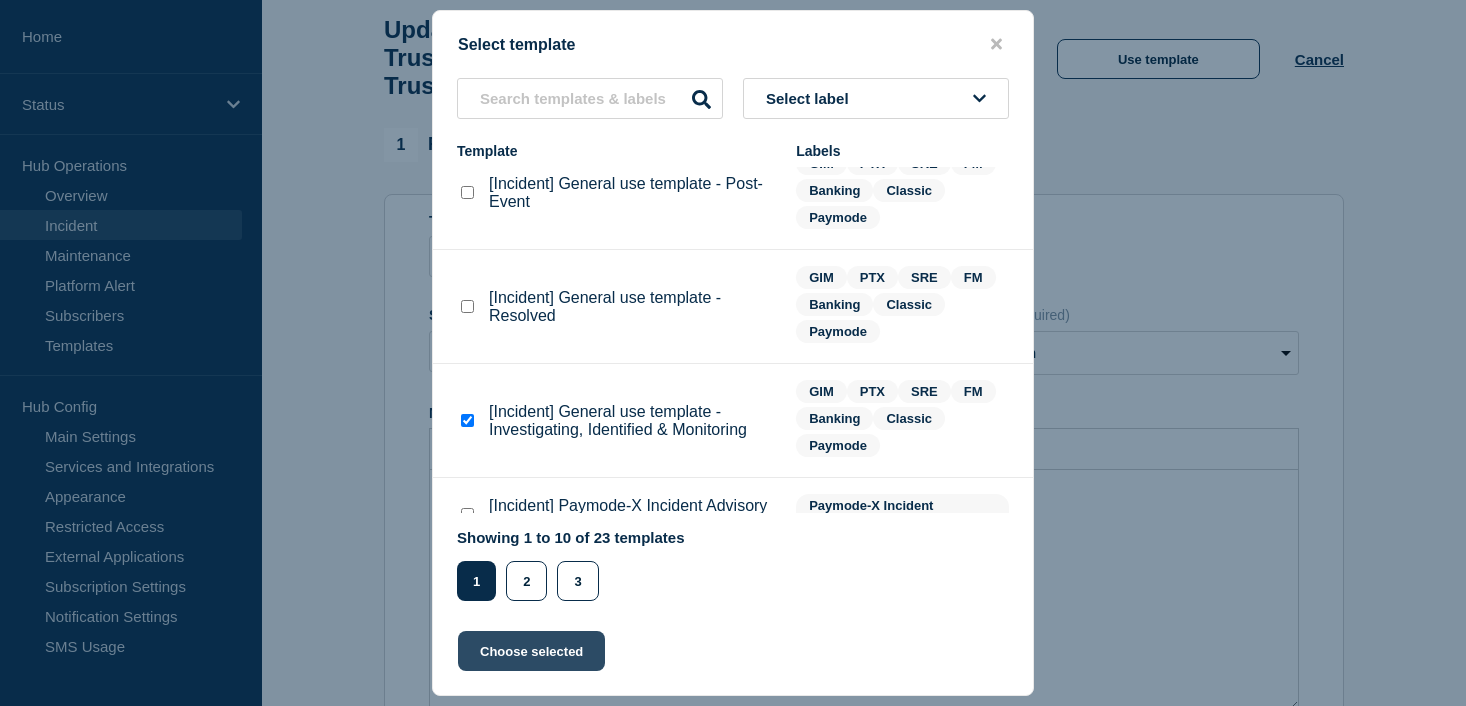 click on "Choose selected" 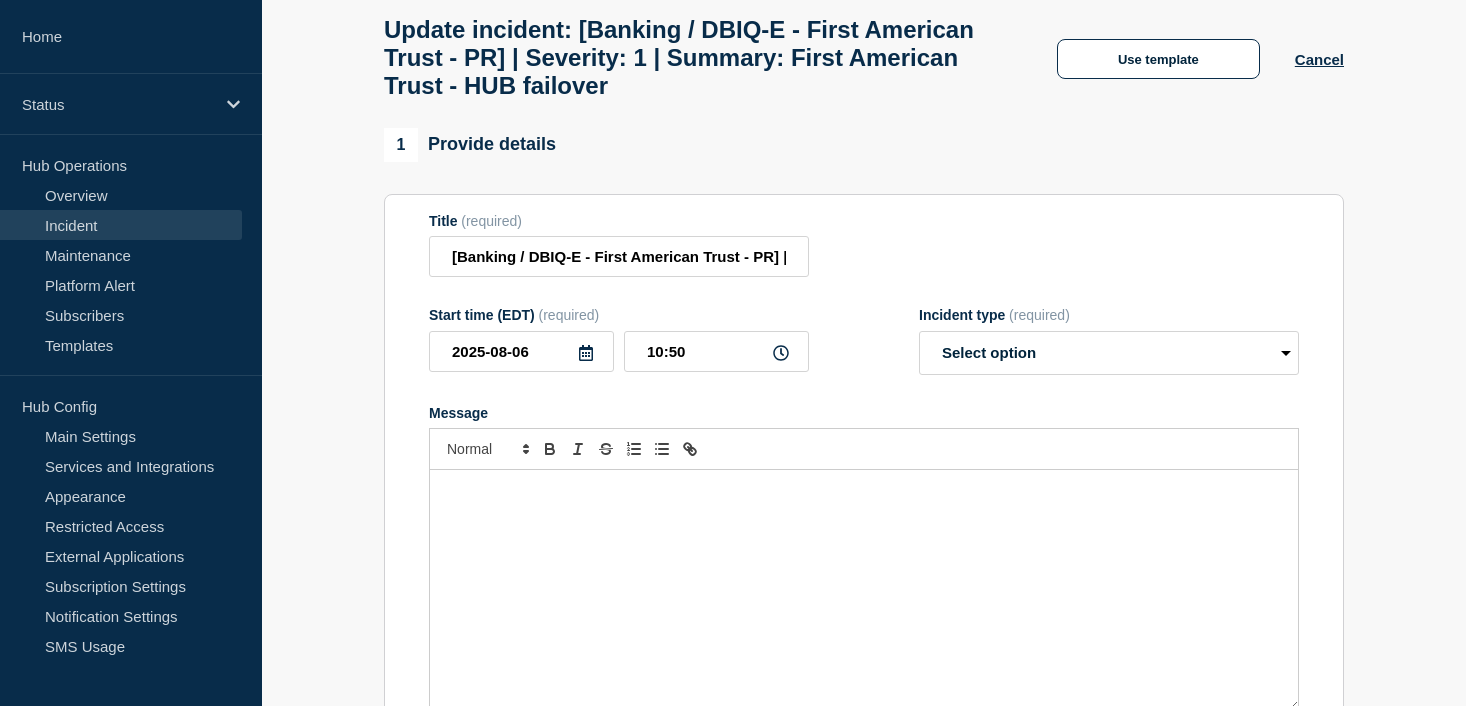 select on "investigating" 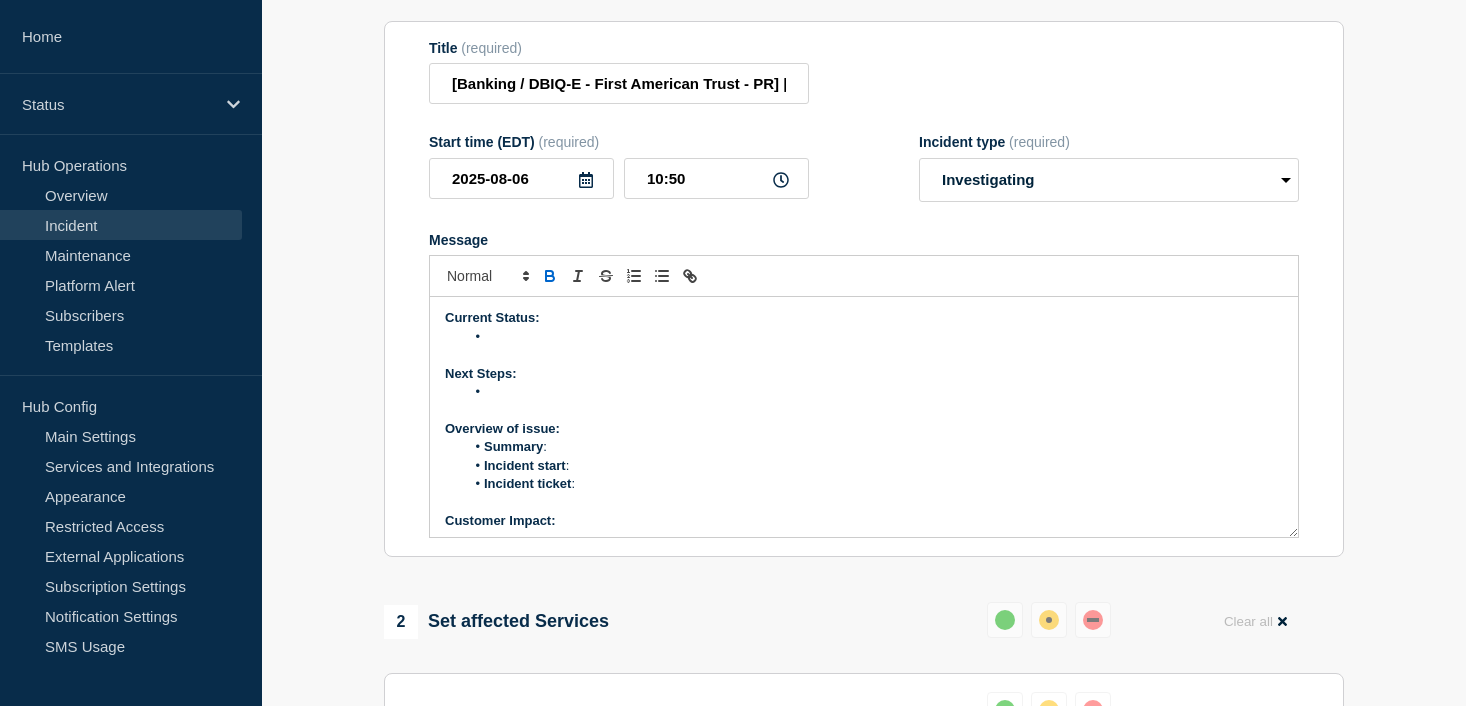 scroll, scrollTop: 434, scrollLeft: 0, axis: vertical 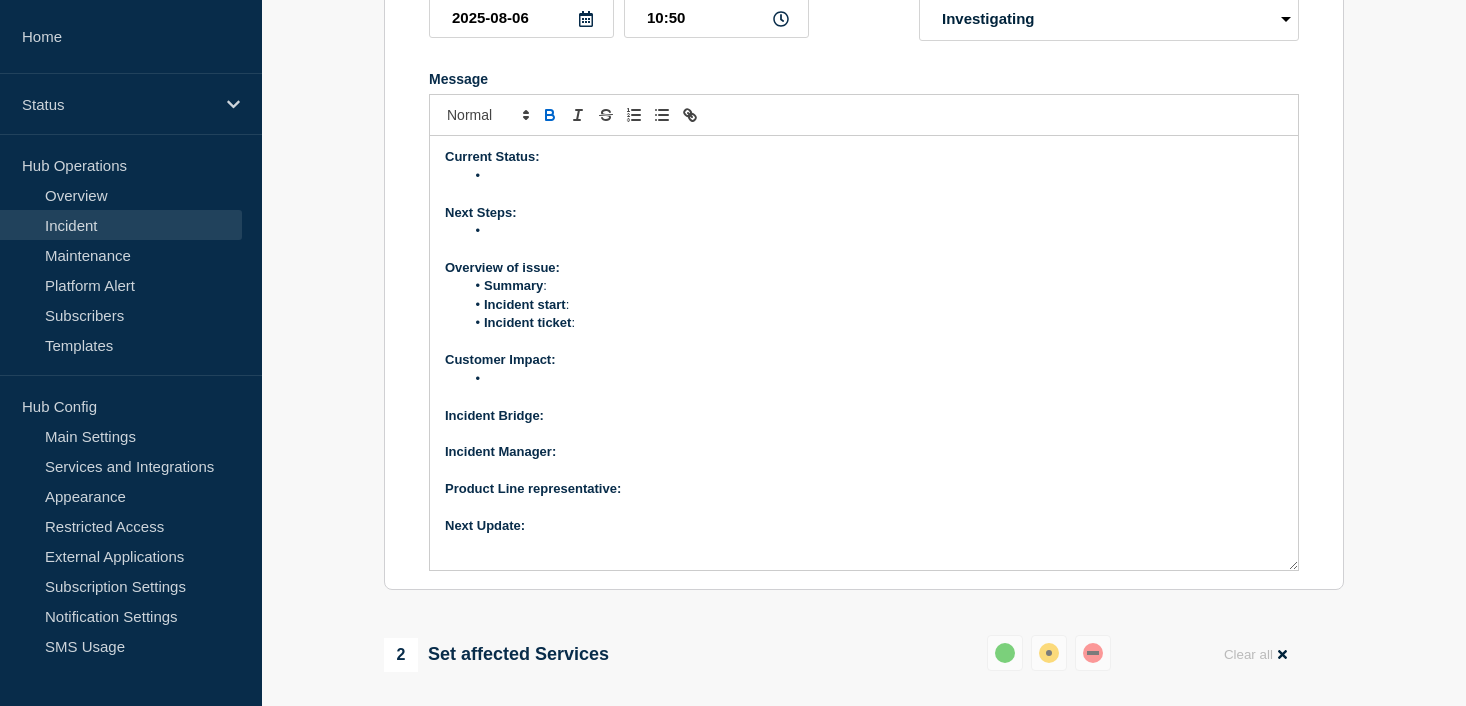 drag, startPoint x: 1293, startPoint y: 425, endPoint x: 1284, endPoint y: 619, distance: 194.20865 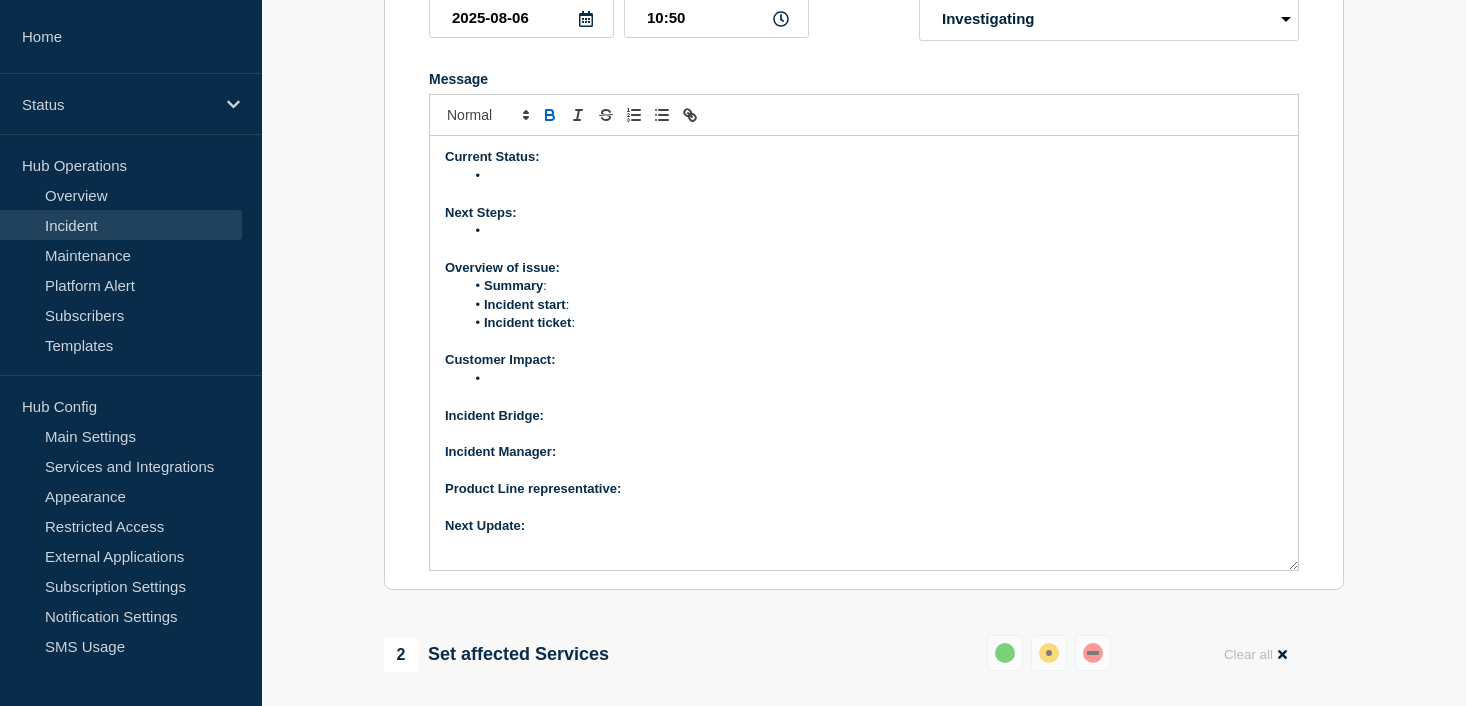 click on "Current Status: Next Steps: Overview of issue:  Summary : Incident start : Incident ticket : Customer Impact: Incident Bridge: Incident Manager: Product Line representative: Next Update:" at bounding box center [864, 353] 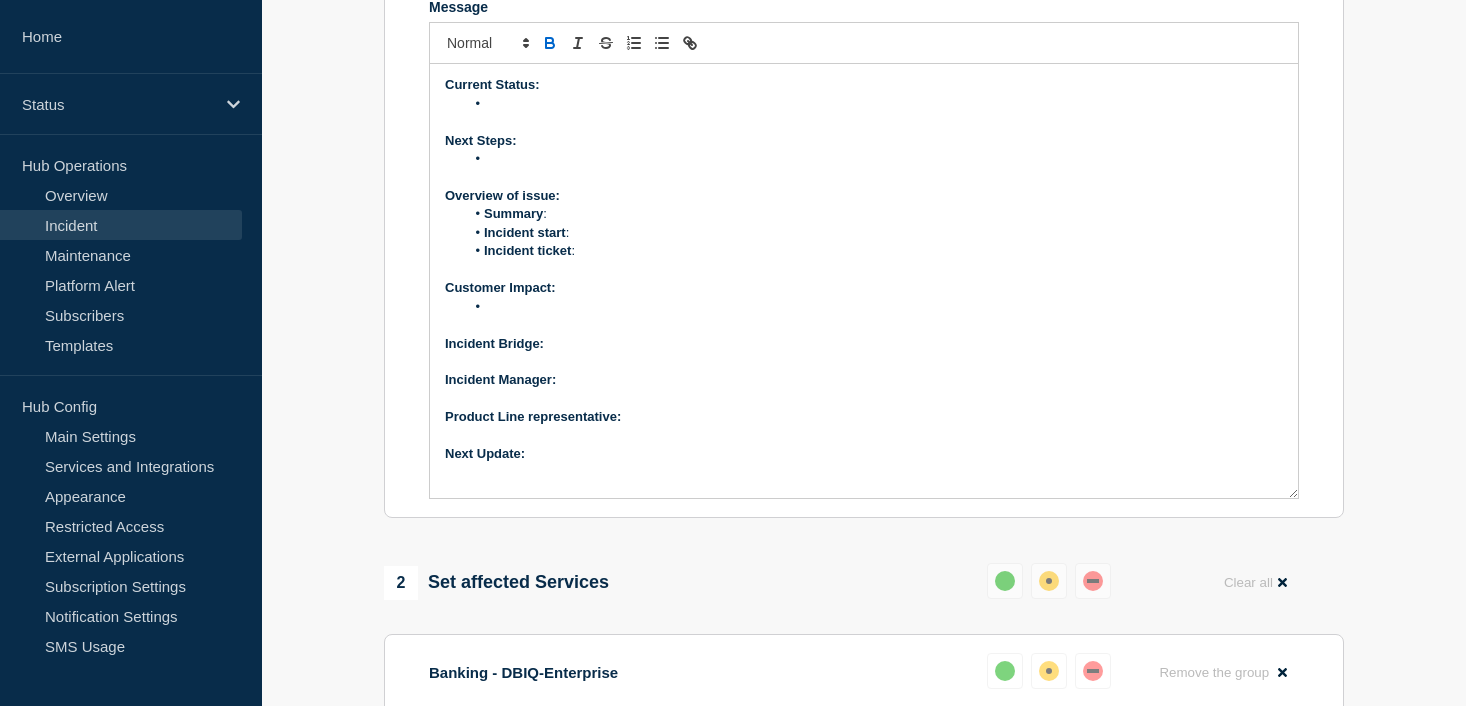 scroll, scrollTop: 534, scrollLeft: 0, axis: vertical 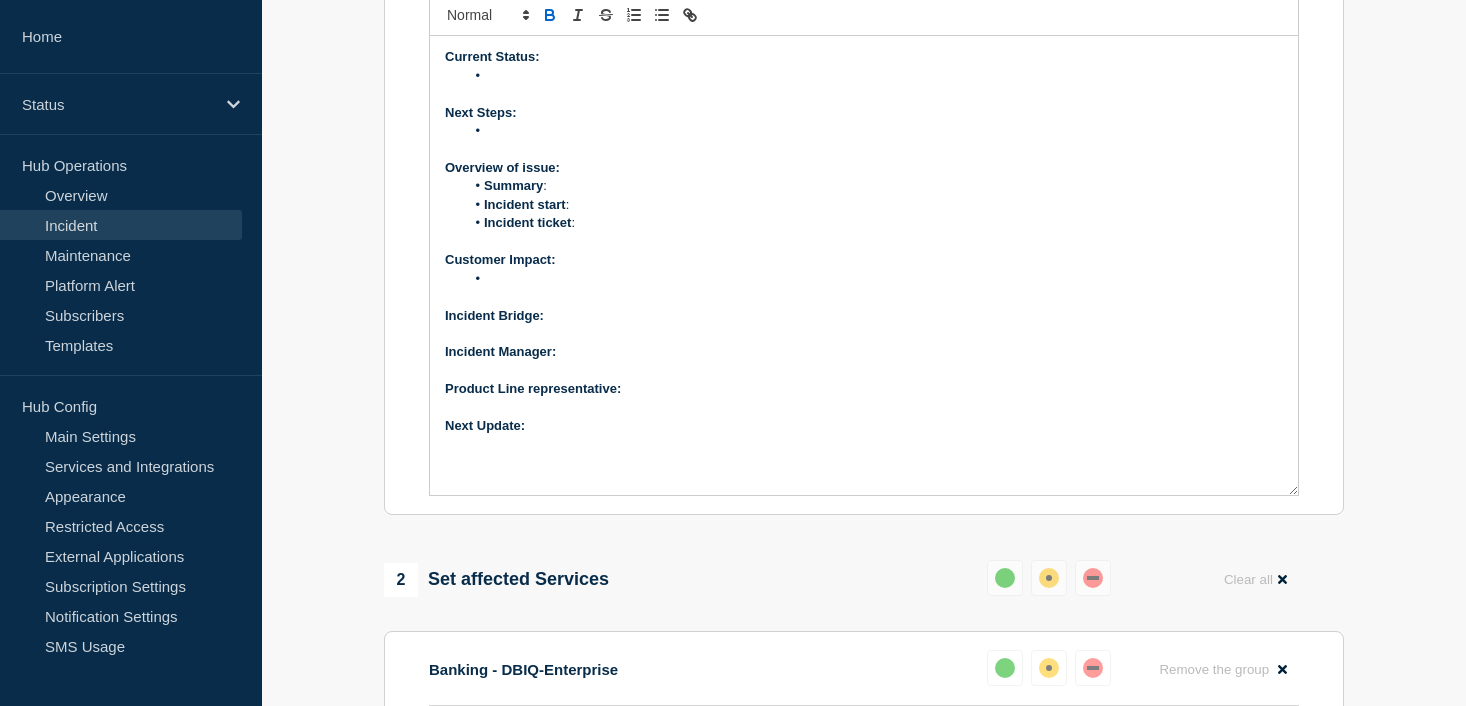 drag, startPoint x: 1297, startPoint y: 516, endPoint x: 1295, endPoint y: 541, distance: 25.079872 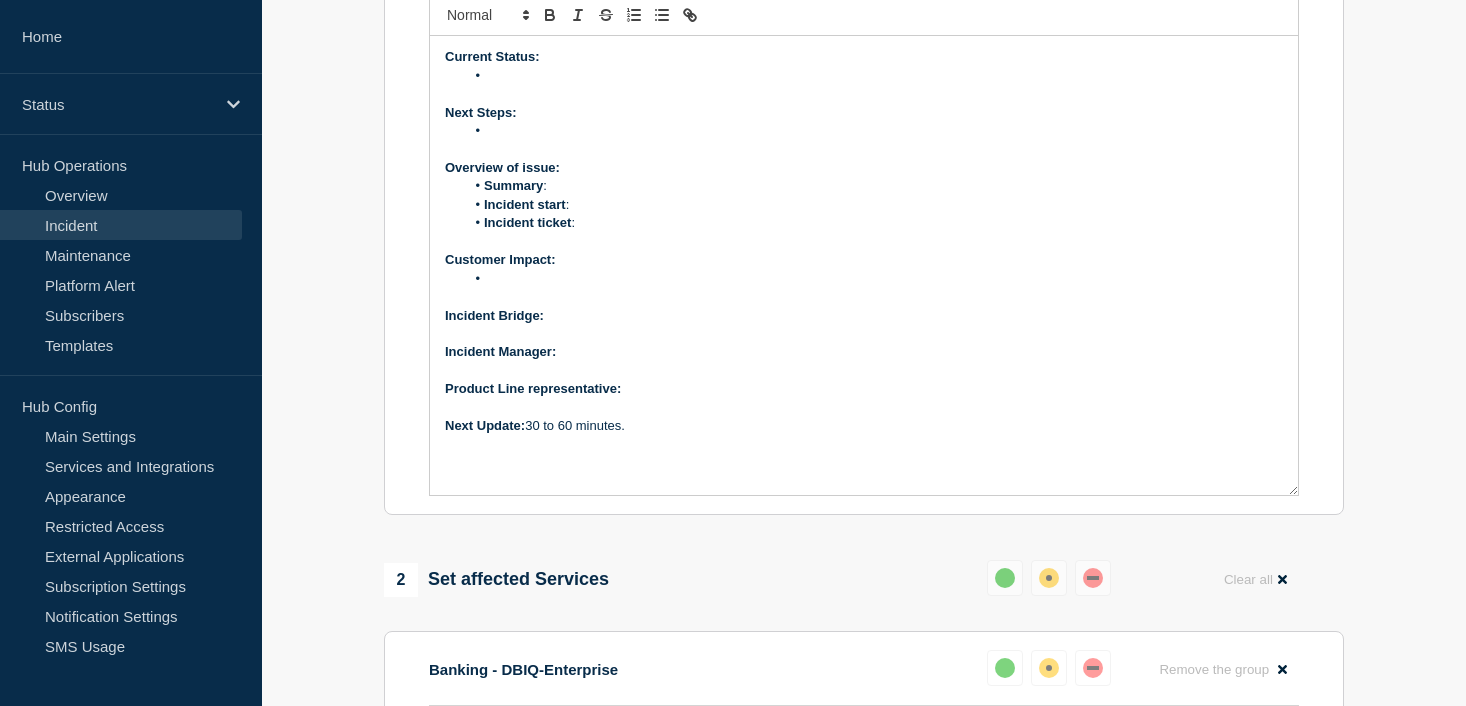 click on "Incident Manager:" at bounding box center [864, 352] 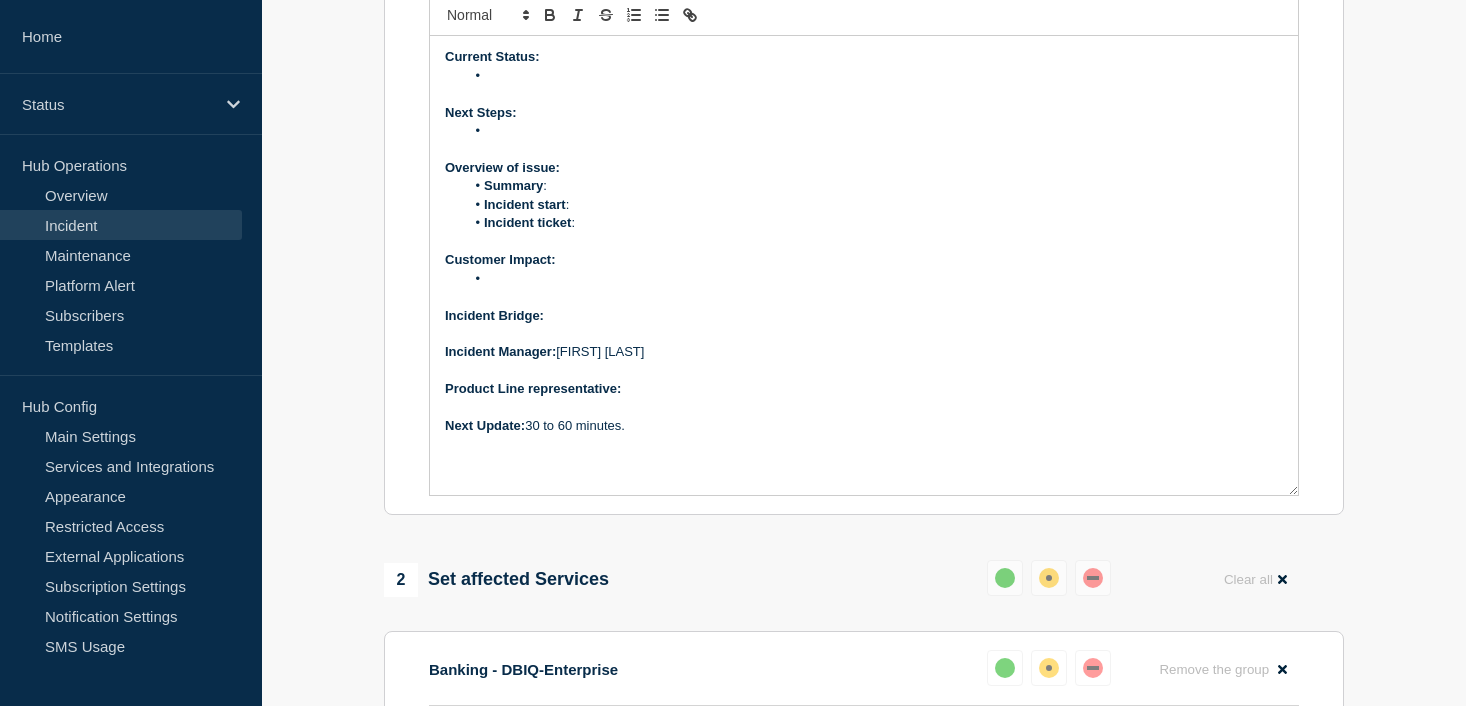 click on "Incident Bridge:" at bounding box center (864, 316) 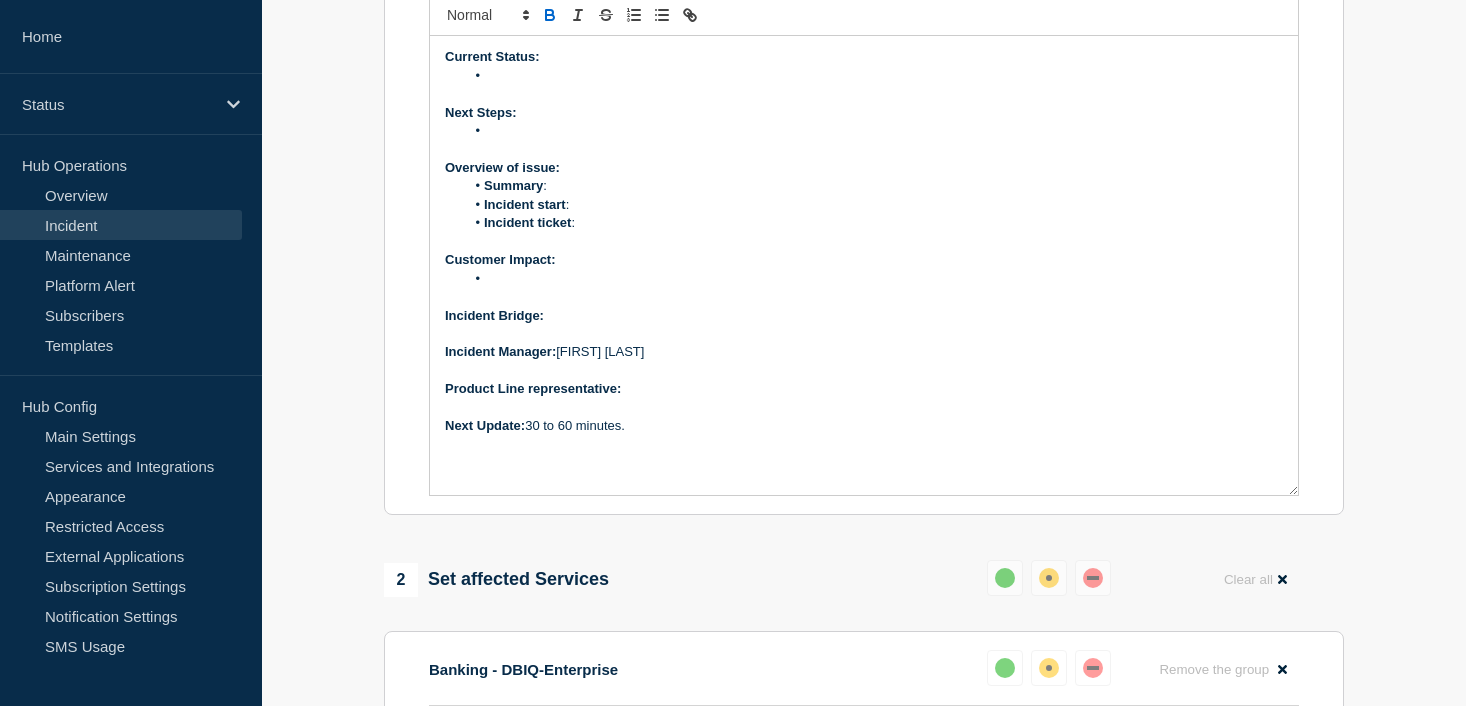 click on "Product Line representative:" at bounding box center [864, 389] 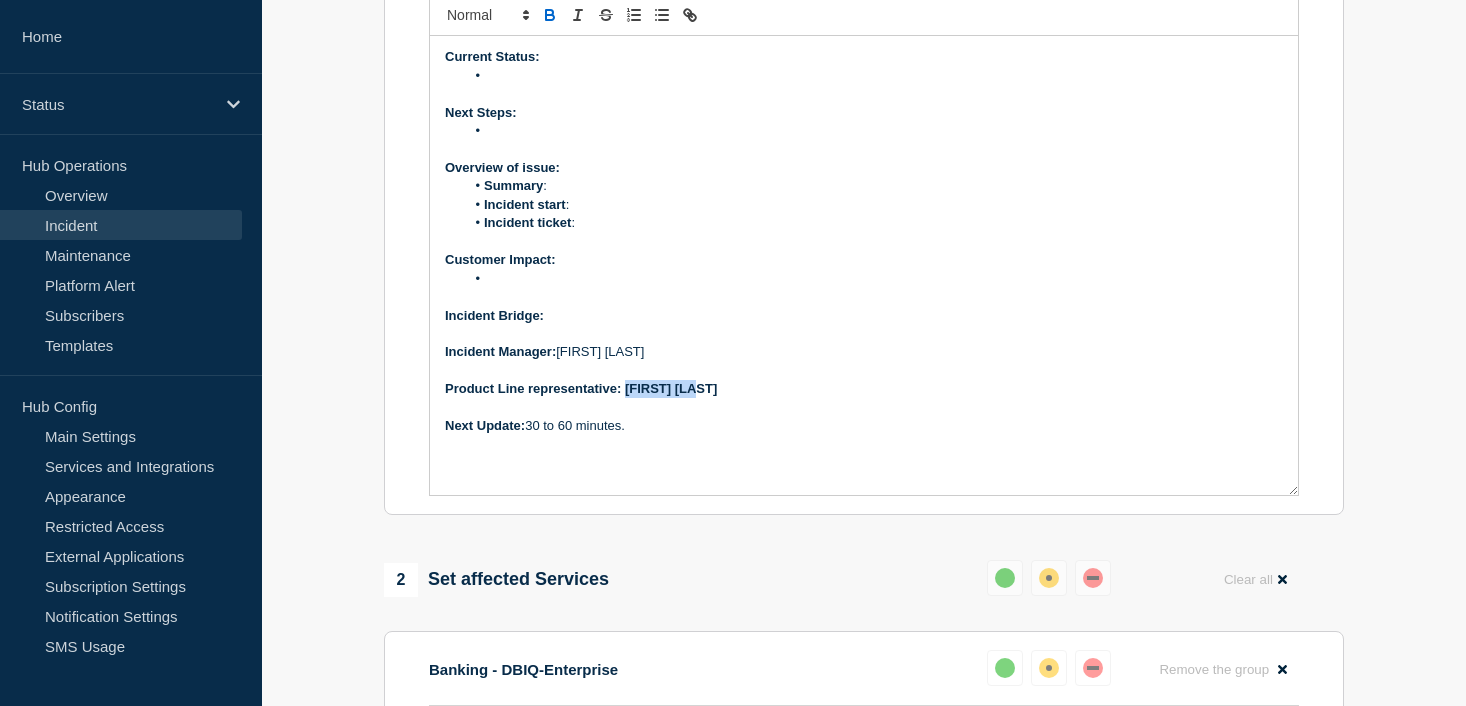 drag, startPoint x: 625, startPoint y: 440, endPoint x: 701, endPoint y: 437, distance: 76.05919 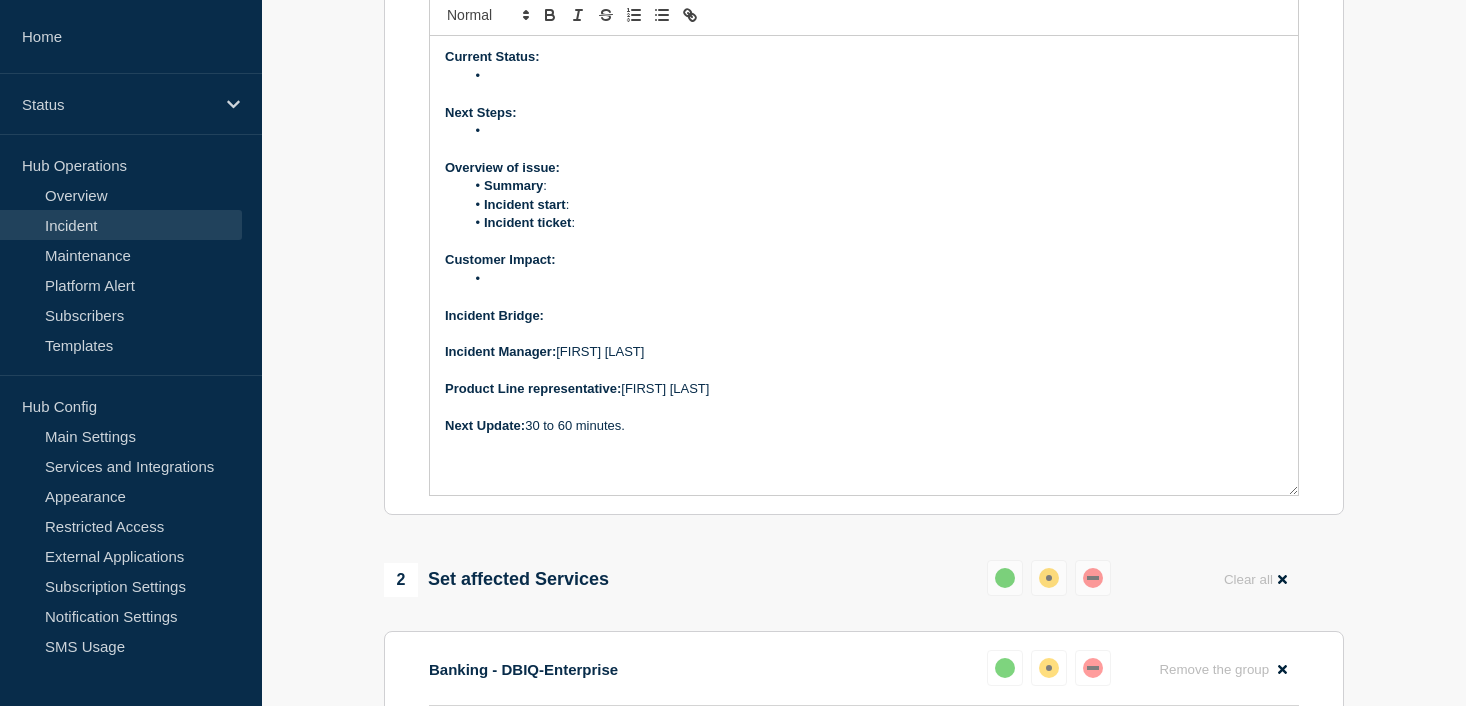 click on "Incident Bridge:" at bounding box center [864, 316] 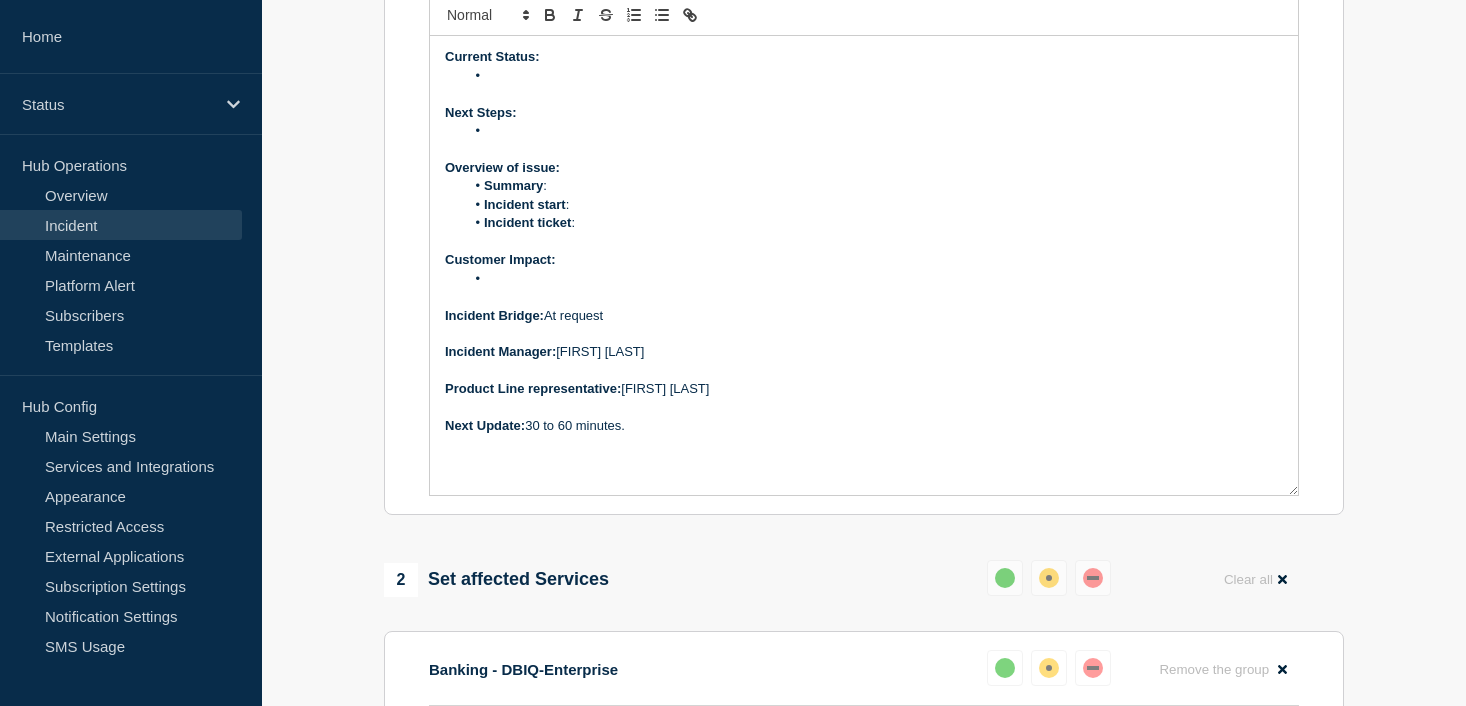 click at bounding box center (864, 94) 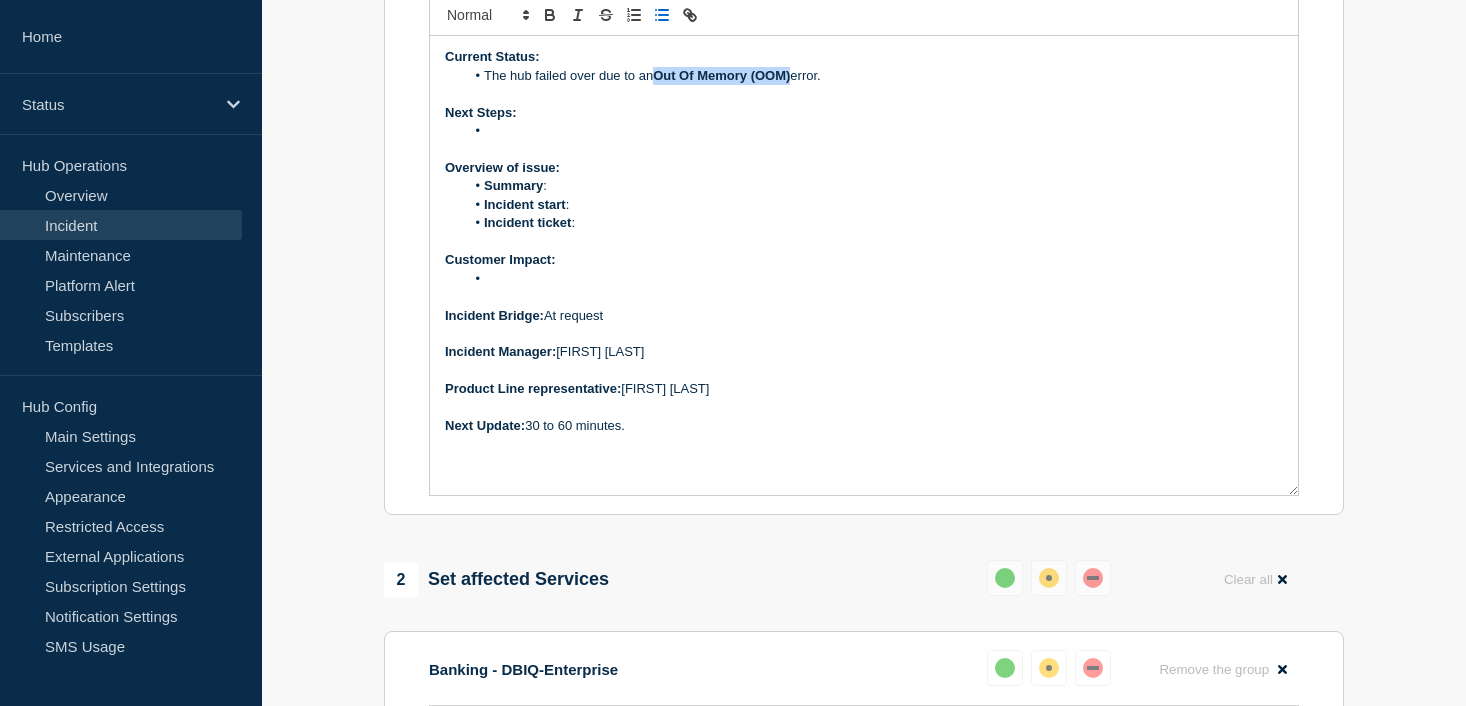 drag, startPoint x: 791, startPoint y: 131, endPoint x: 656, endPoint y: 131, distance: 135 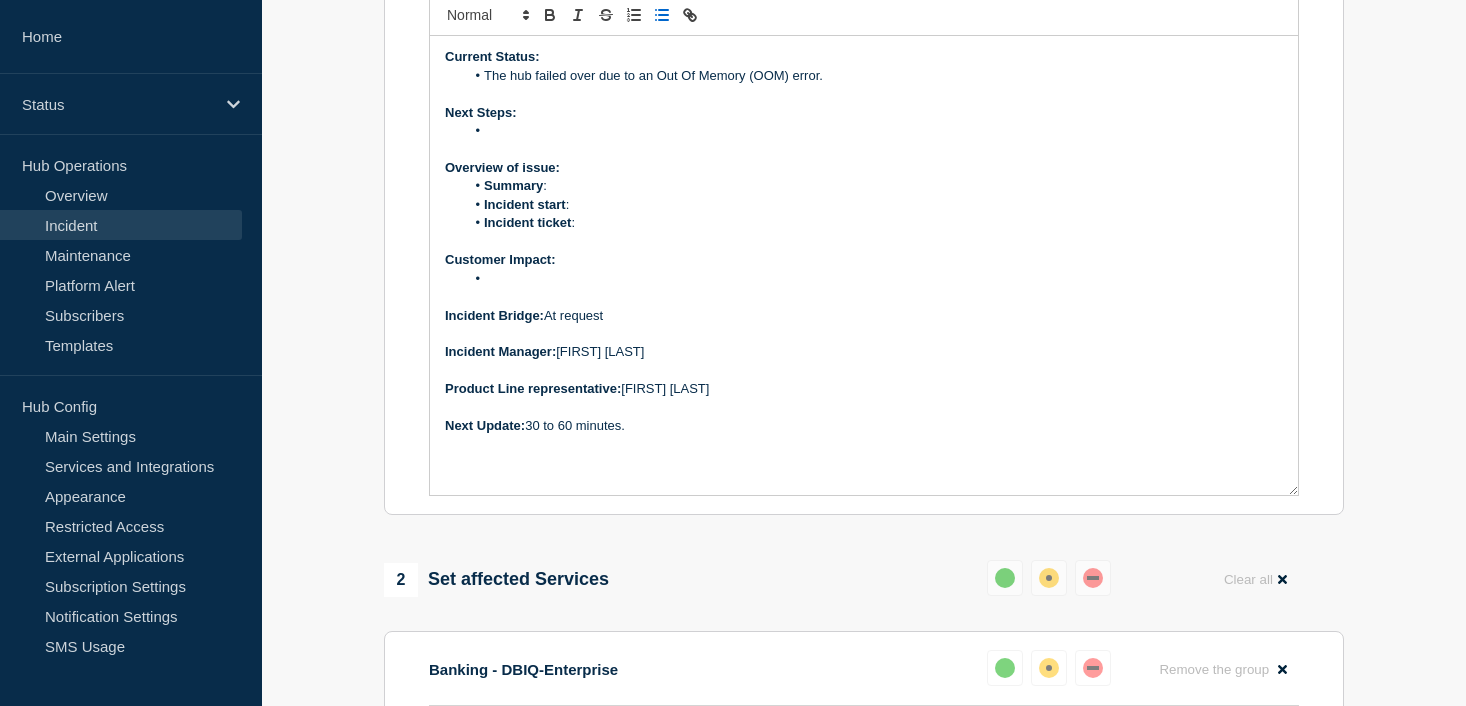 click on "The hub failed over due to an Out Of Memory (OOM) error." at bounding box center [874, 76] 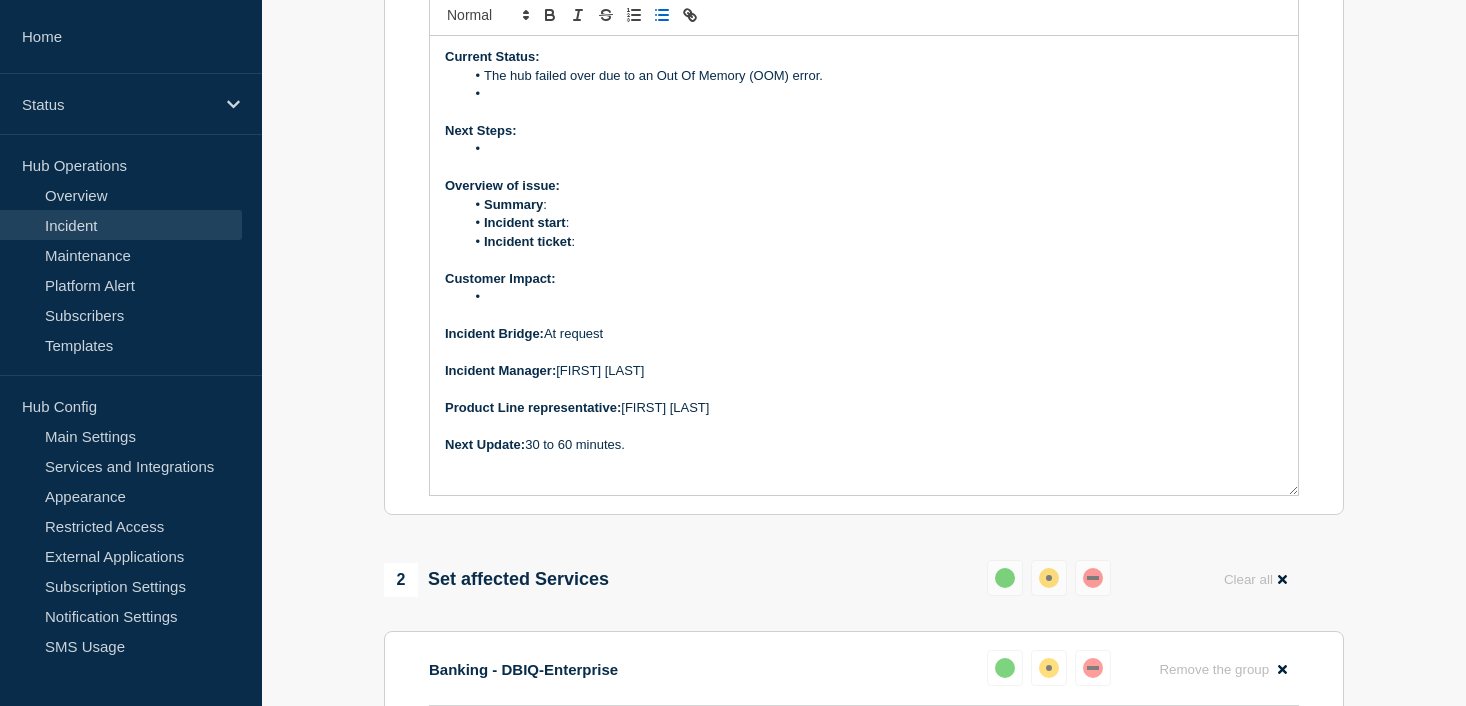 click on "Next Steps:" at bounding box center (864, 131) 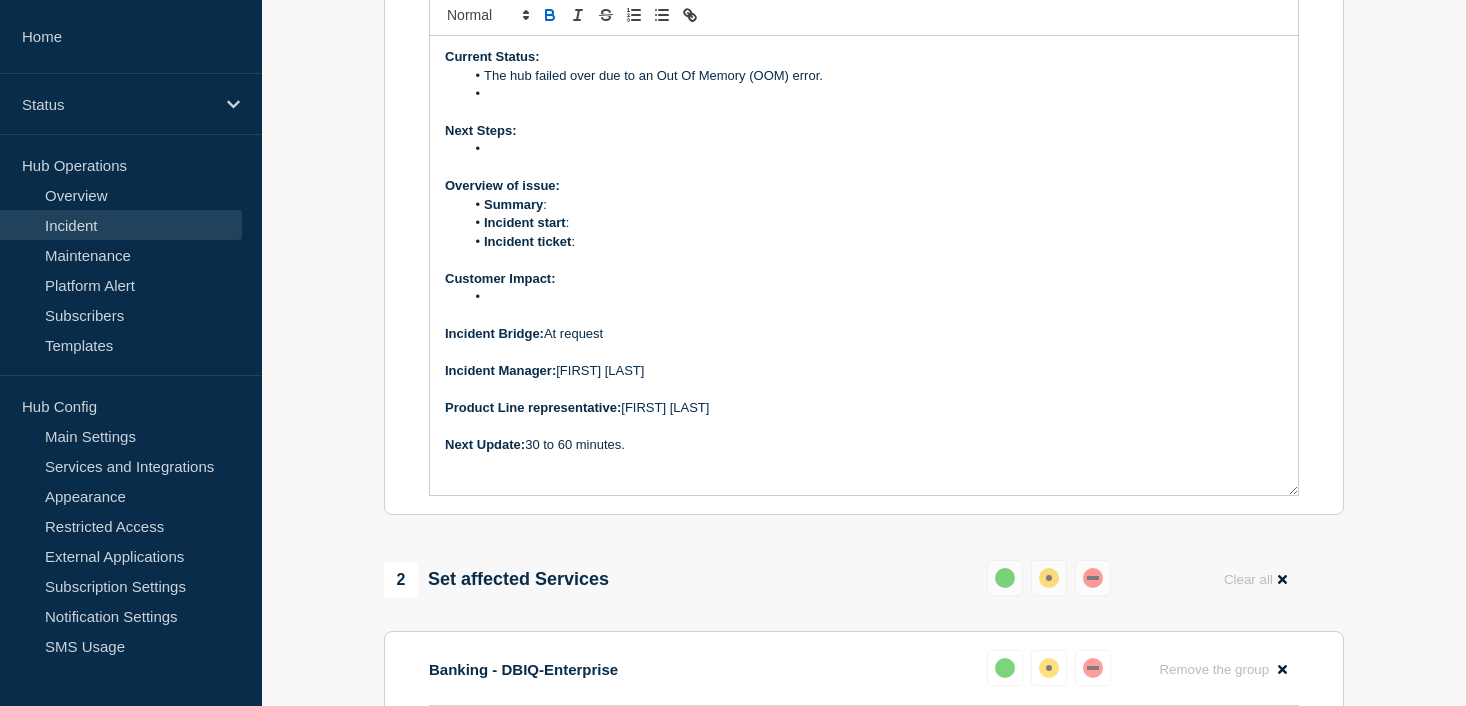 click at bounding box center (874, 94) 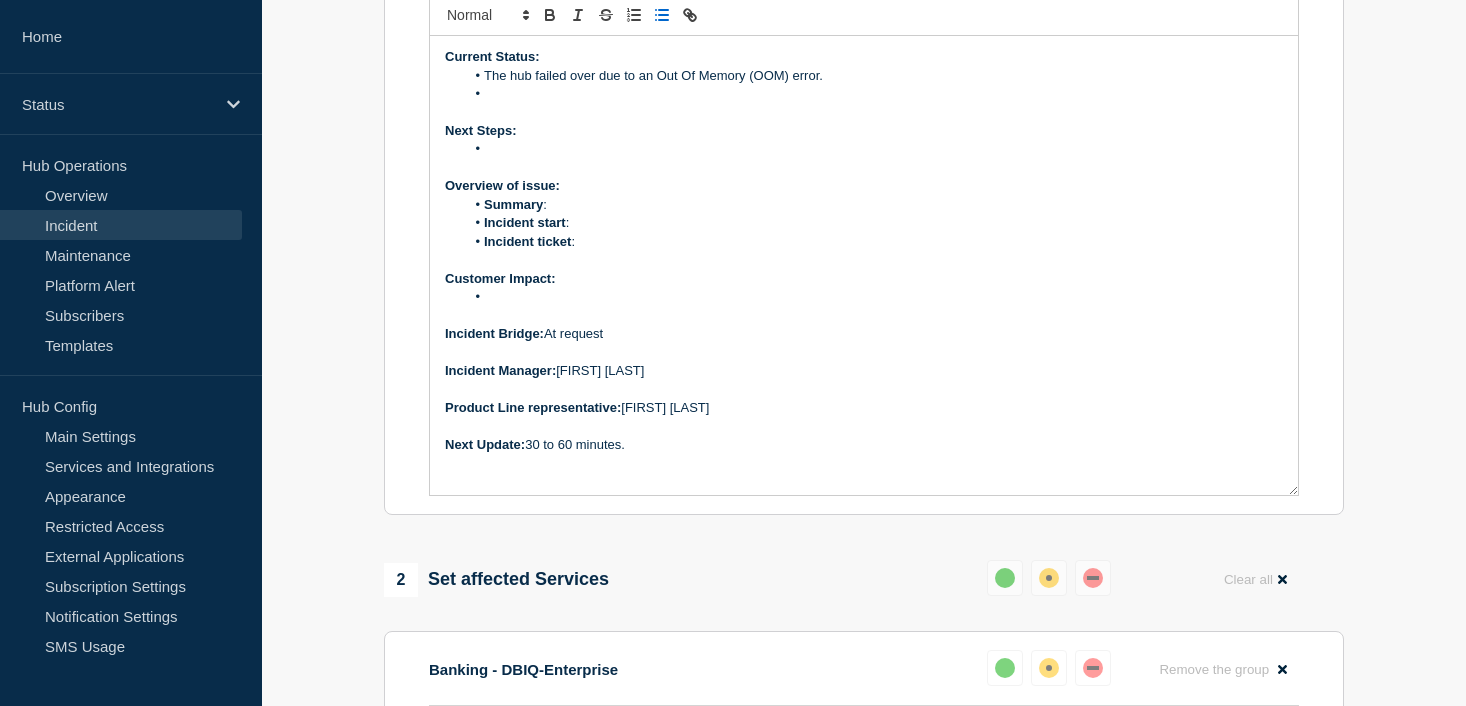 click at bounding box center (874, 94) 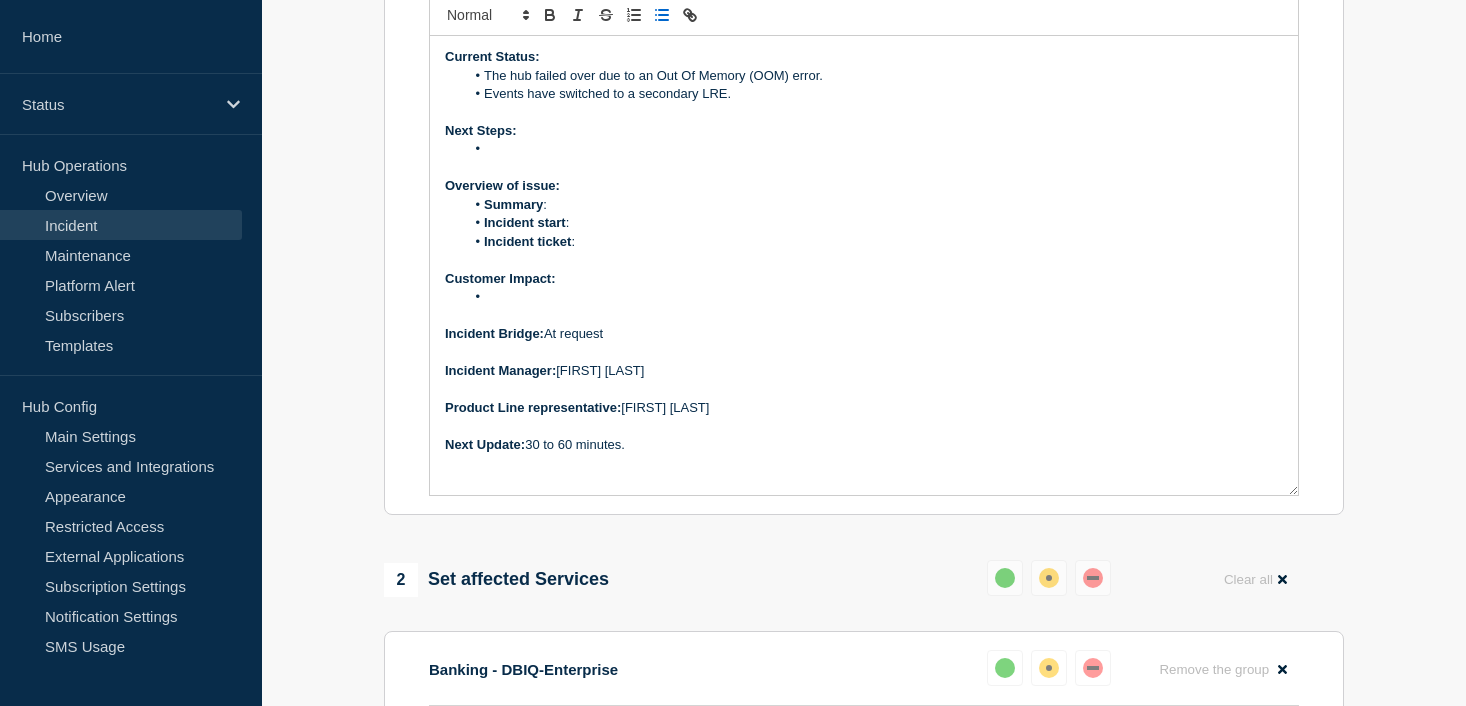 click at bounding box center (874, 149) 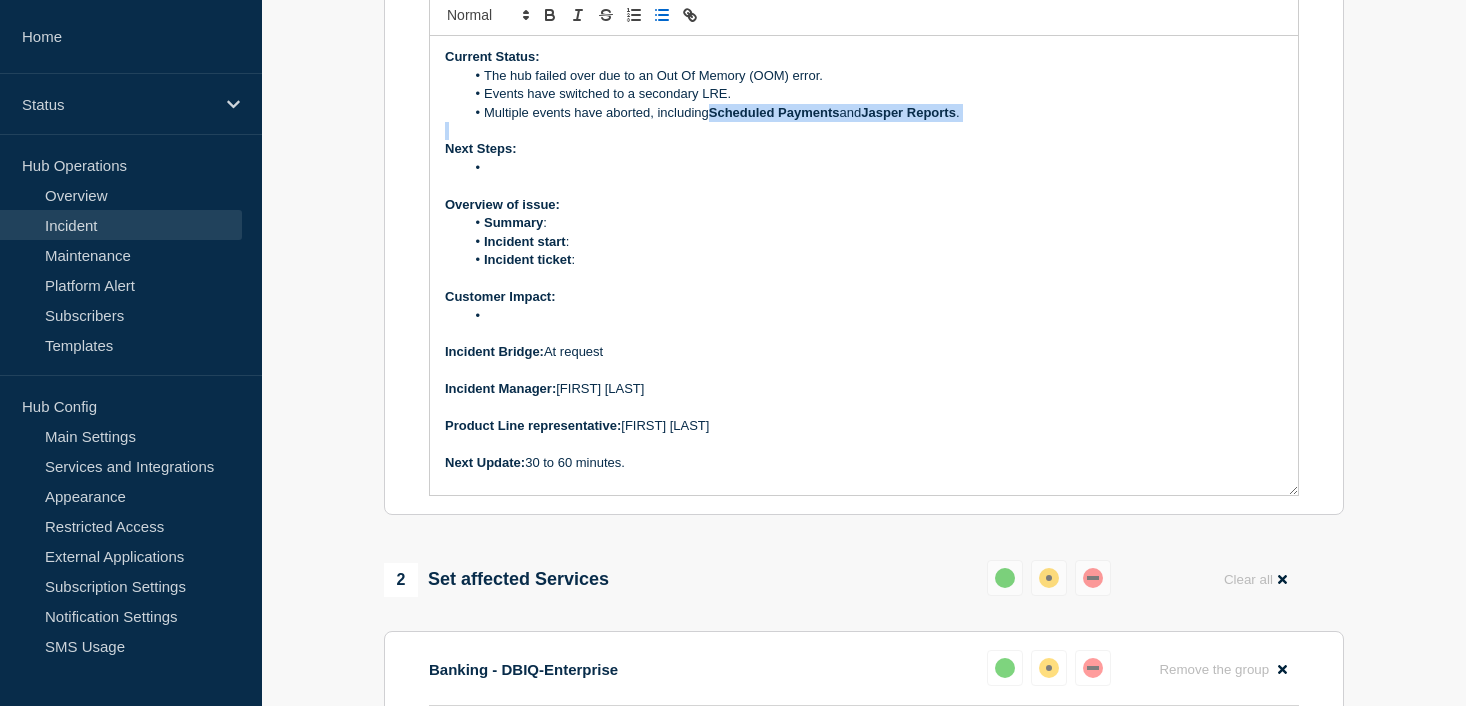 drag, startPoint x: 715, startPoint y: 165, endPoint x: 941, endPoint y: 177, distance: 226.31836 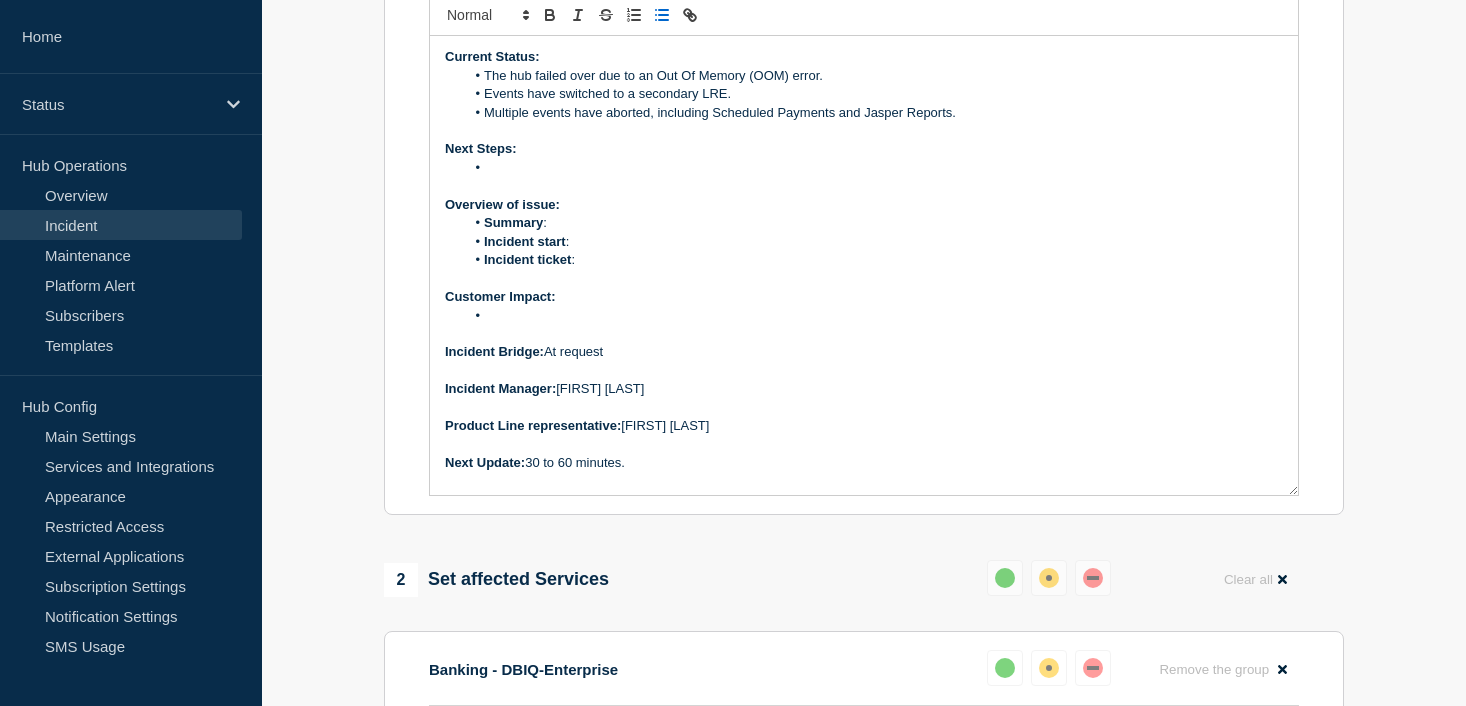 click at bounding box center (874, 168) 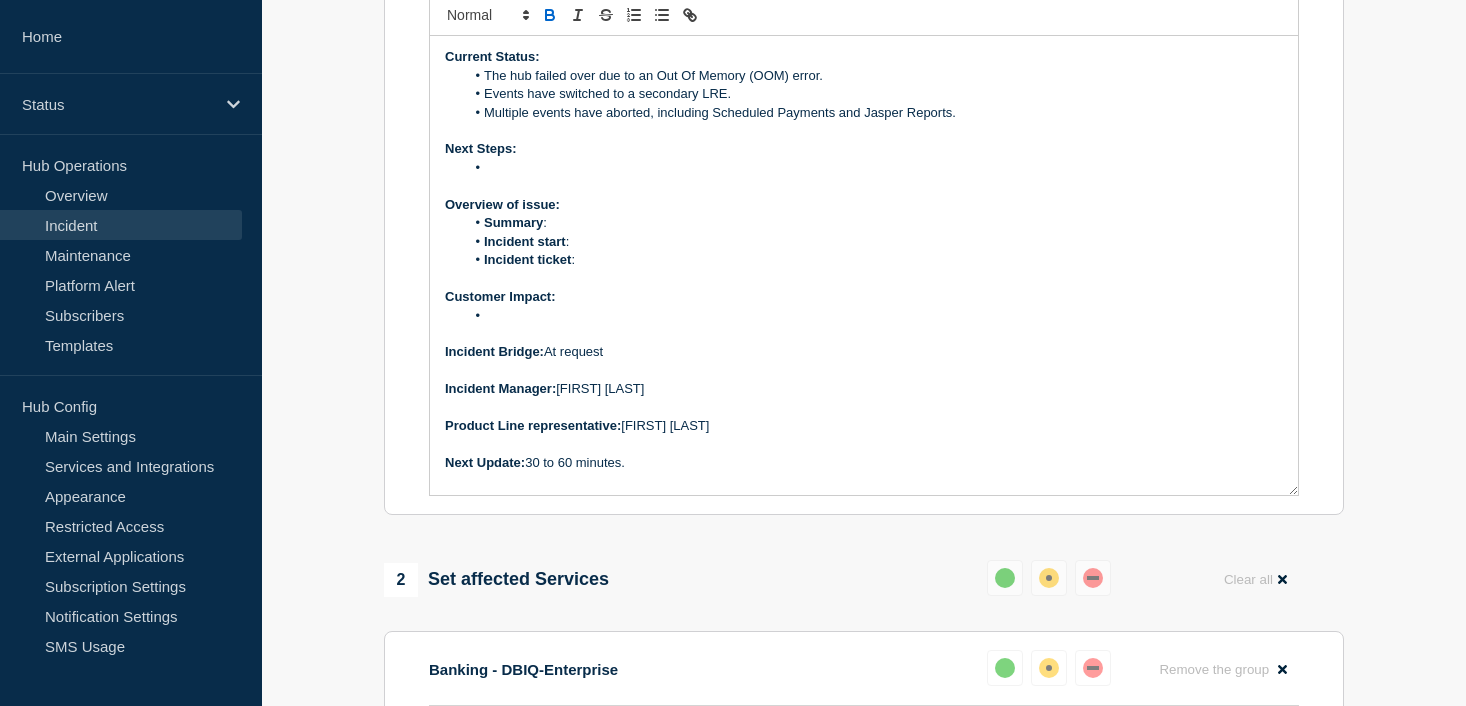 click on "Multiple events have aborted, including Scheduled Payments and Jasper Reports." at bounding box center [874, 113] 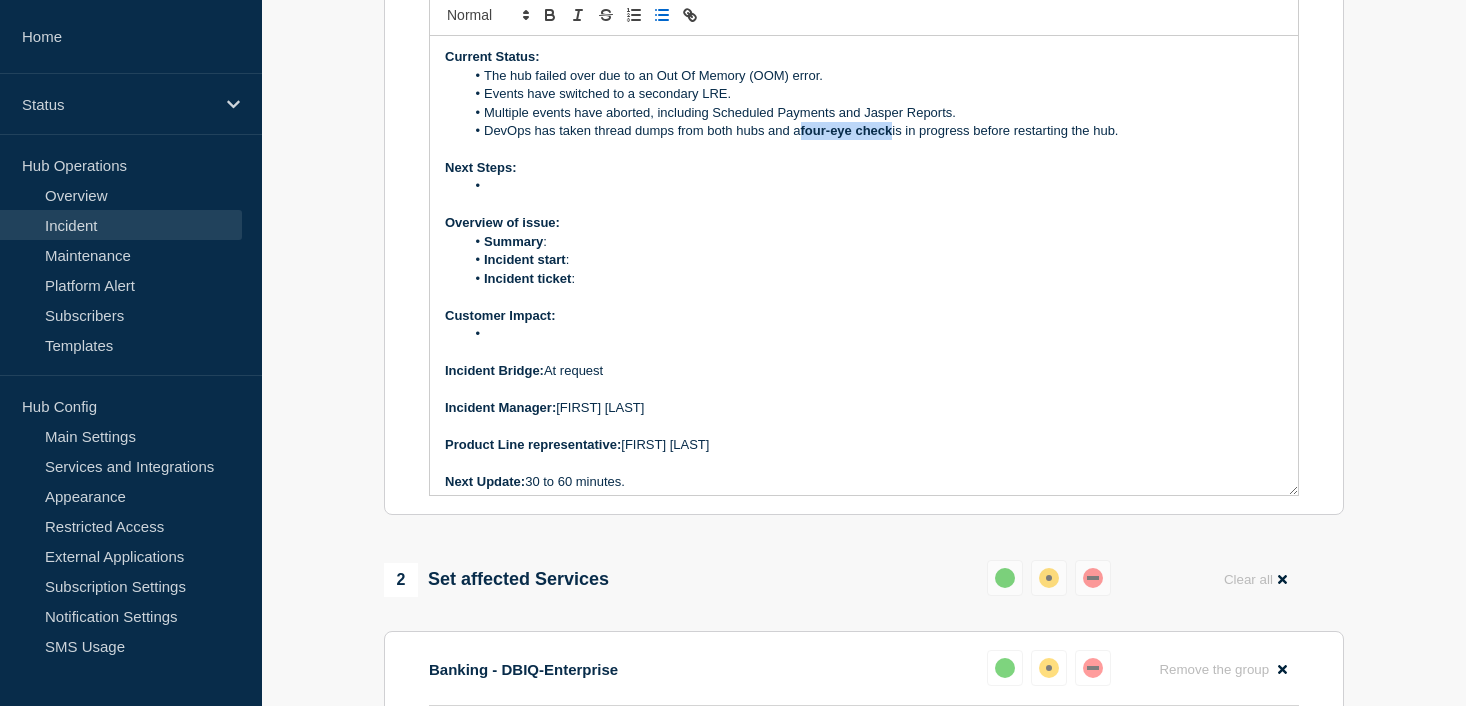 drag, startPoint x: 804, startPoint y: 183, endPoint x: 893, endPoint y: 179, distance: 89.08984 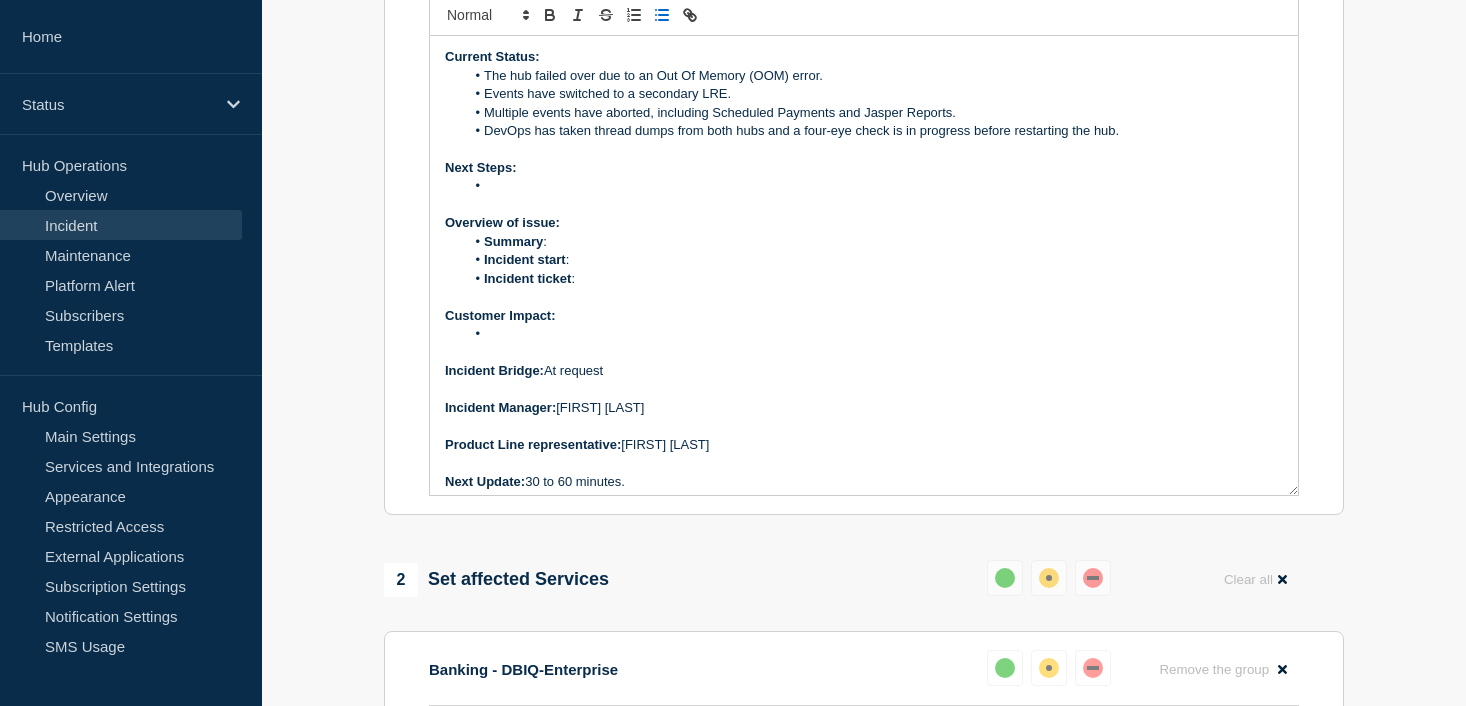 click at bounding box center (874, 186) 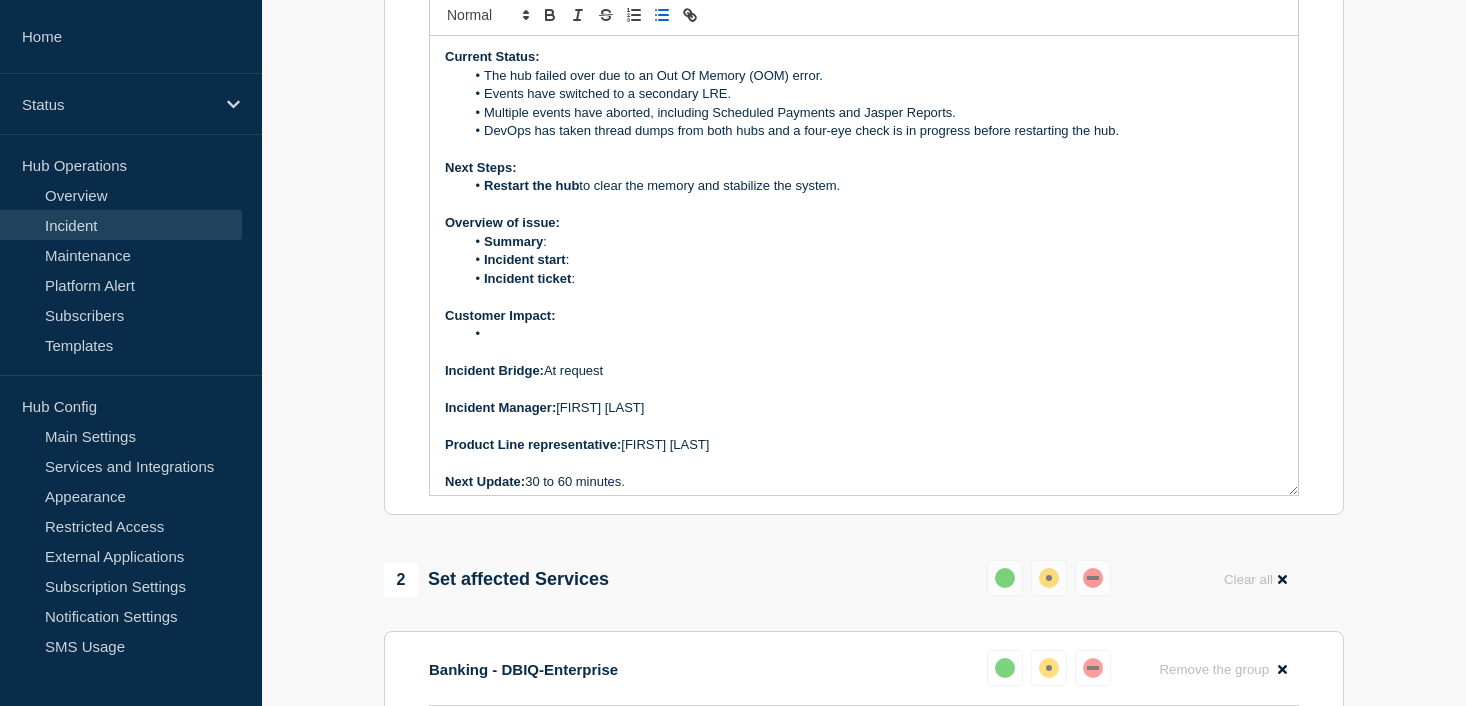 drag, startPoint x: 482, startPoint y: 236, endPoint x: 850, endPoint y: 240, distance: 368.02173 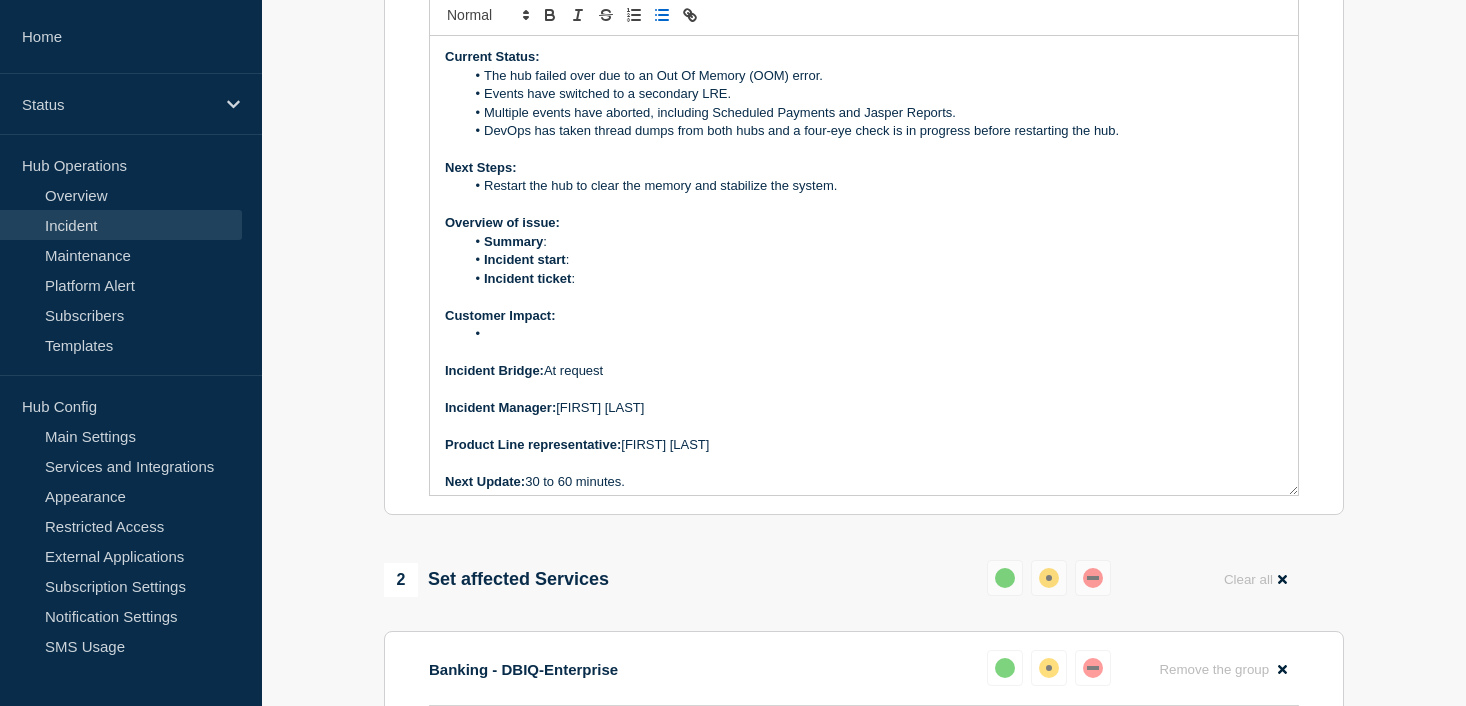 click on "Restart the hub to clear the memory and stabilize the system." at bounding box center (874, 186) 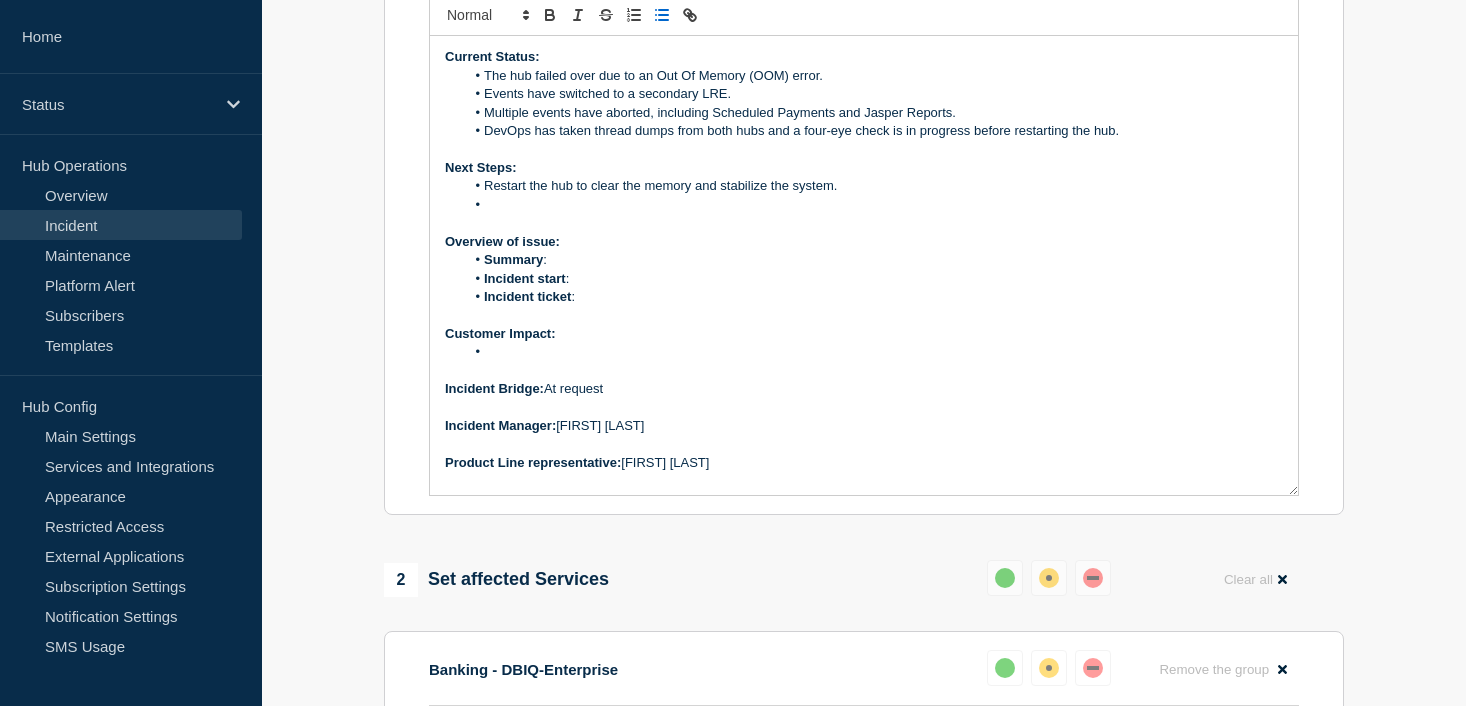 click on "Next Steps:" at bounding box center [864, 168] 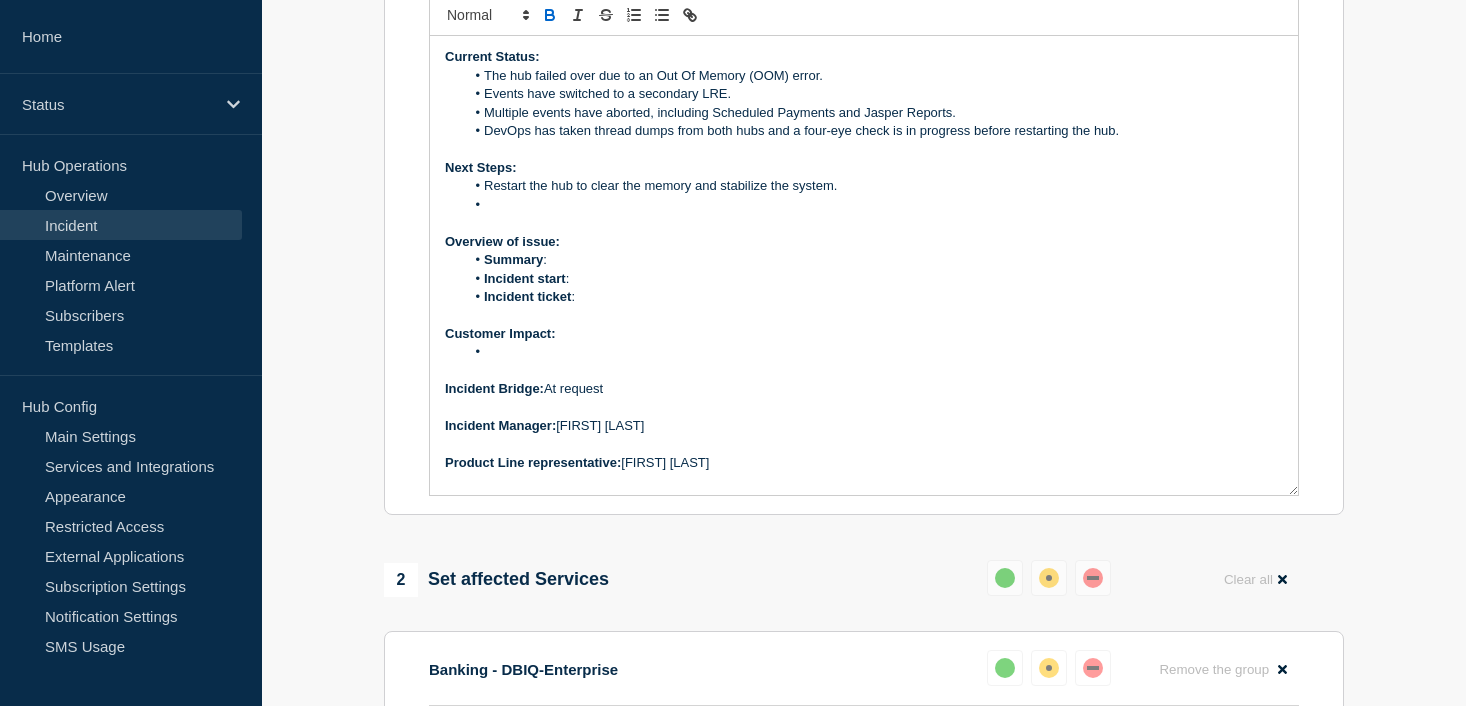 click at bounding box center [874, 205] 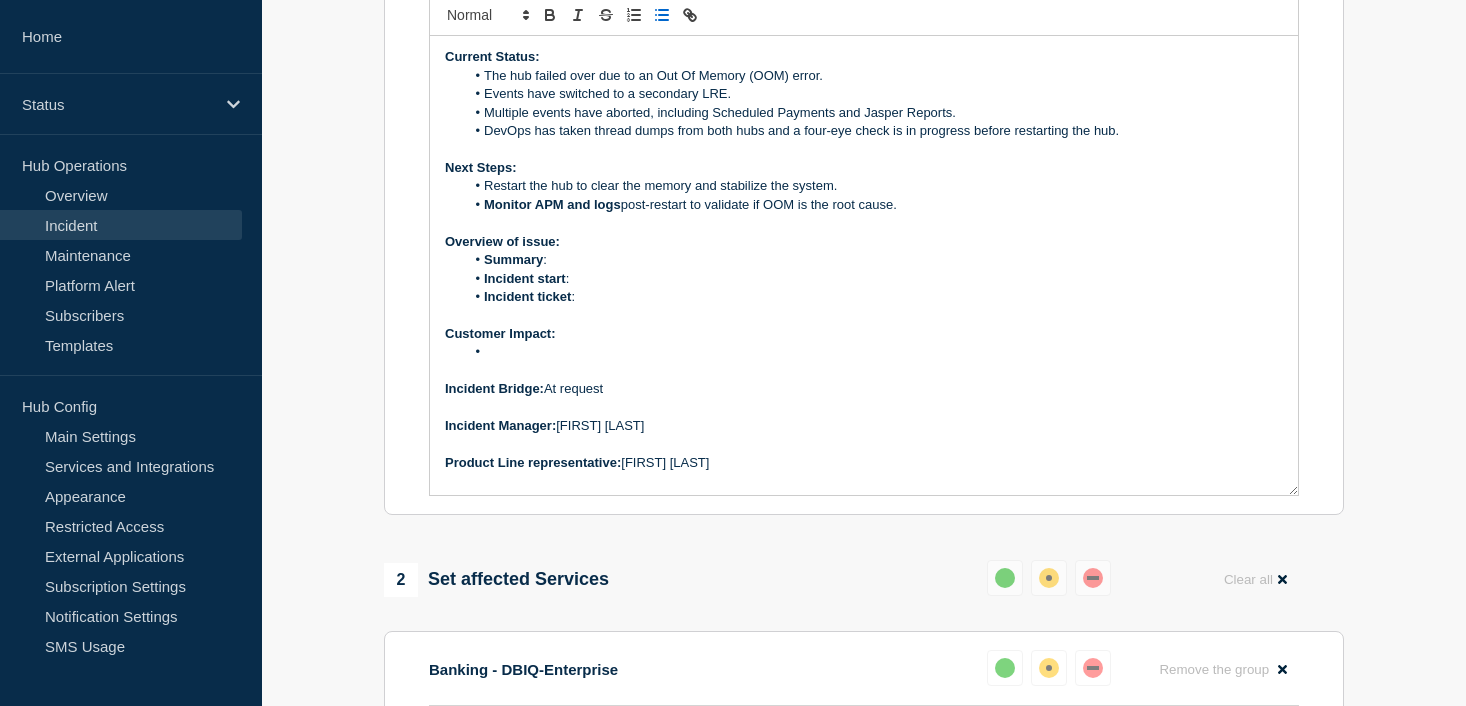 drag, startPoint x: 481, startPoint y: 256, endPoint x: 903, endPoint y: 256, distance: 422 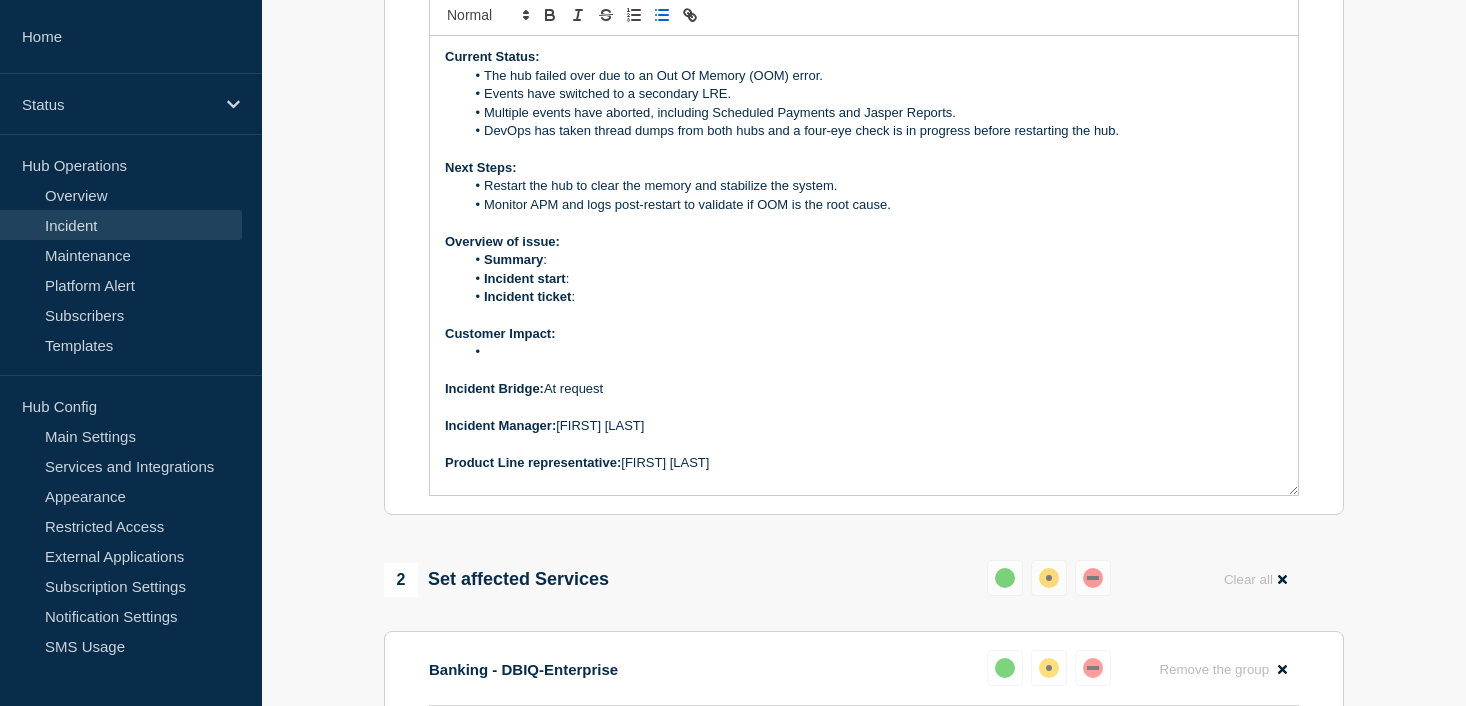 click on "Overview of issue:" at bounding box center [864, 242] 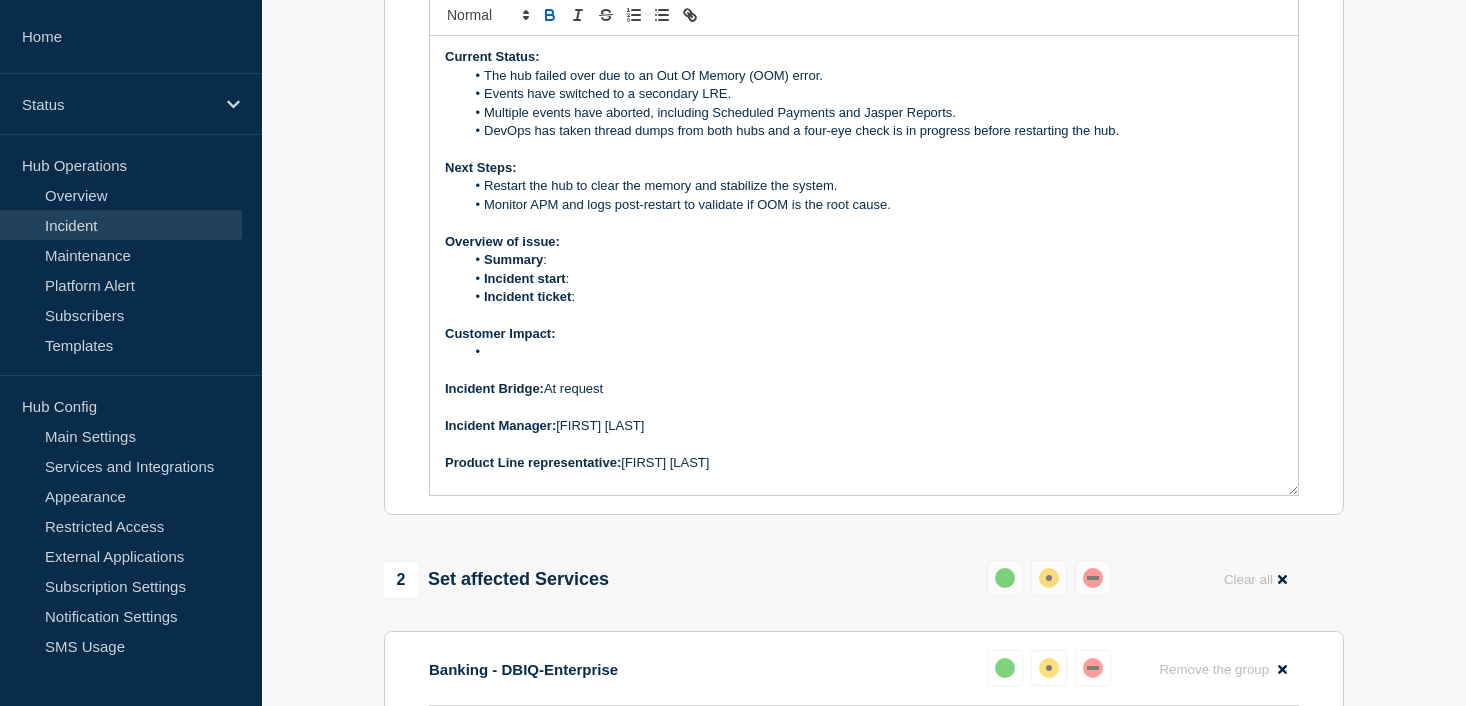 click at bounding box center (874, 352) 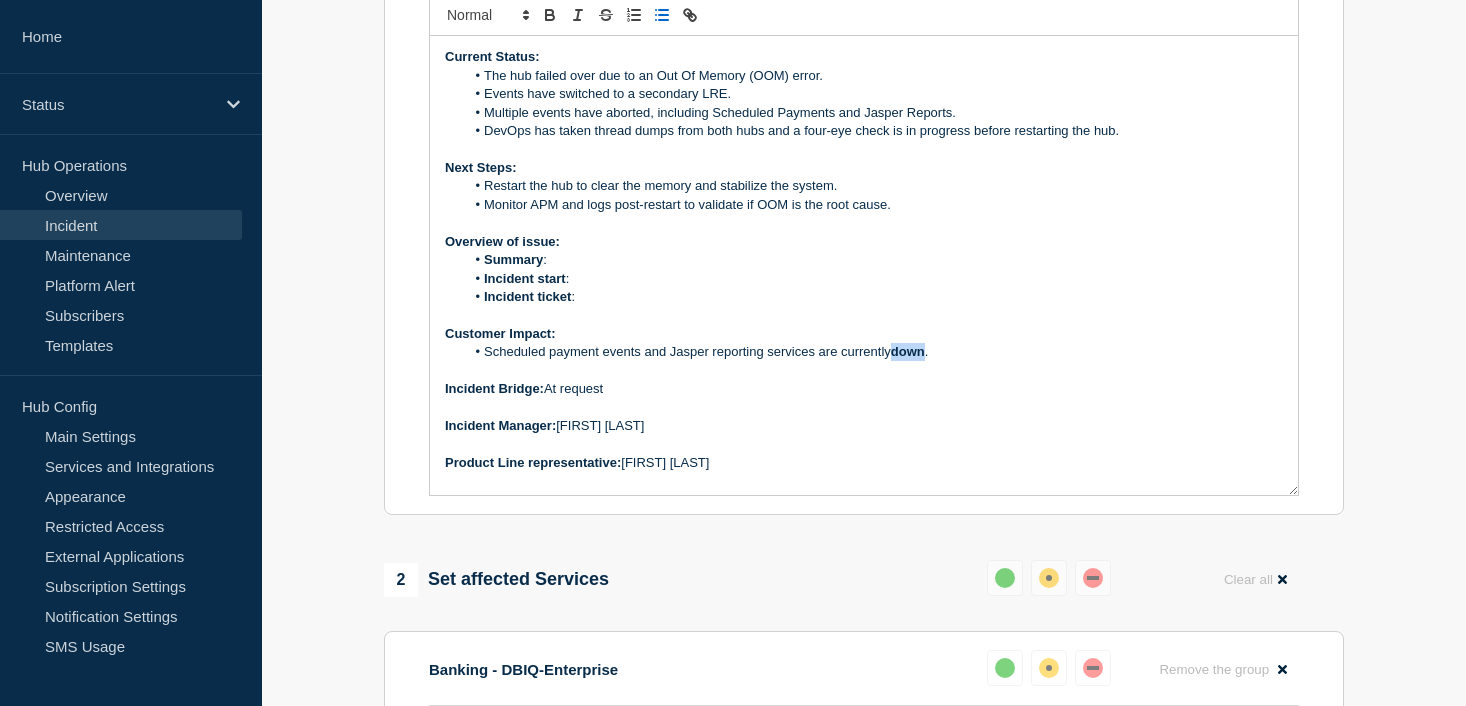 drag, startPoint x: 929, startPoint y: 406, endPoint x: 896, endPoint y: 403, distance: 33.13608 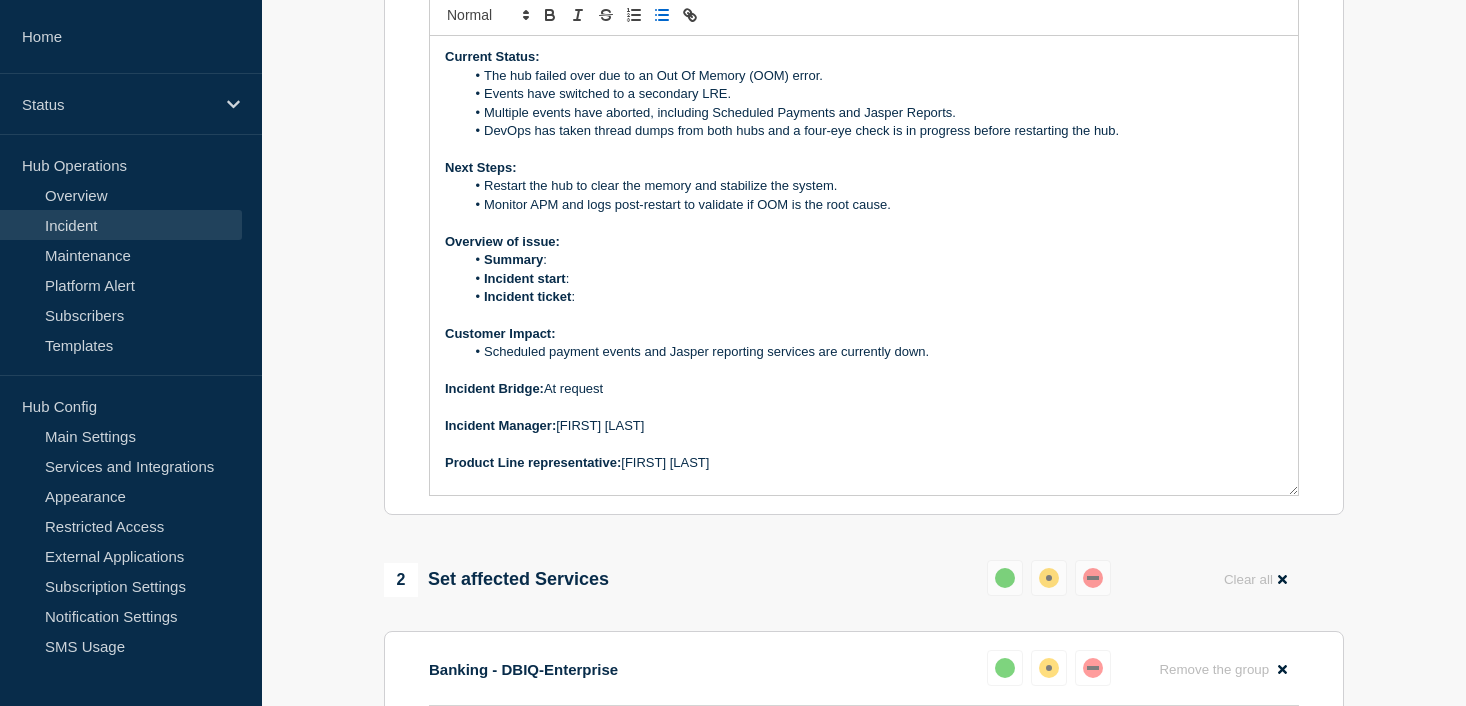 click on "Scheduled payment events and Jasper reporting services are currently down." at bounding box center (874, 352) 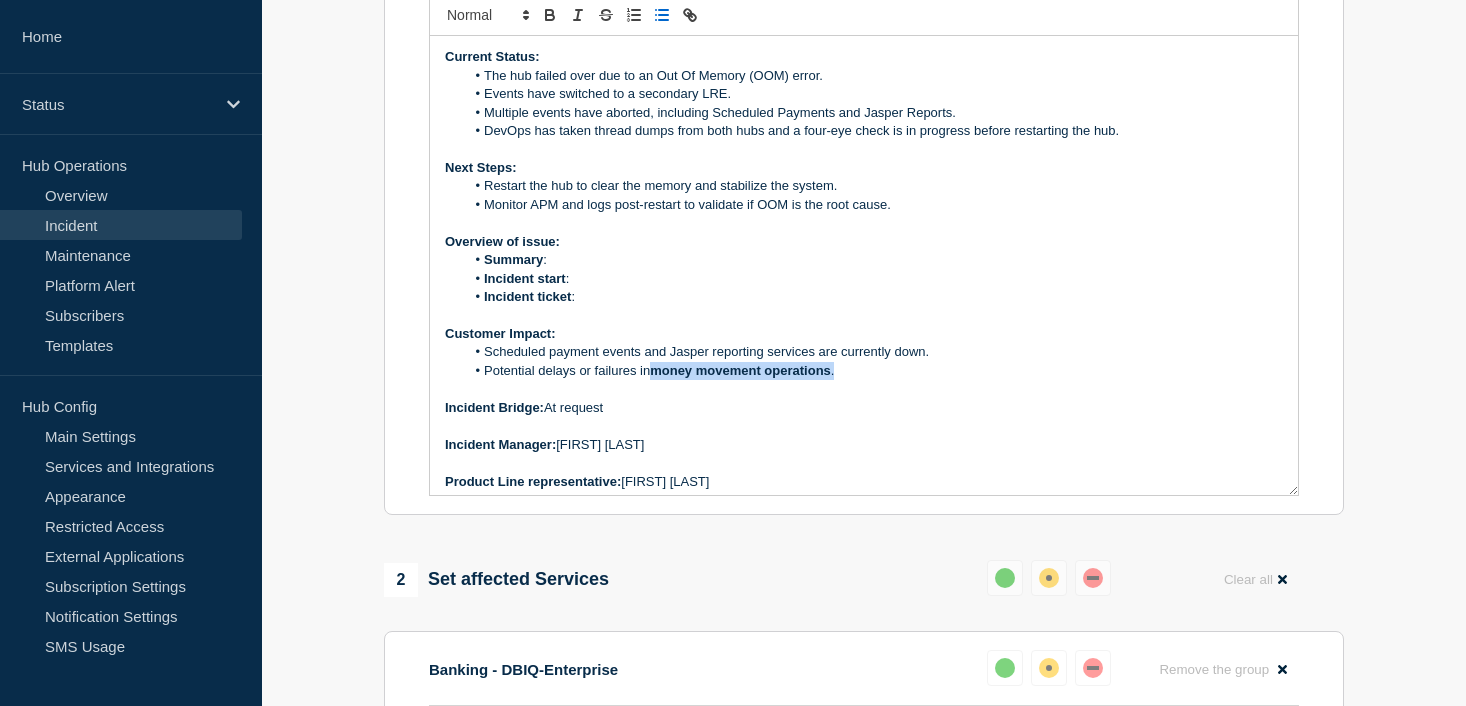 drag, startPoint x: 849, startPoint y: 422, endPoint x: 652, endPoint y: 419, distance: 197.02284 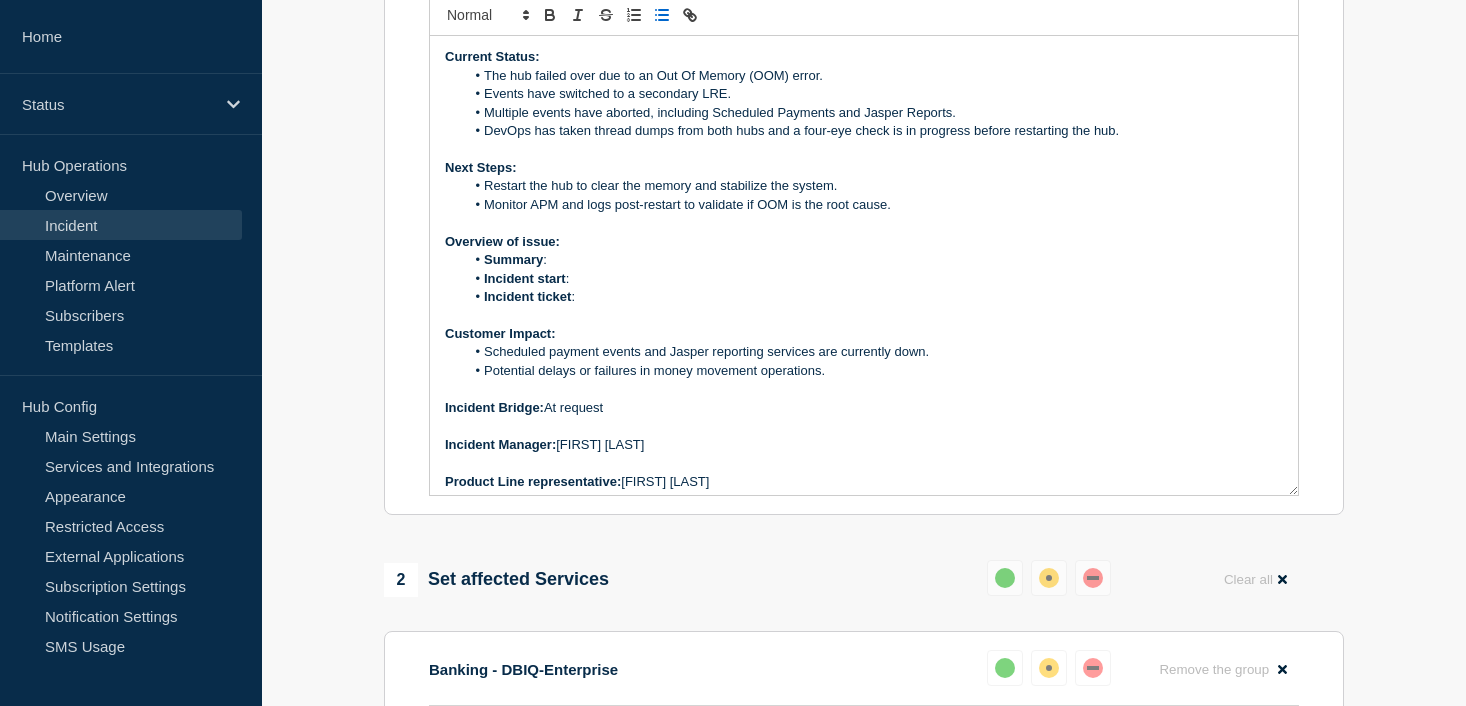 click on "Incident ticket :" at bounding box center [874, 297] 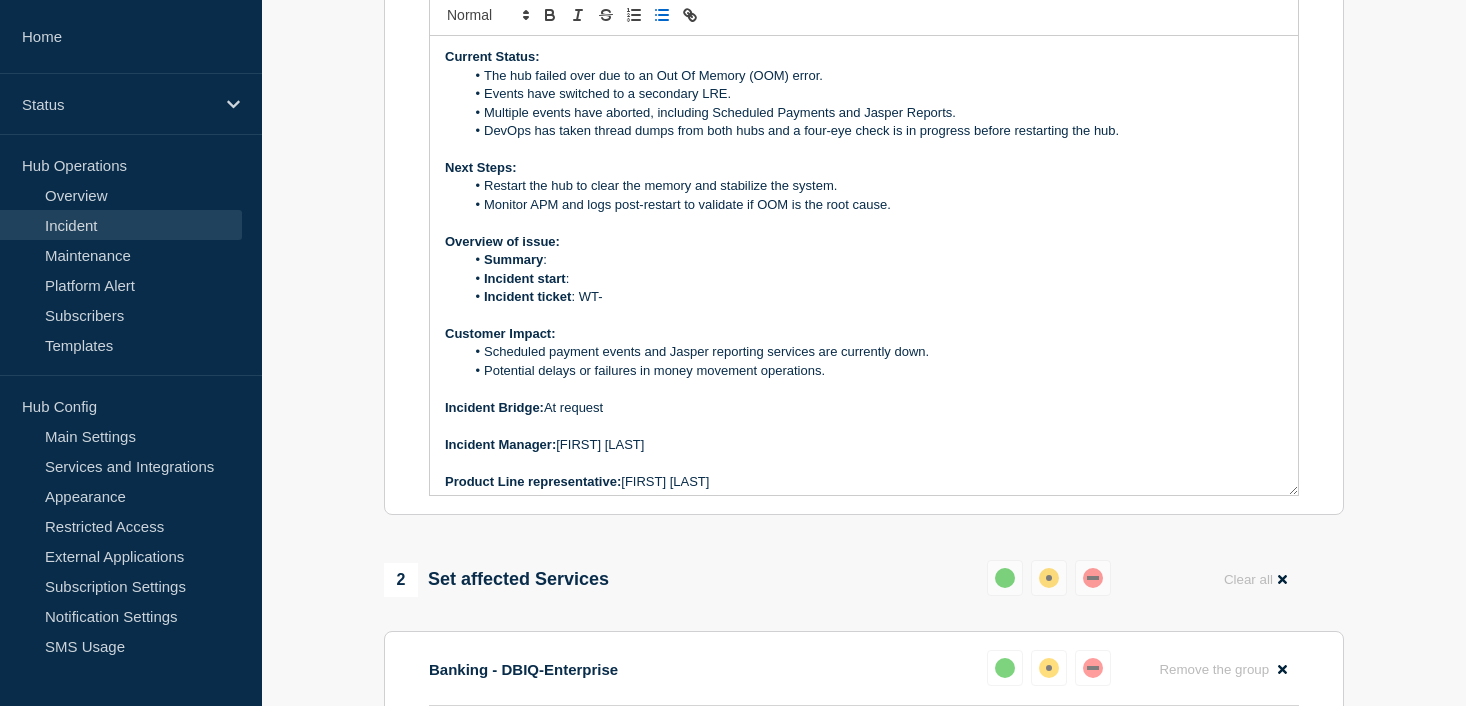 click at bounding box center (864, 316) 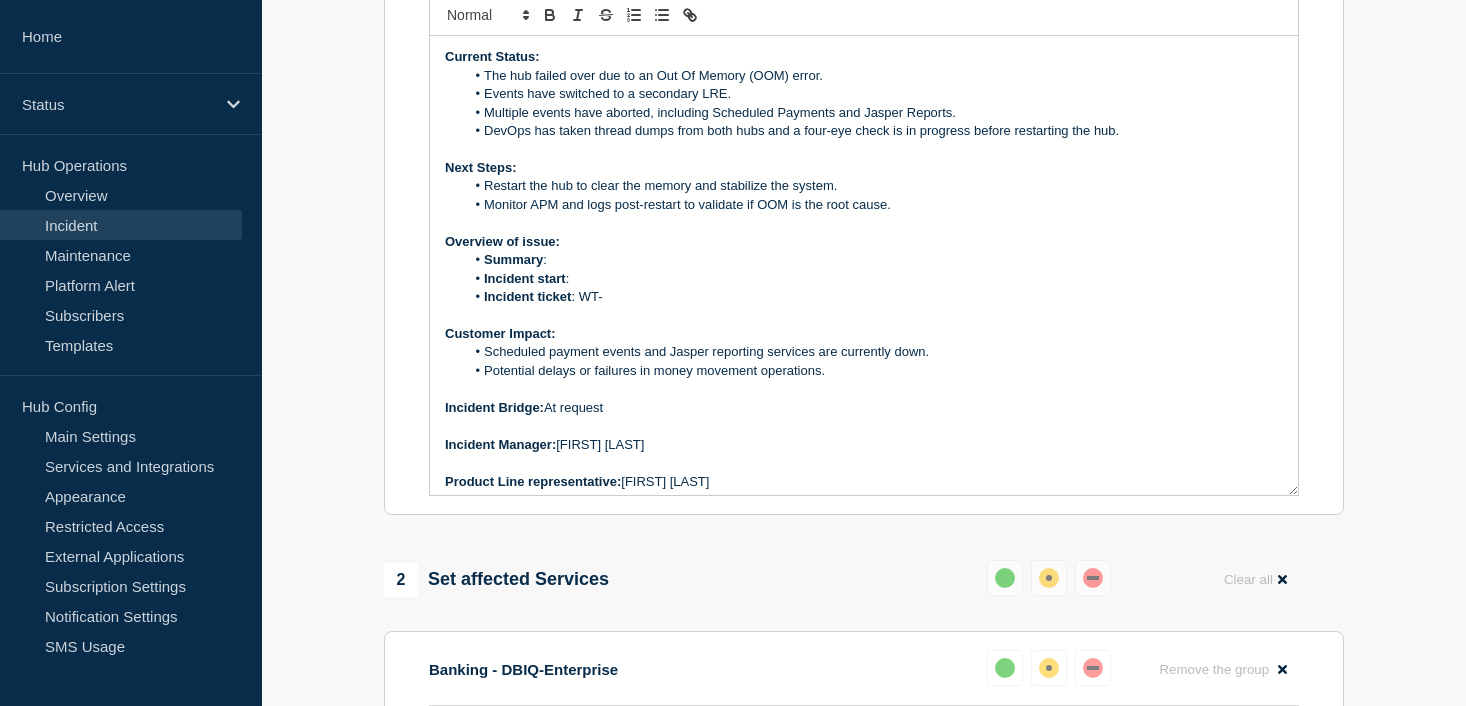 click on "Incident ticket : WT-" at bounding box center [874, 297] 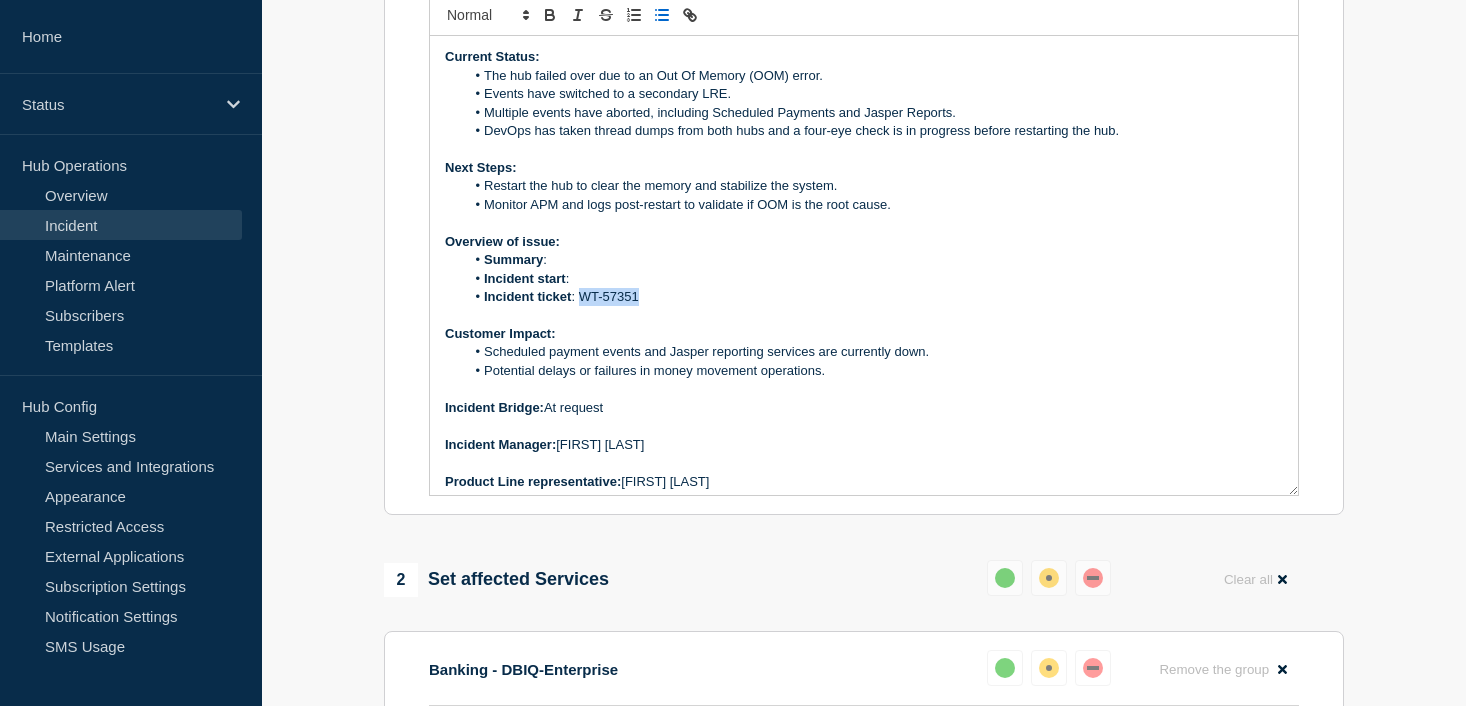 drag, startPoint x: 643, startPoint y: 353, endPoint x: 581, endPoint y: 348, distance: 62.201286 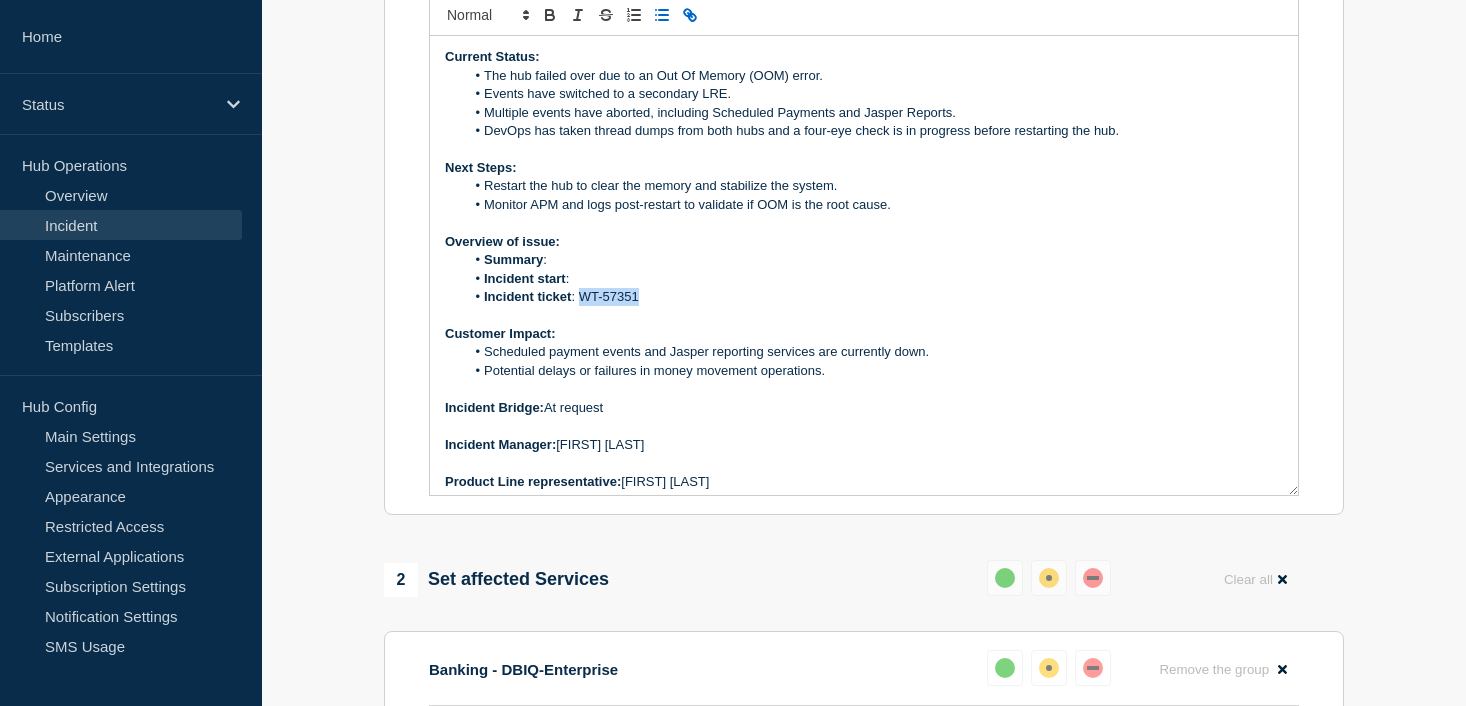 click 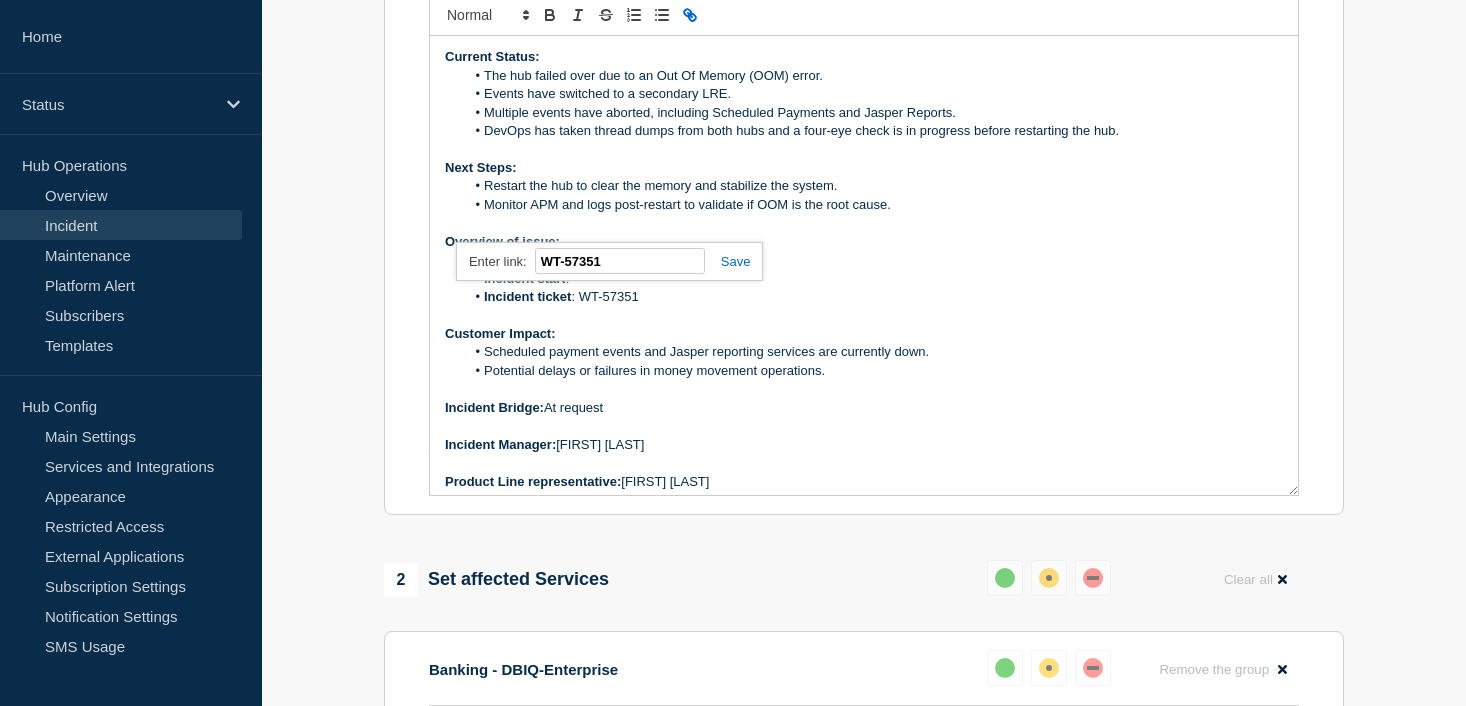 paste on "https://jira.bottomline.tech/browse/" 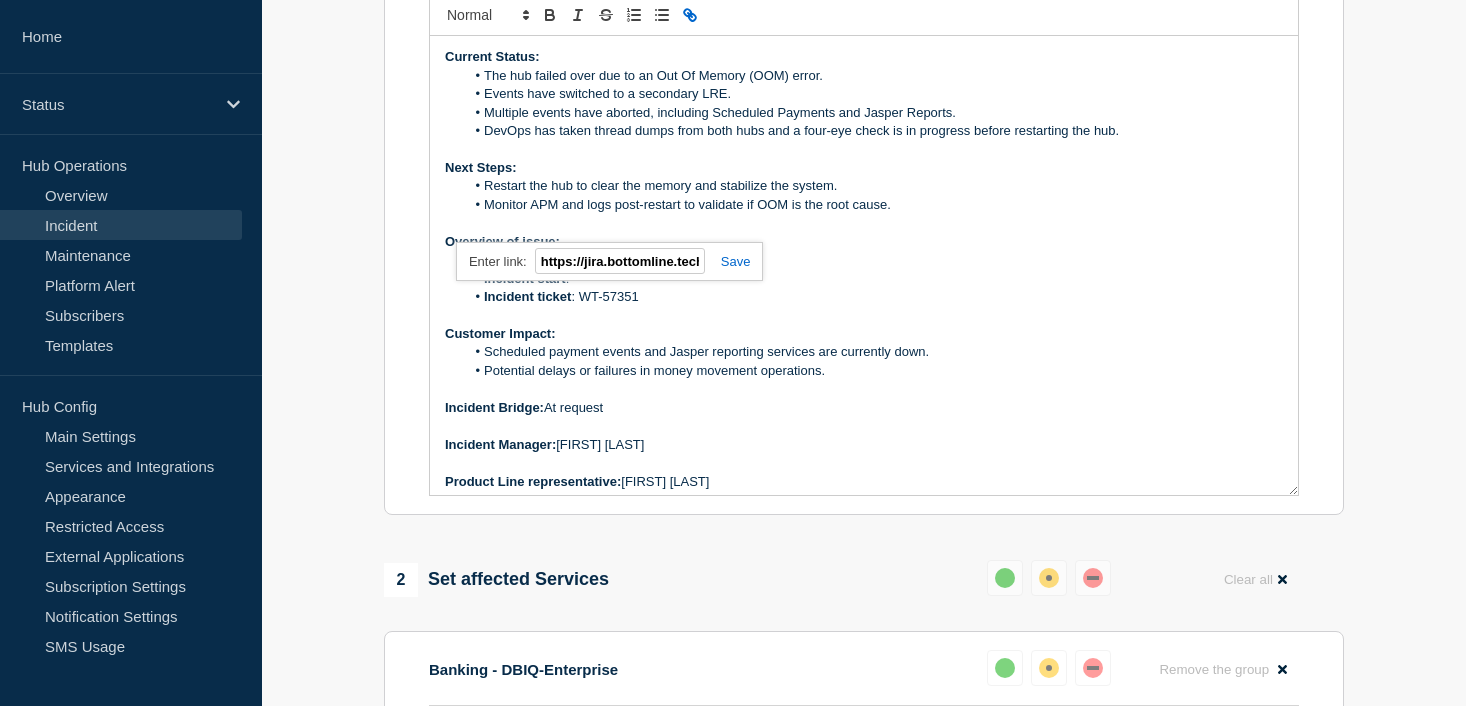 scroll, scrollTop: 0, scrollLeft: 117, axis: horizontal 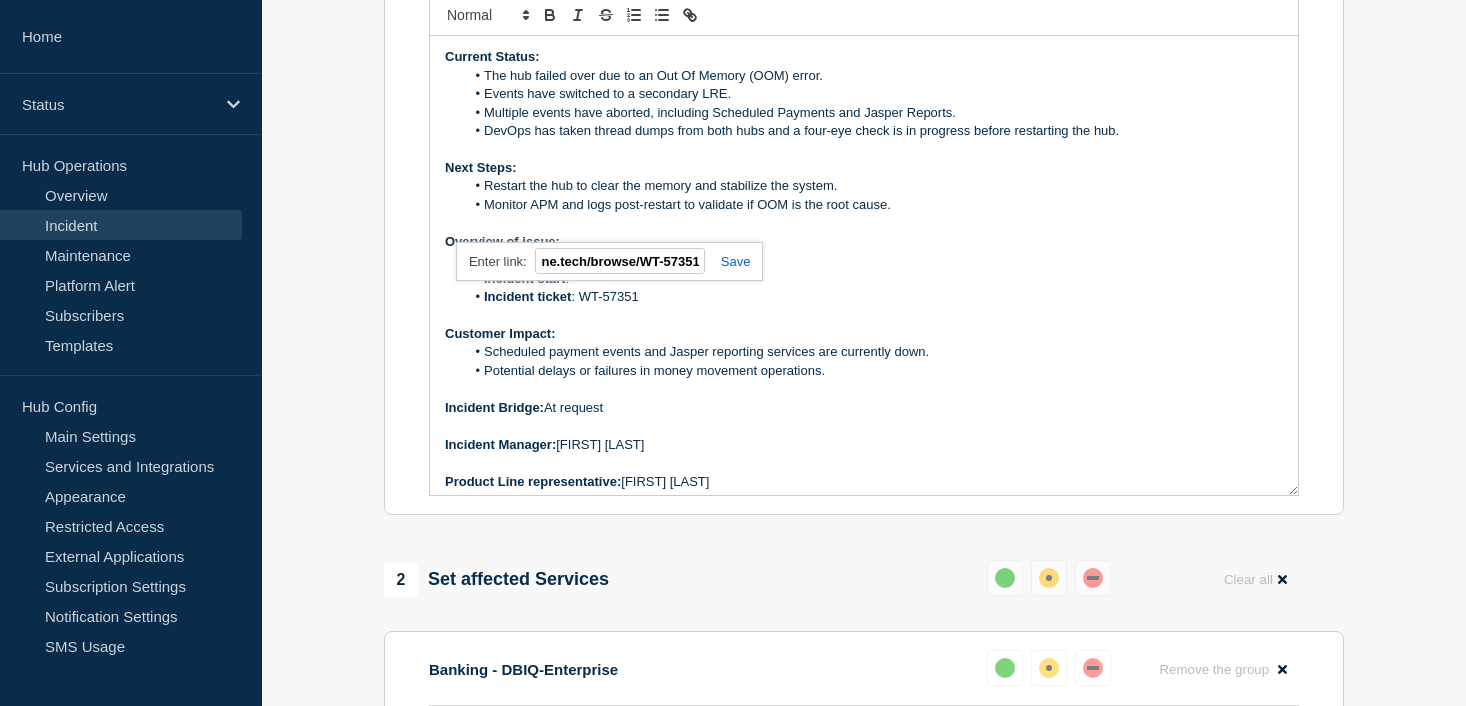 type on "https://jira.bottomline.tech/browse/WT-57351" 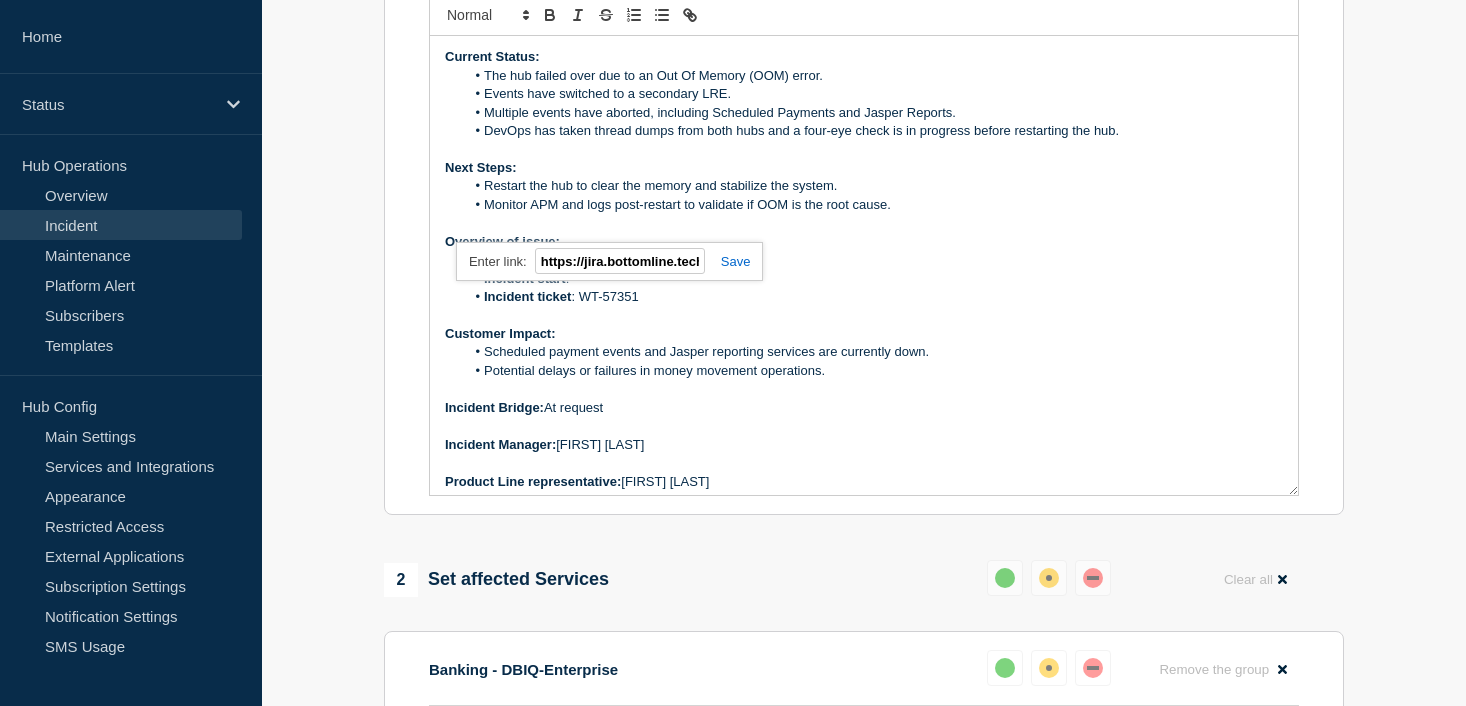 click at bounding box center (728, 261) 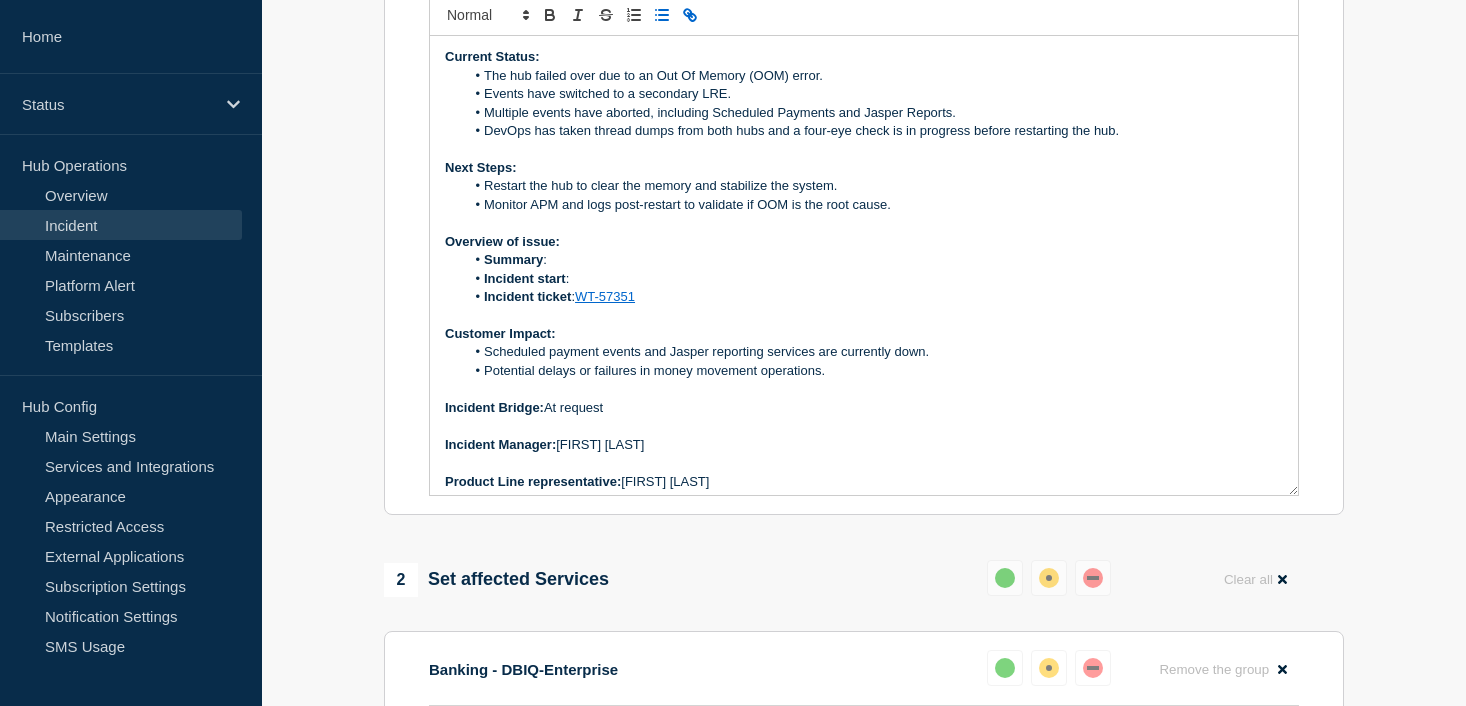 click on "Incident start :" at bounding box center (874, 279) 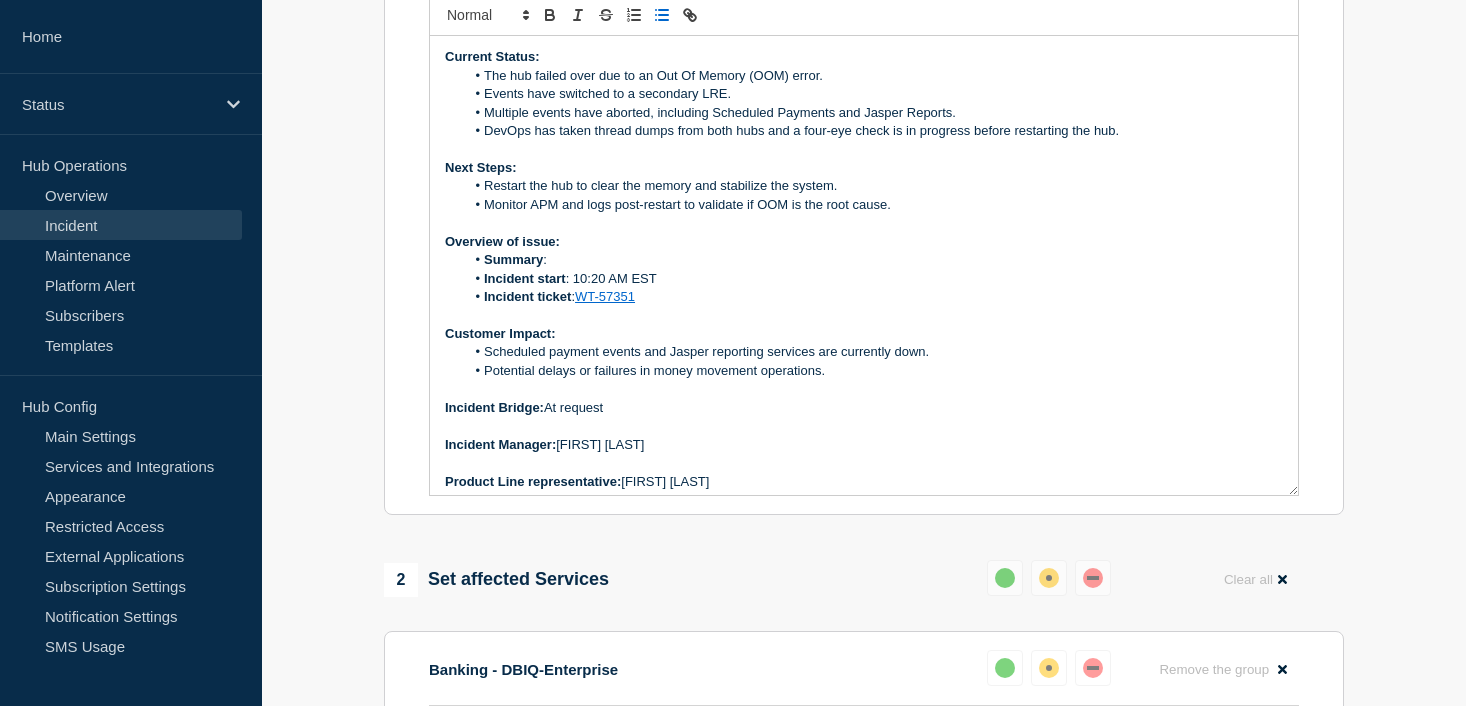 click on "Summary :" at bounding box center (874, 260) 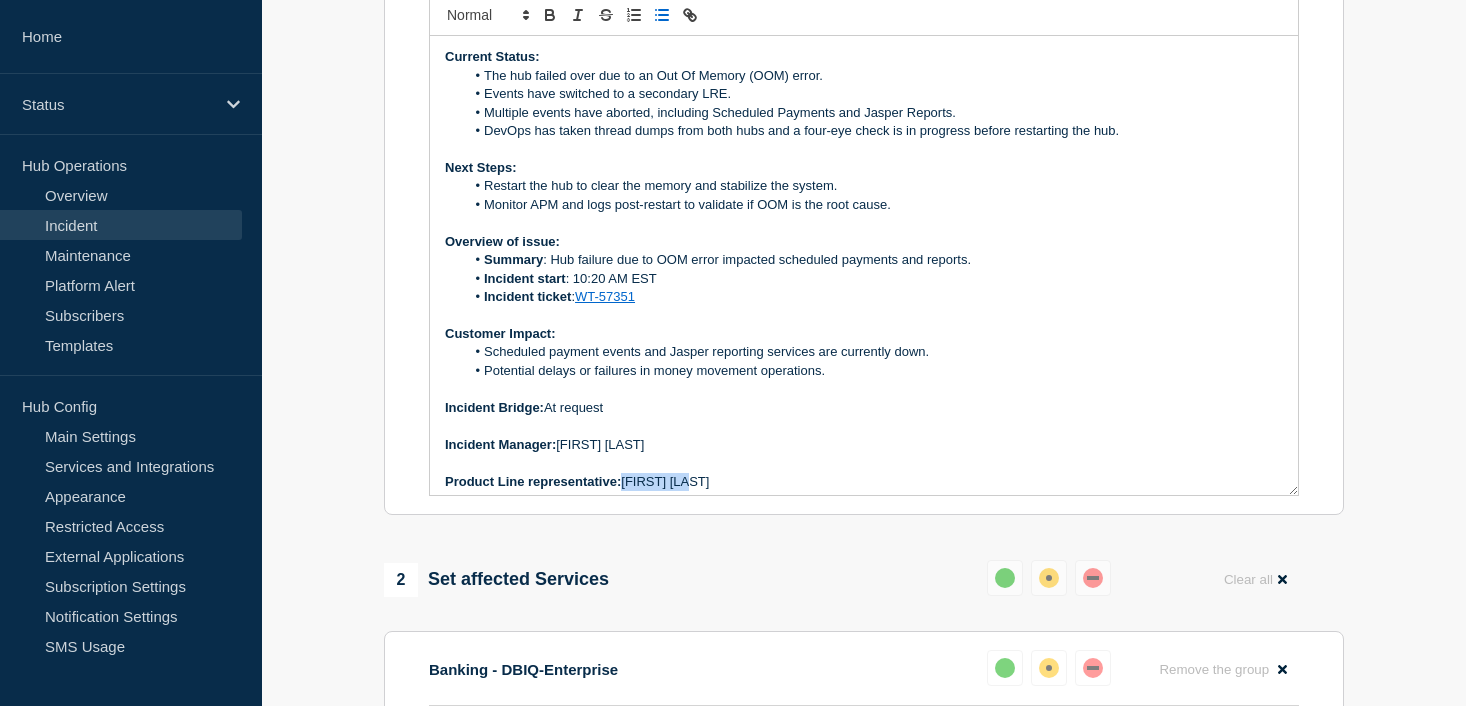 drag, startPoint x: 695, startPoint y: 532, endPoint x: 629, endPoint y: 531, distance: 66.007576 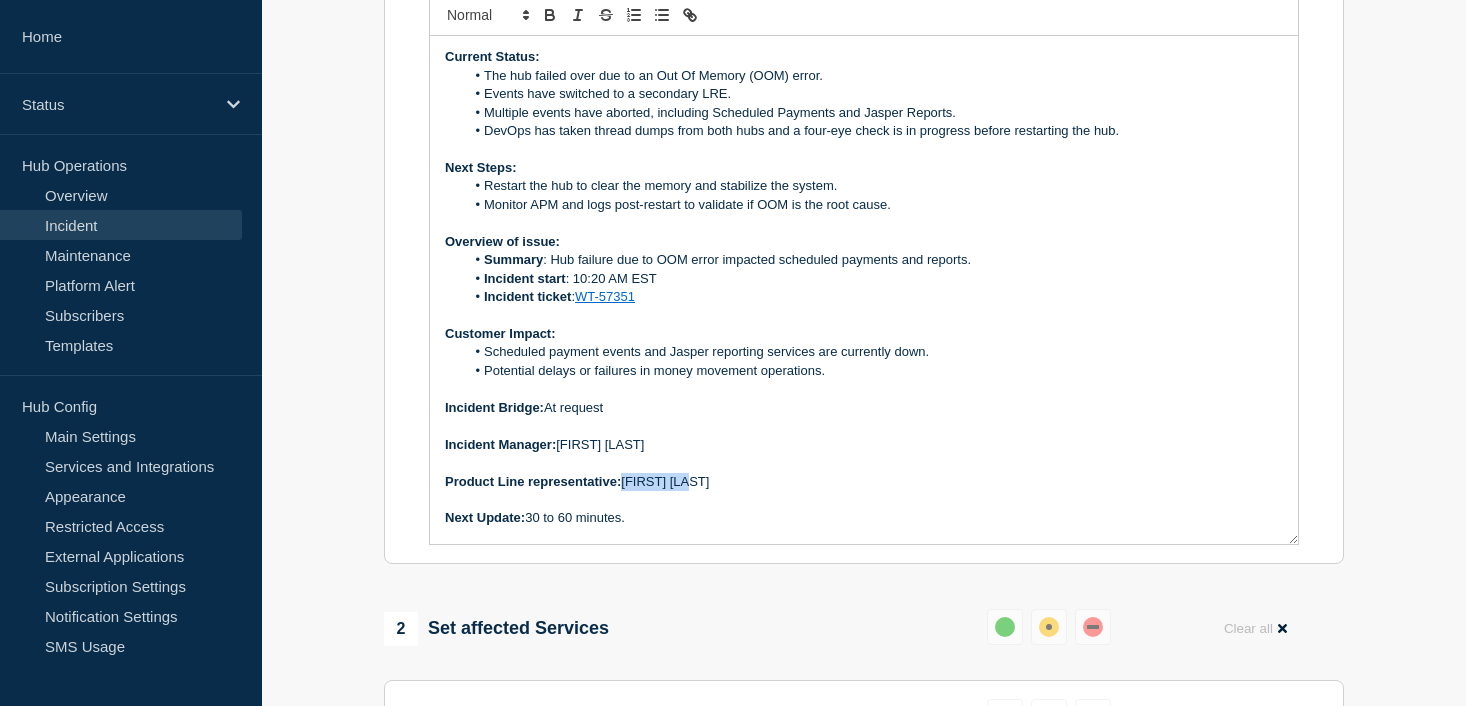 drag, startPoint x: 1291, startPoint y: 539, endPoint x: 1299, endPoint y: 589, distance: 50.635956 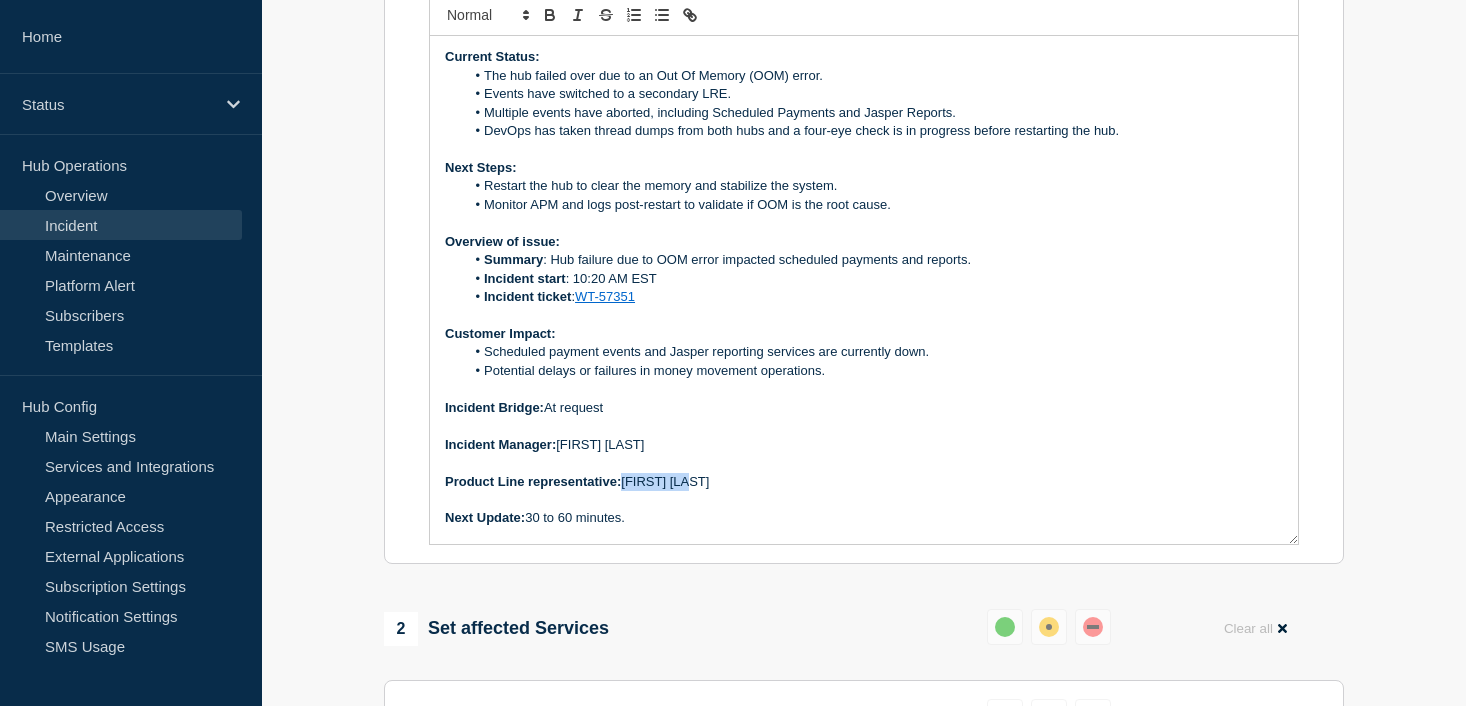 click on "Title  (required) [Banking / DBIQ-E - First American Trust - PR] | Severity: 1 | Summary: First American Trust - HUB failover Start time (EDT)  (required) 2025-08-06 10:50 Incident type  (required) Select option Investigating Identified Monitoring Resolved Message  Current Status: The hub failed over due to an Out Of Memory (OOM) error. Events have switched to a secondary LRE. Multiple events have aborted, including Scheduled Payments and Jasper Reports. DevOps has taken thread dumps from both hubs and a four-eye check is in progress before restarting the hub. Next Steps: Restart the hub to clear the memory and stabilize the system. Monitor APM and logs post-restart to validate if OOM is the root cause. Overview of issue:  Summary : Hub failure due to OOM error impacted scheduled payments and reports. Incident start : 10:20 AM EST Incident ticket :  WT-57351 Customer Impact: Scheduled payment events and Jasper reporting services are currently down. Potential delays or failures in money movement operations." at bounding box center [864, 162] 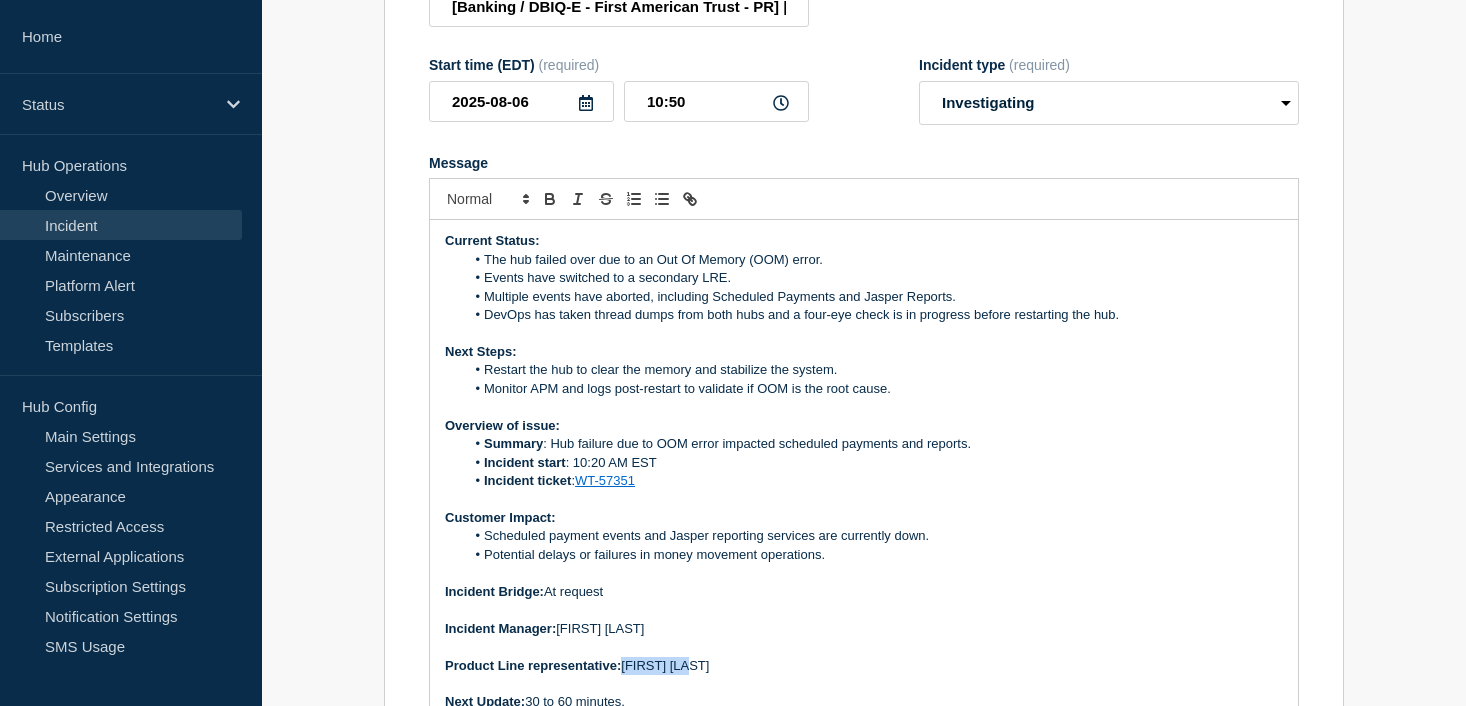 scroll, scrollTop: 334, scrollLeft: 0, axis: vertical 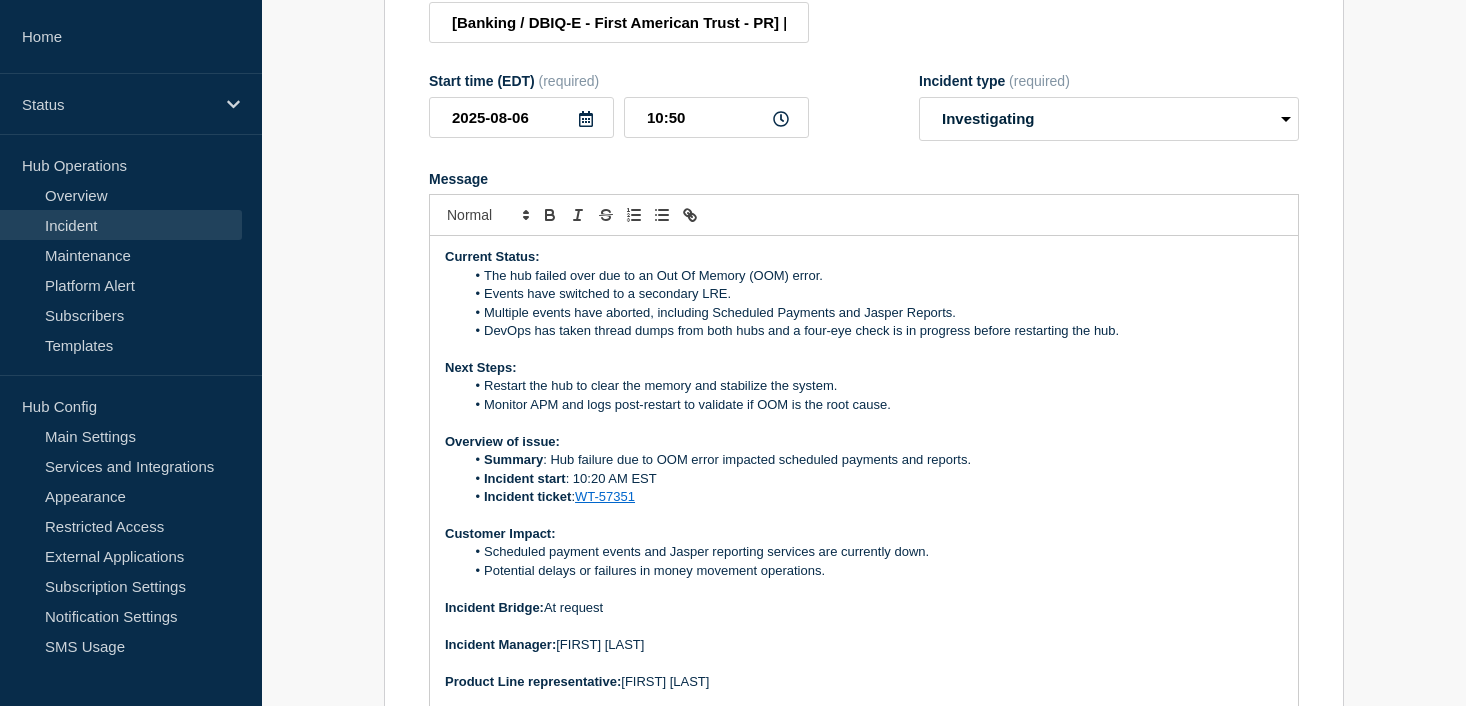 click on "Events have switched to a secondary LRE." at bounding box center (874, 294) 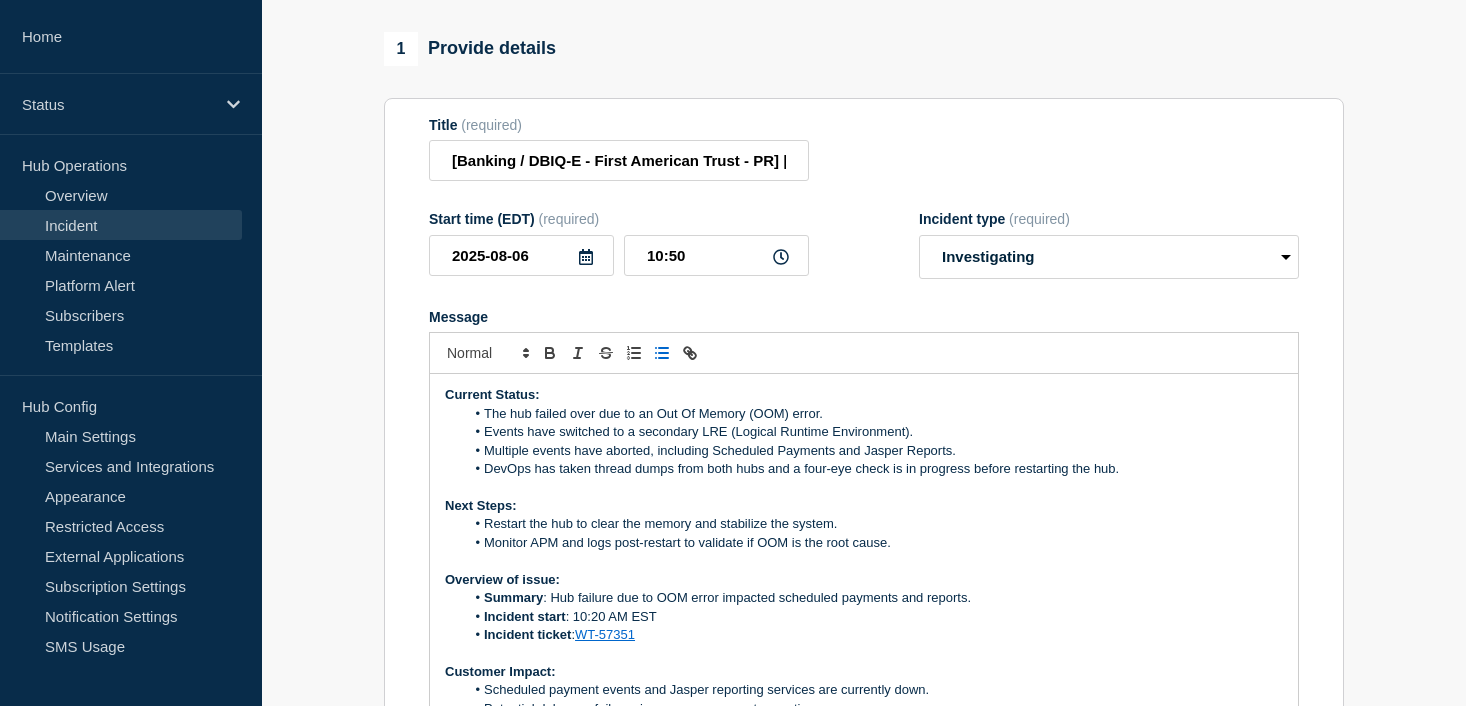 scroll, scrollTop: 134, scrollLeft: 0, axis: vertical 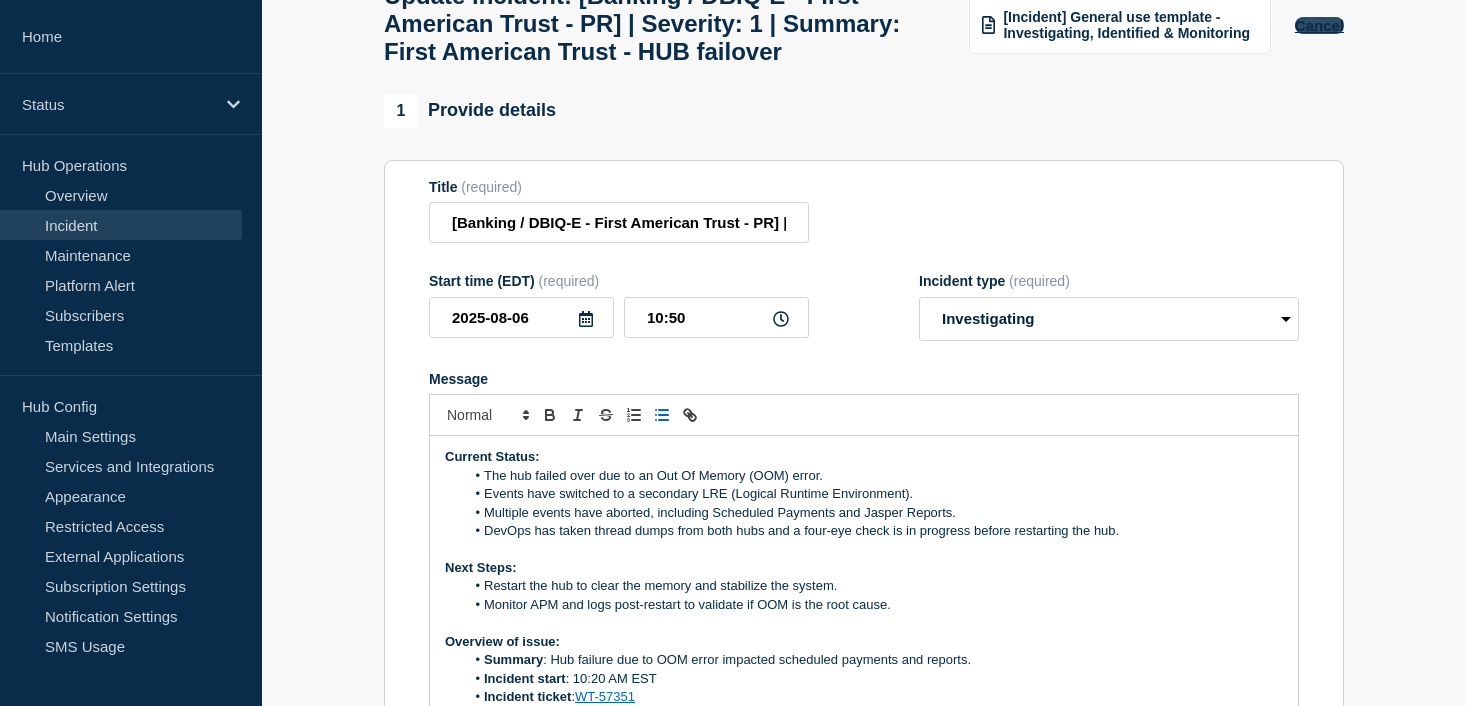 click on "Cancel" at bounding box center (1319, 25) 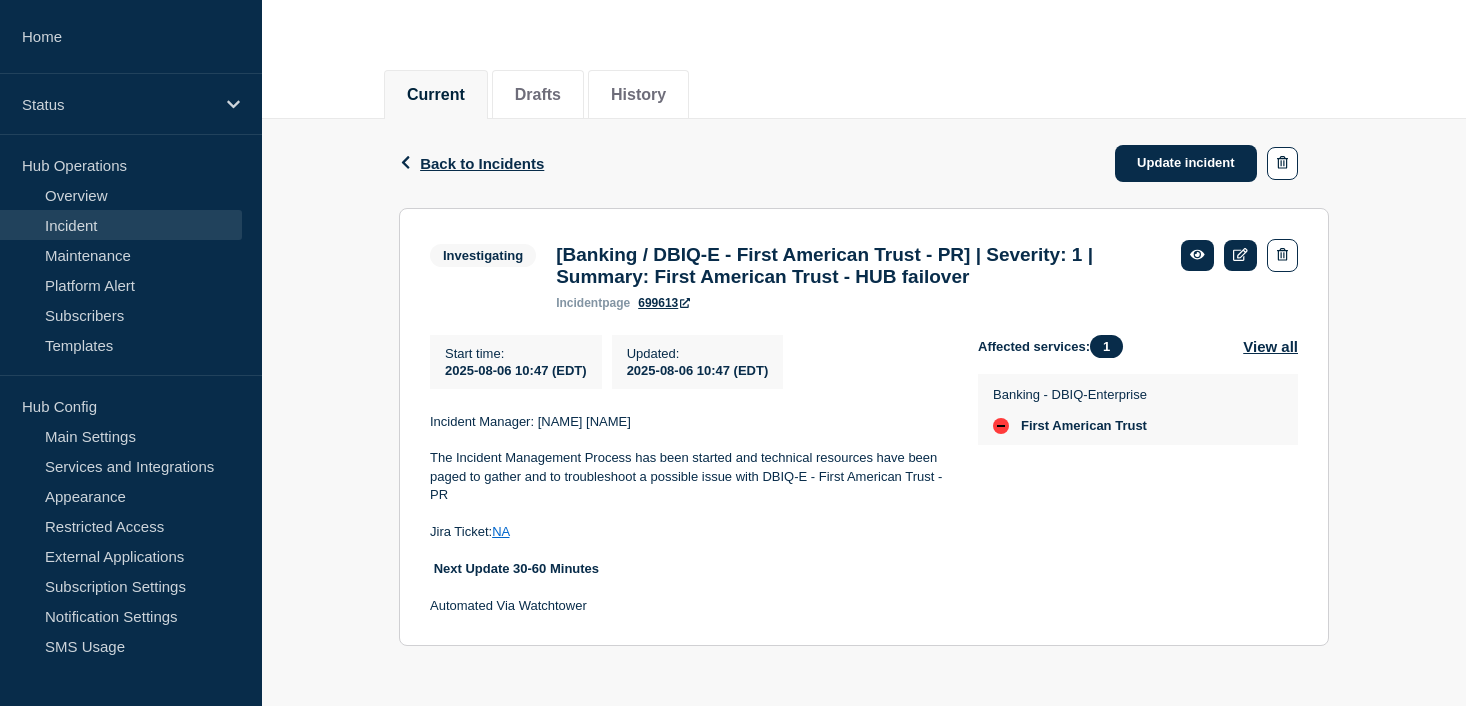 scroll, scrollTop: 200, scrollLeft: 0, axis: vertical 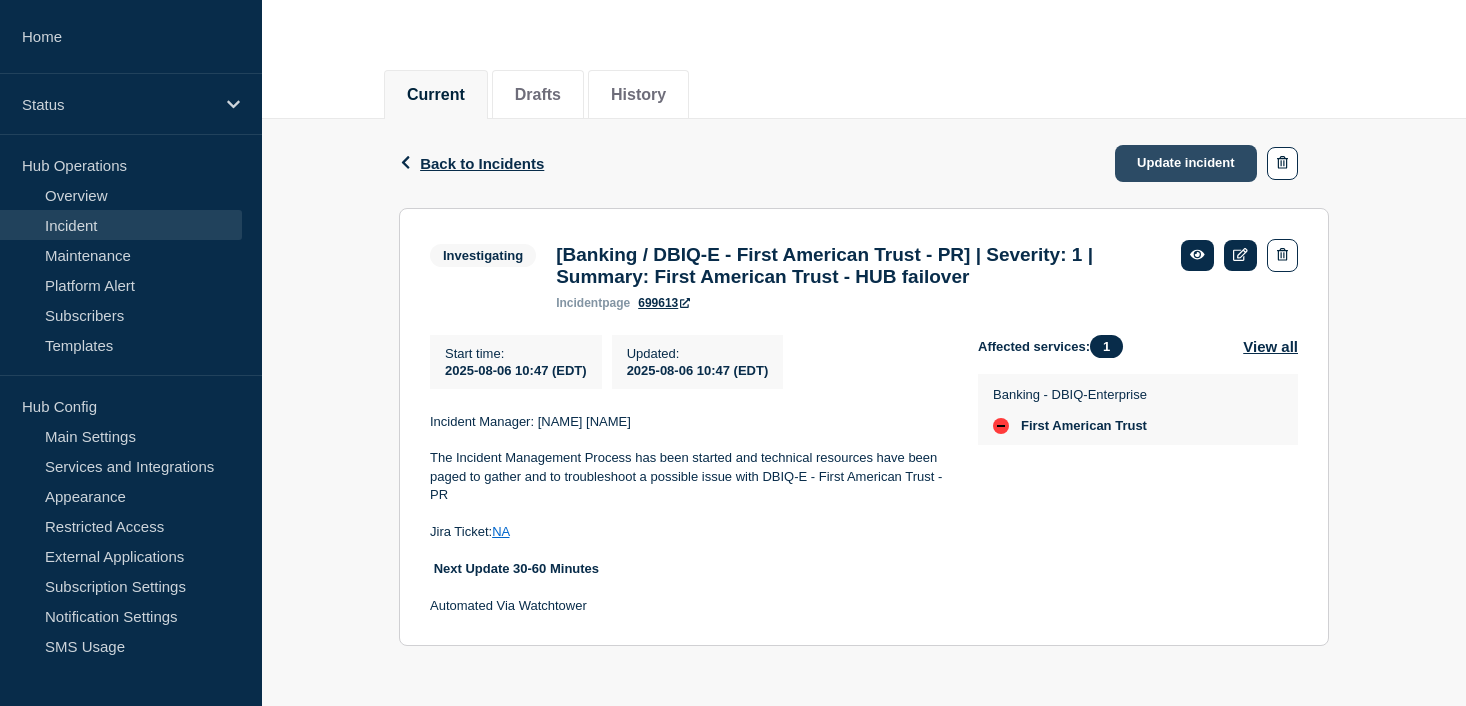 click on "Update incident" 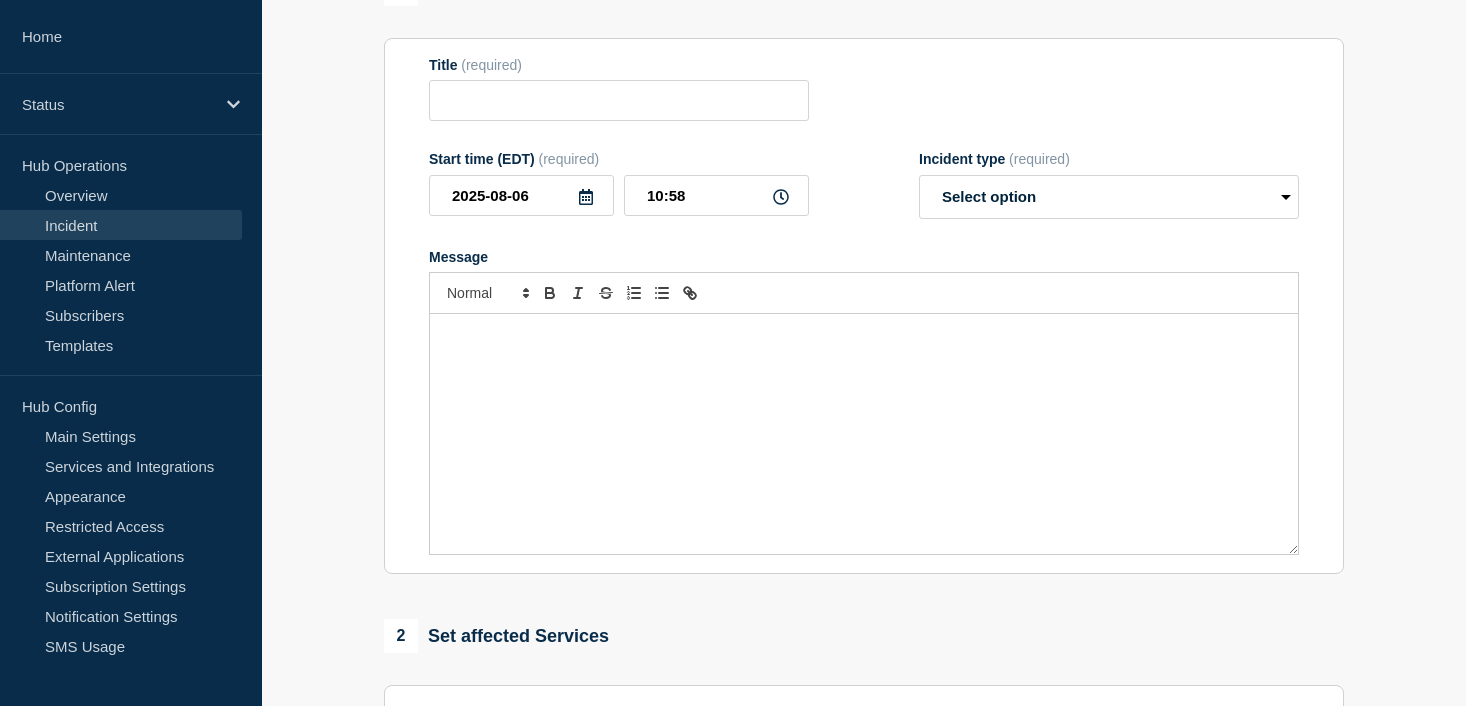 type on "[Banking / DBIQ-E - First American Trust - PR] | Severity: 1 | Summary: First American Trust - HUB failover" 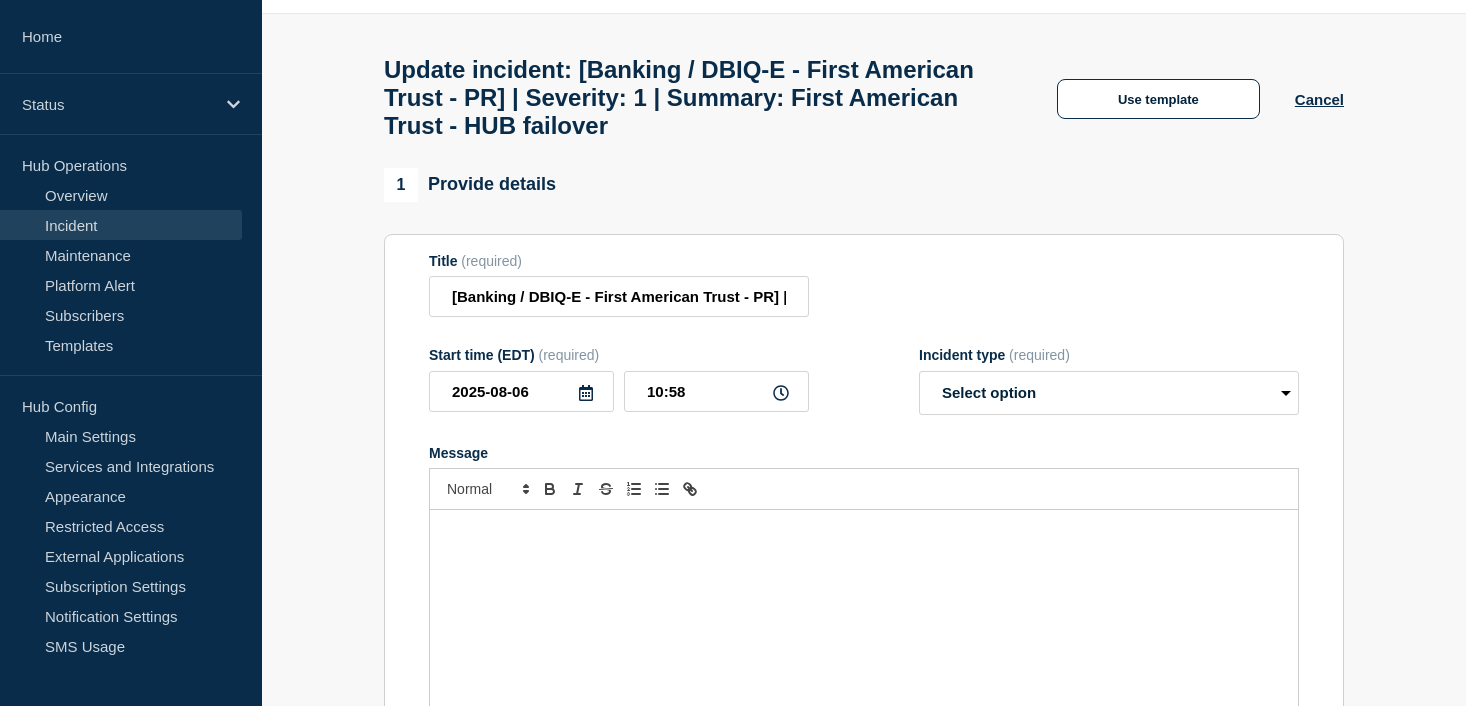 scroll, scrollTop: 0, scrollLeft: 0, axis: both 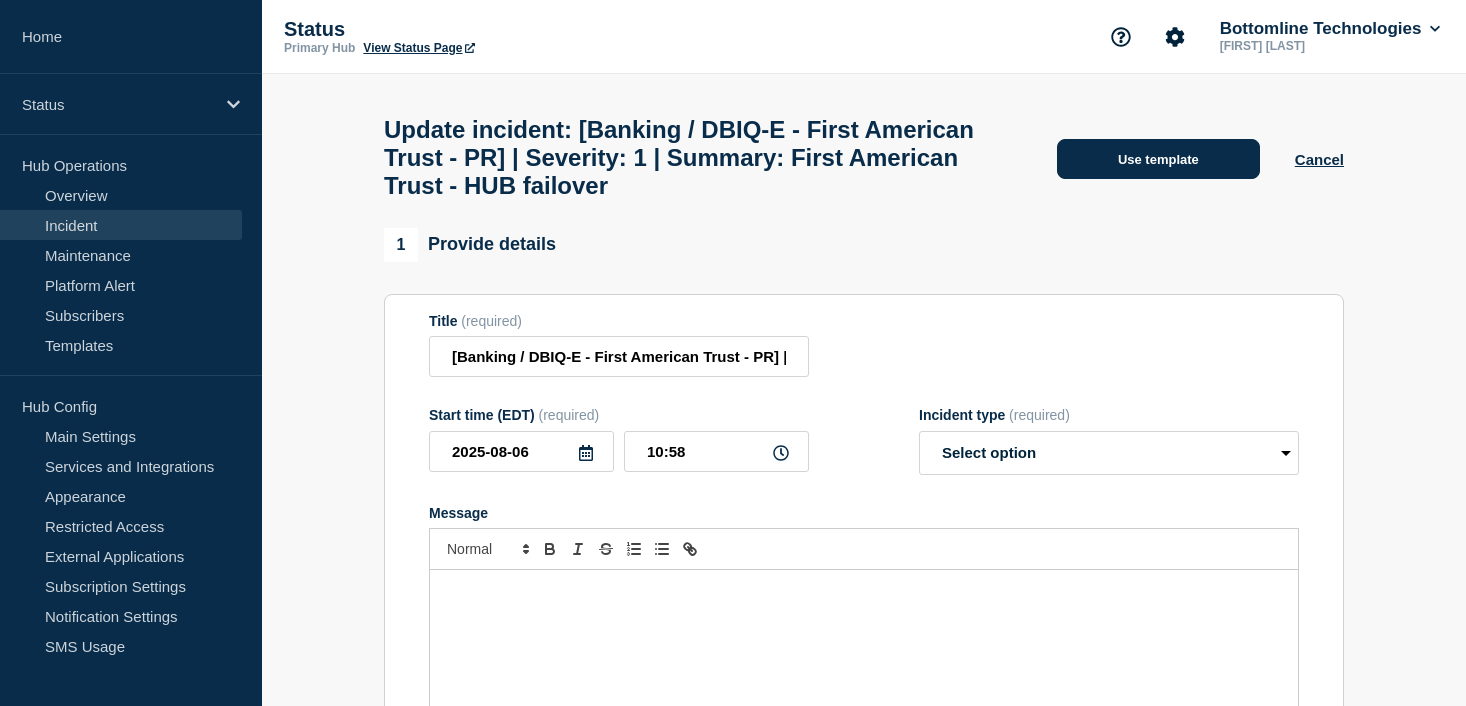 click on "Use template" at bounding box center (1158, 159) 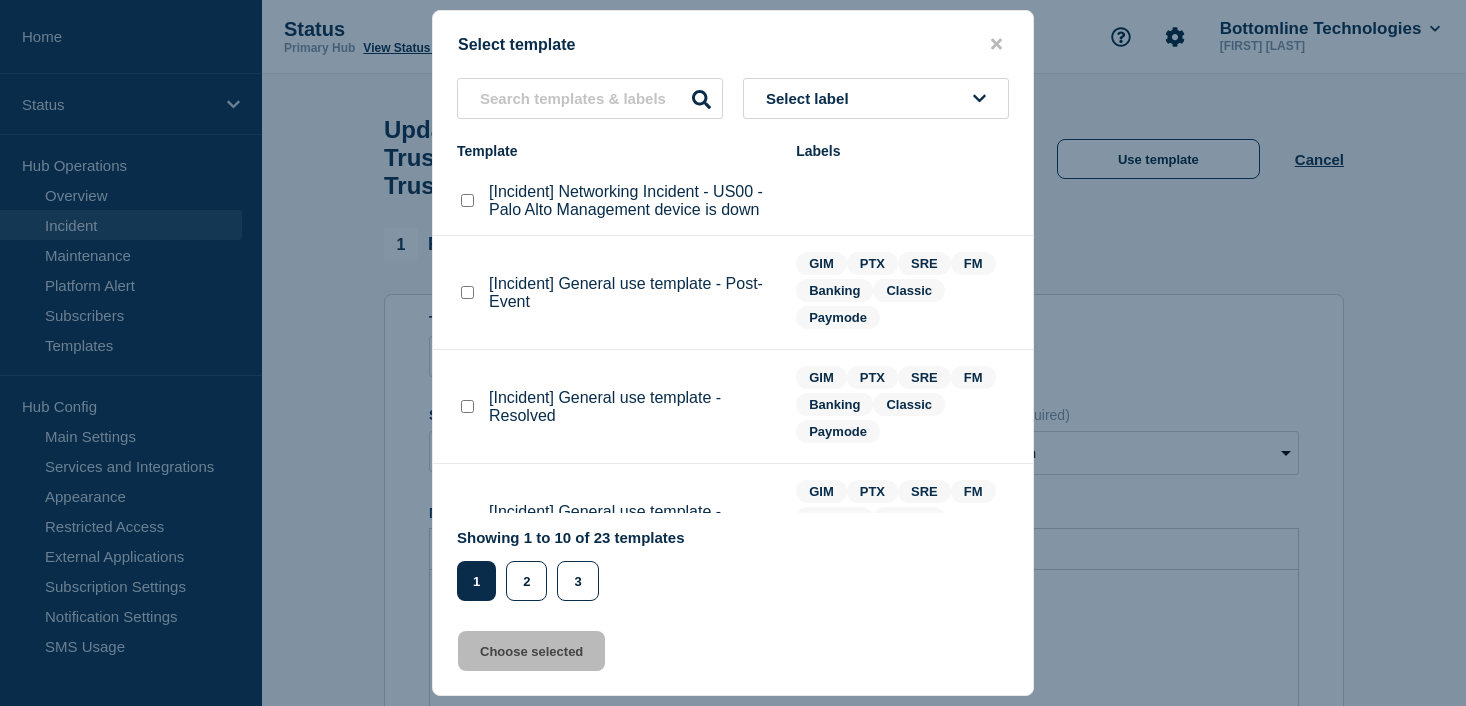 click at bounding box center [467, 406] 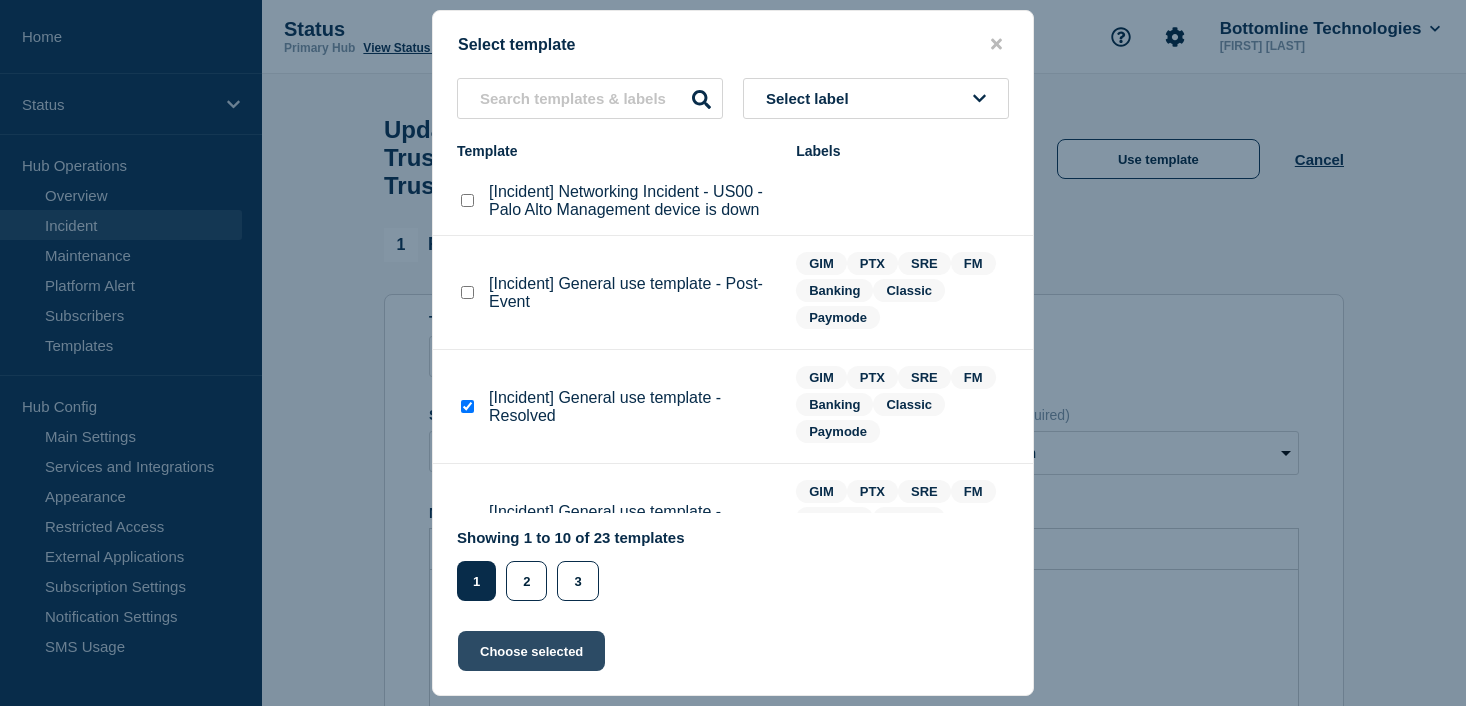 click on "Choose selected" 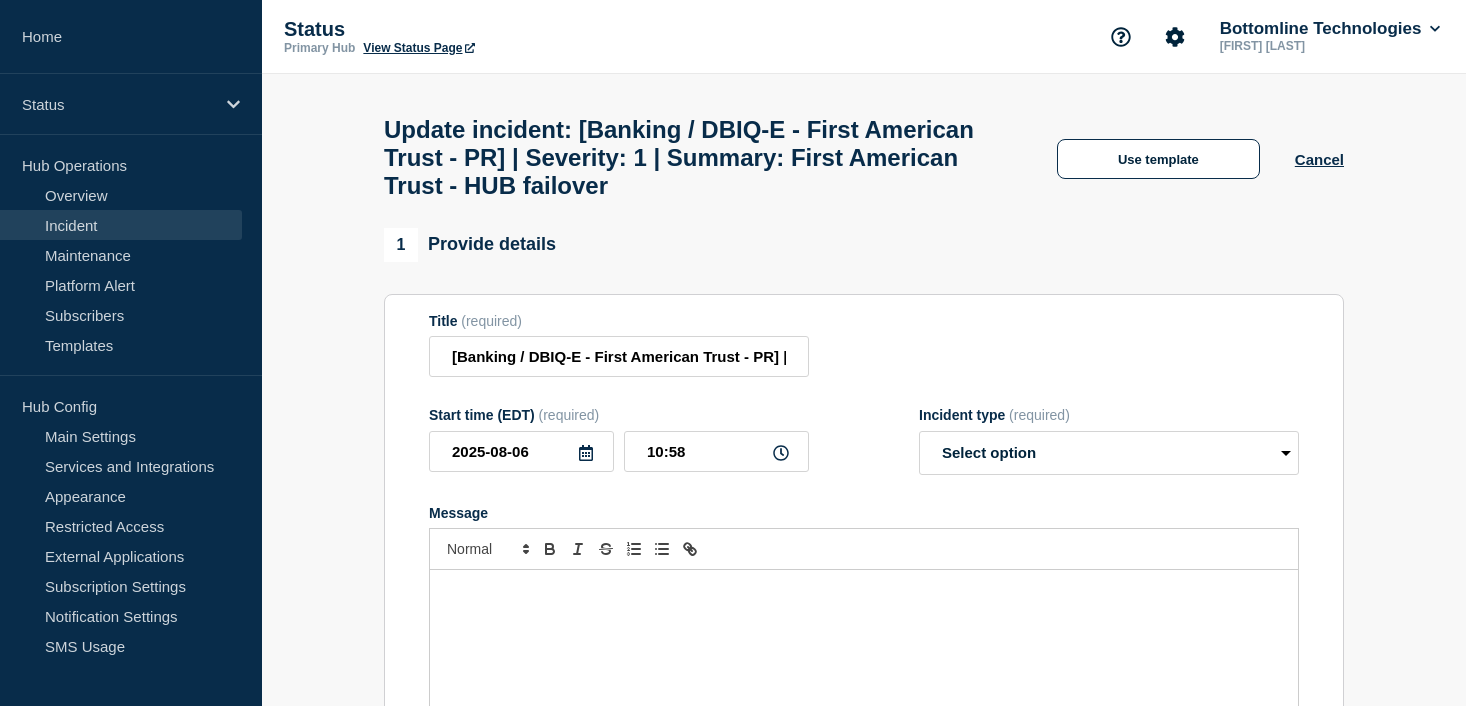 select on "resolved" 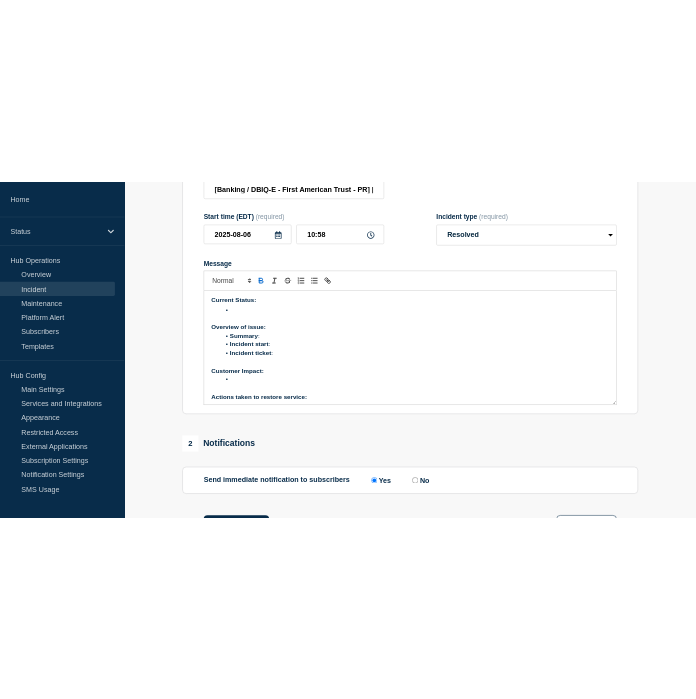 scroll, scrollTop: 400, scrollLeft: 0, axis: vertical 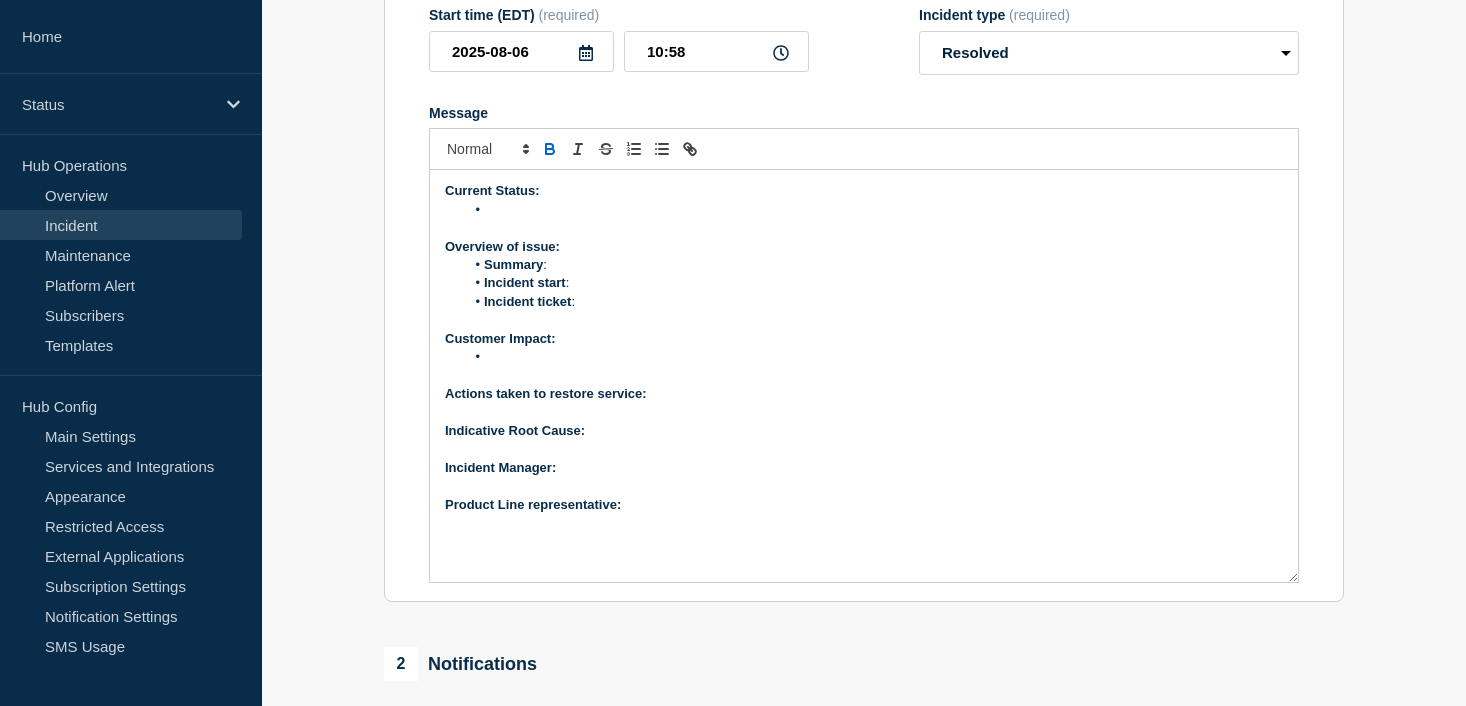 drag, startPoint x: 1291, startPoint y: 457, endPoint x: 1285, endPoint y: 630, distance: 173.10402 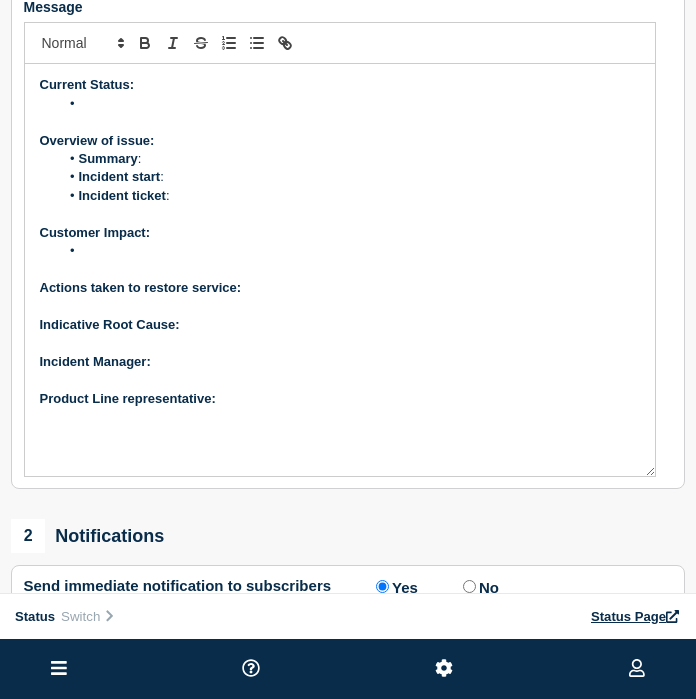 scroll, scrollTop: 600, scrollLeft: 0, axis: vertical 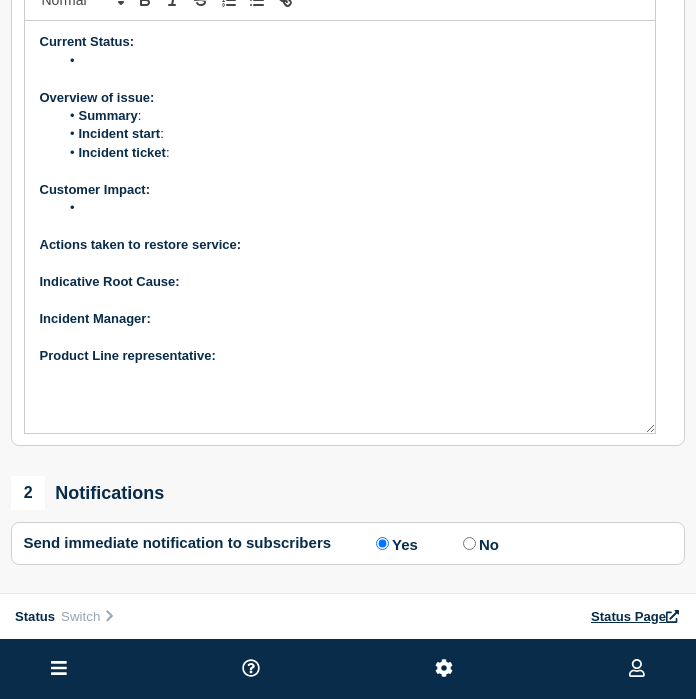 click on "Product Line representative:" at bounding box center [340, 356] 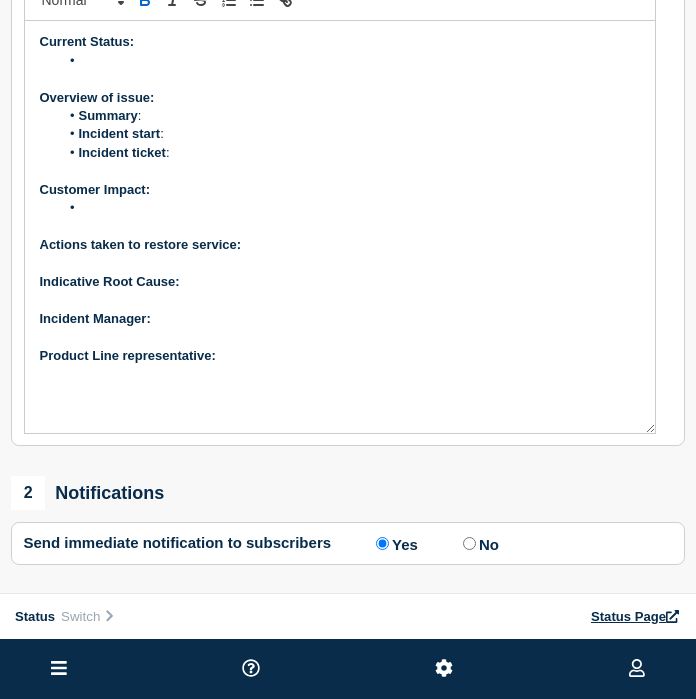 type 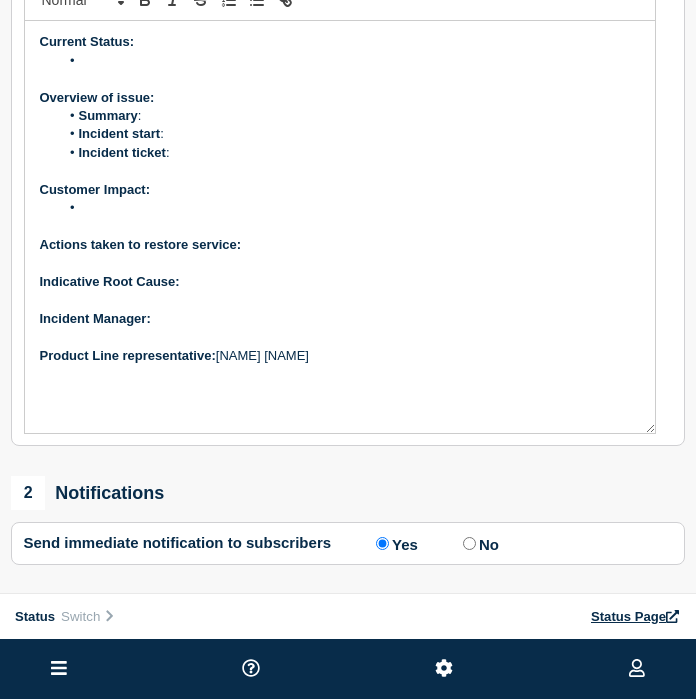 click on "﻿Incident Manager:" at bounding box center [340, 319] 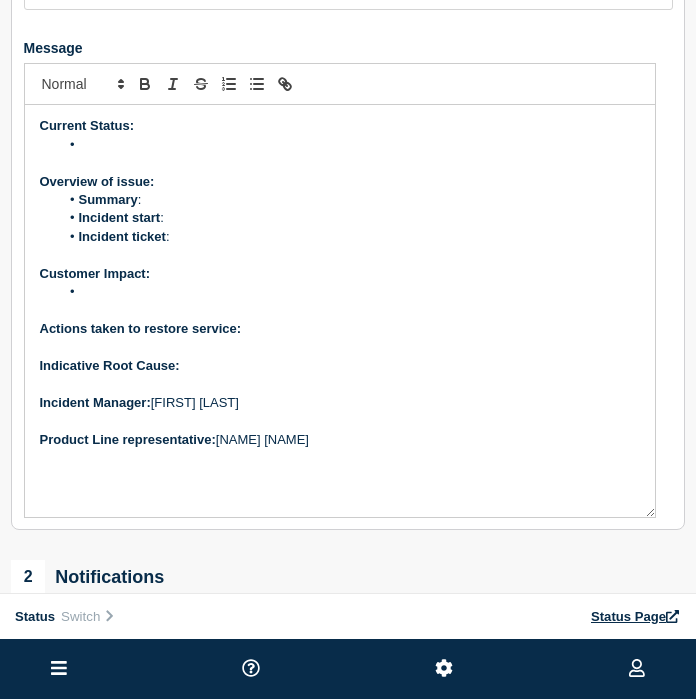 scroll, scrollTop: 500, scrollLeft: 0, axis: vertical 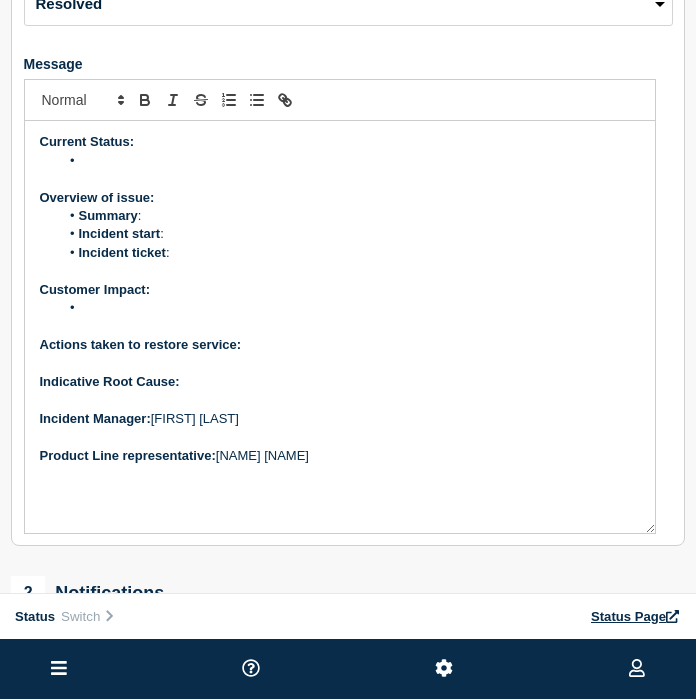 click at bounding box center (349, 161) 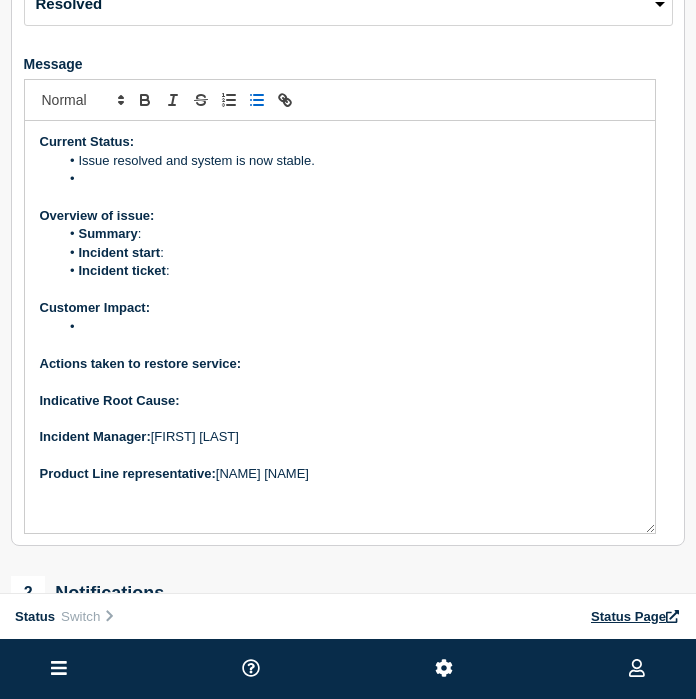 click at bounding box center [349, 179] 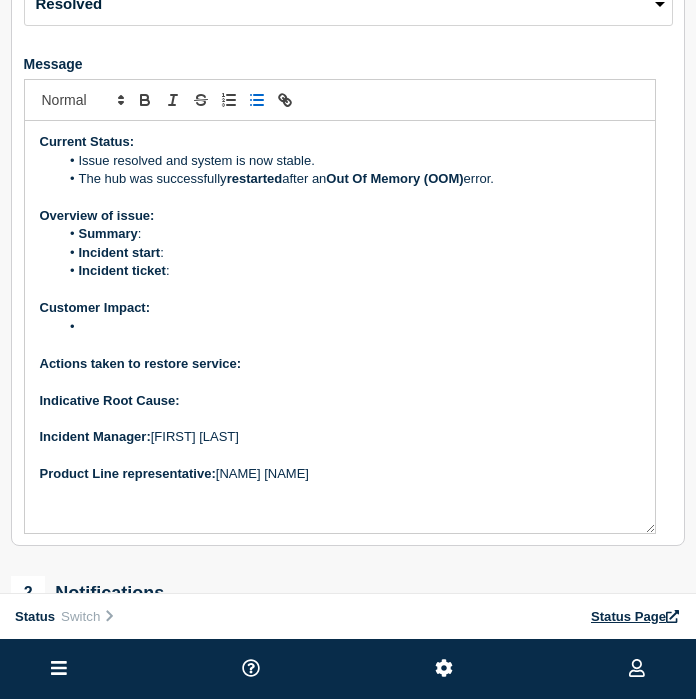 drag, startPoint x: 510, startPoint y: 197, endPoint x: 230, endPoint y: 200, distance: 280.01608 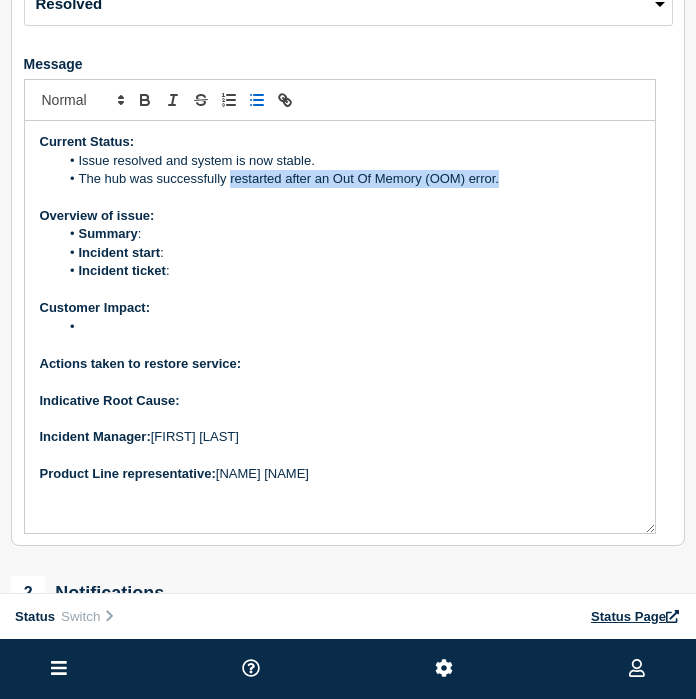 click on "The hub was successfully restarted after an Out Of Memory (OOM) error." at bounding box center [349, 179] 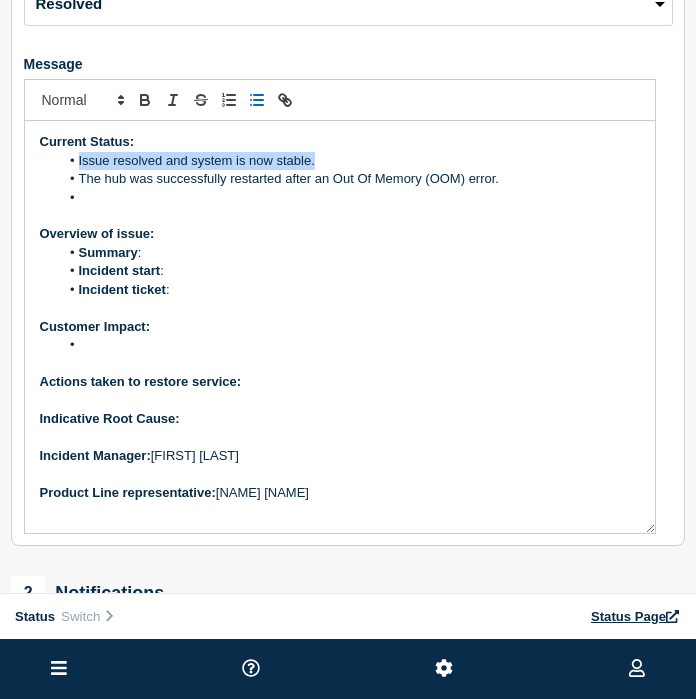 drag, startPoint x: 324, startPoint y: 174, endPoint x: 79, endPoint y: 175, distance: 245.00204 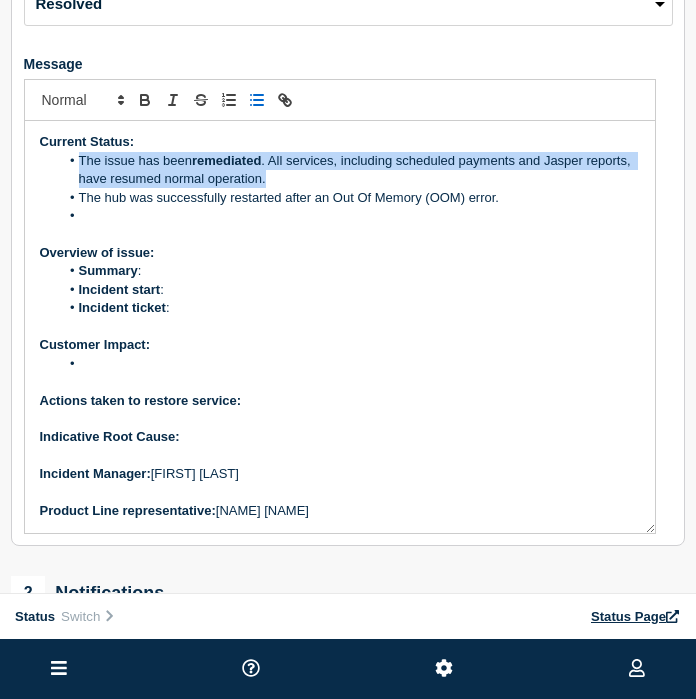 drag, startPoint x: 274, startPoint y: 197, endPoint x: 80, endPoint y: 180, distance: 194.74342 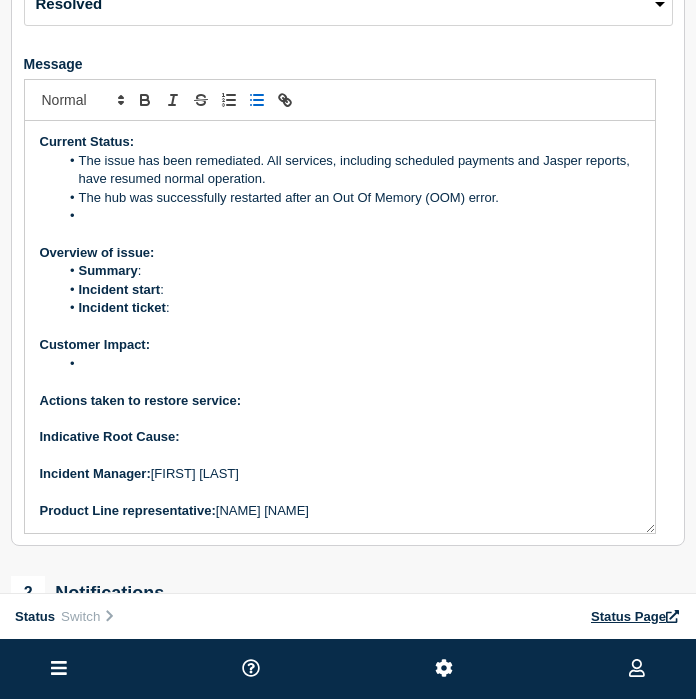 click at bounding box center (349, 216) 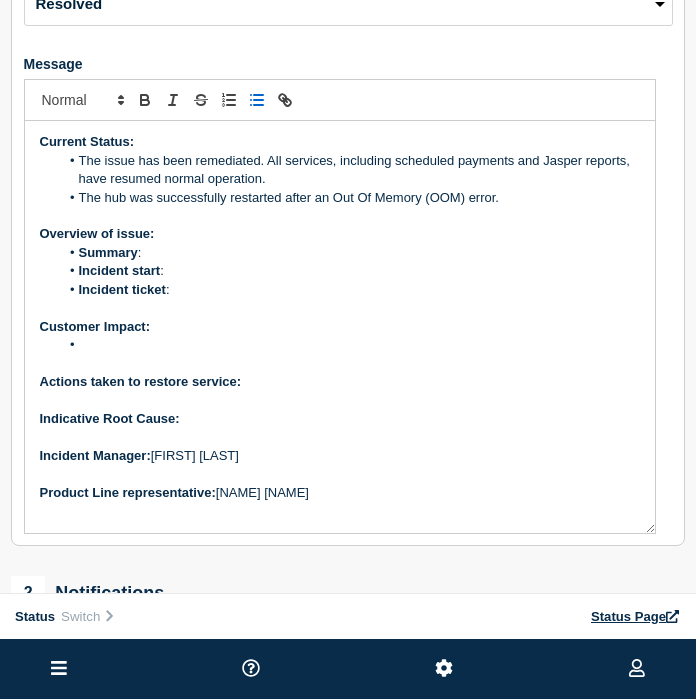 click at bounding box center (349, 345) 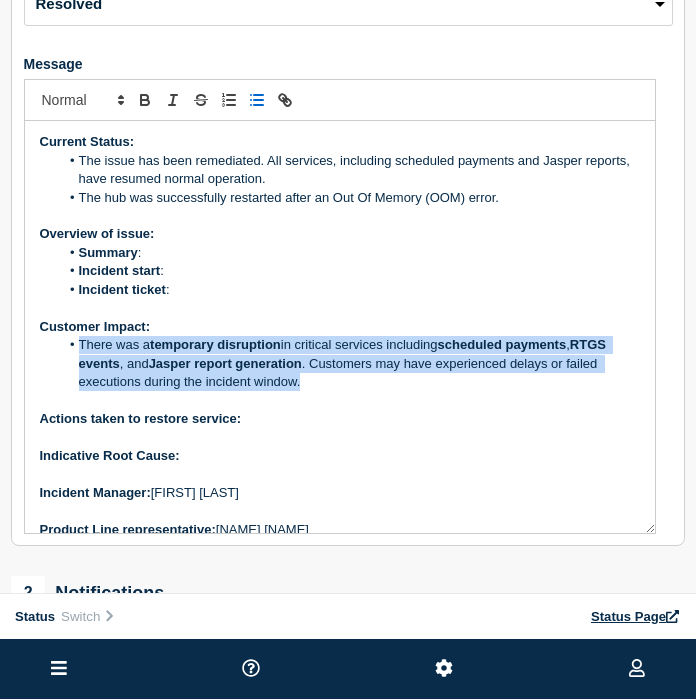 drag, startPoint x: 303, startPoint y: 397, endPoint x: 81, endPoint y: 362, distance: 224.74208 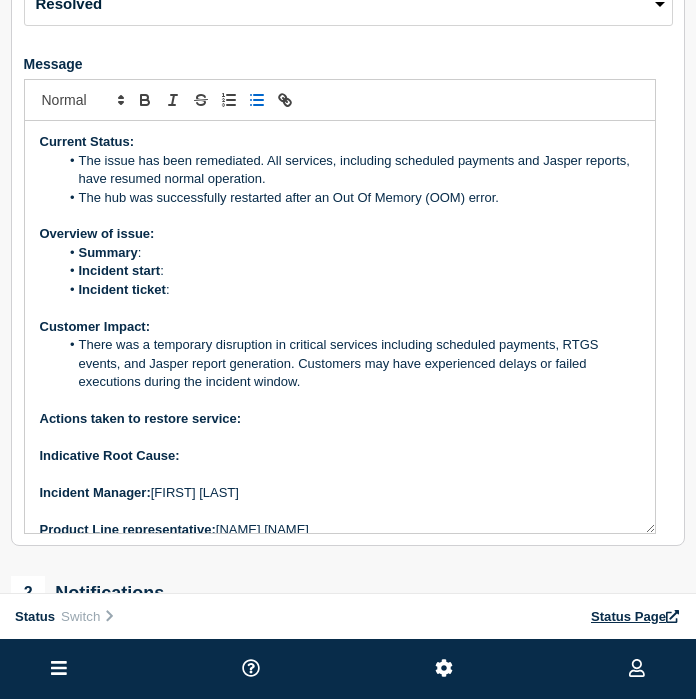 click on "Actions taken to restore service:" at bounding box center [340, 419] 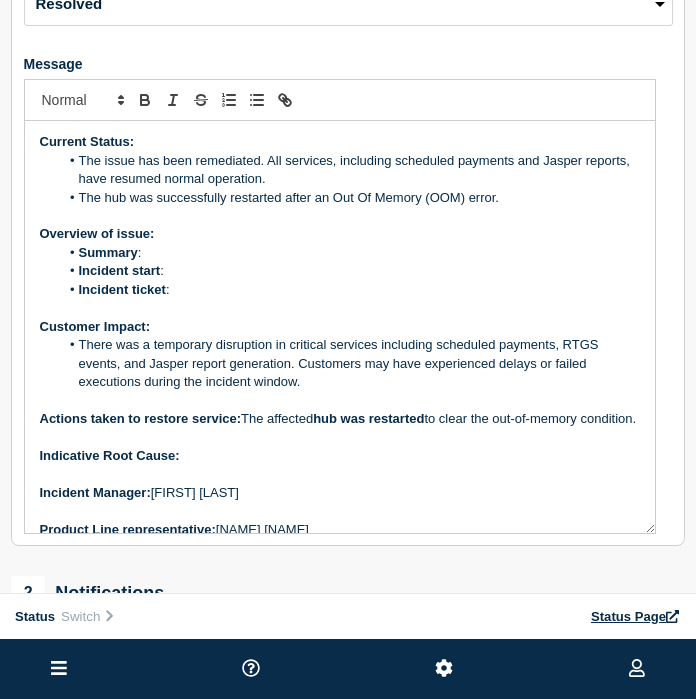 drag, startPoint x: 248, startPoint y: 432, endPoint x: 244, endPoint y: 447, distance: 15.524175 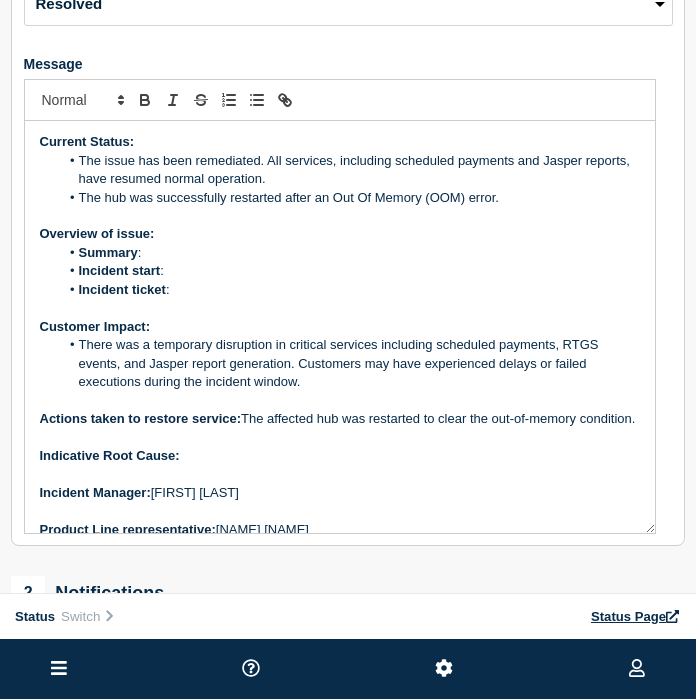 click on "Indicative Root Cause:" at bounding box center (340, 456) 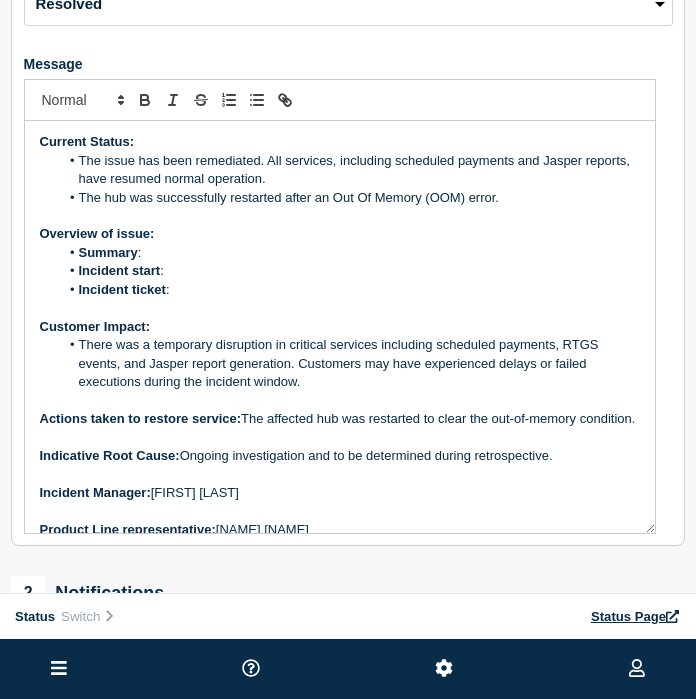 click on "Incident start :" at bounding box center (349, 271) 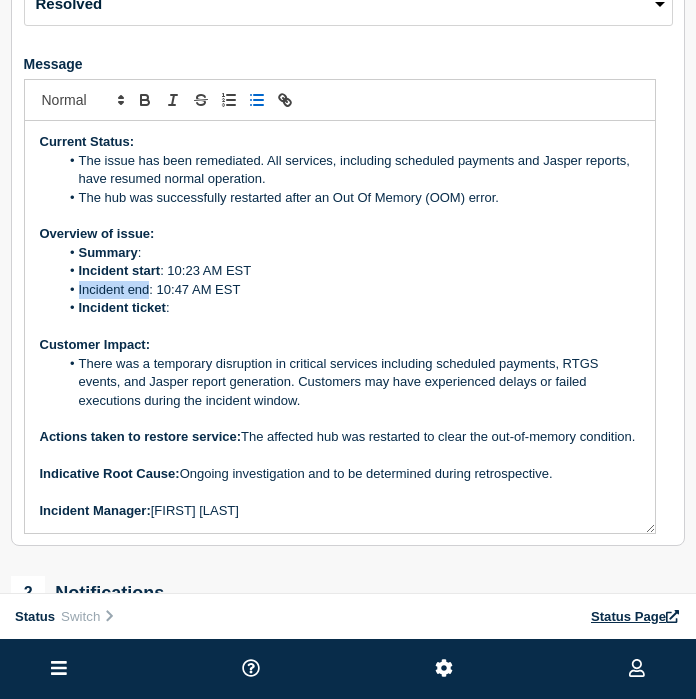drag, startPoint x: 149, startPoint y: 306, endPoint x: 79, endPoint y: 306, distance: 70 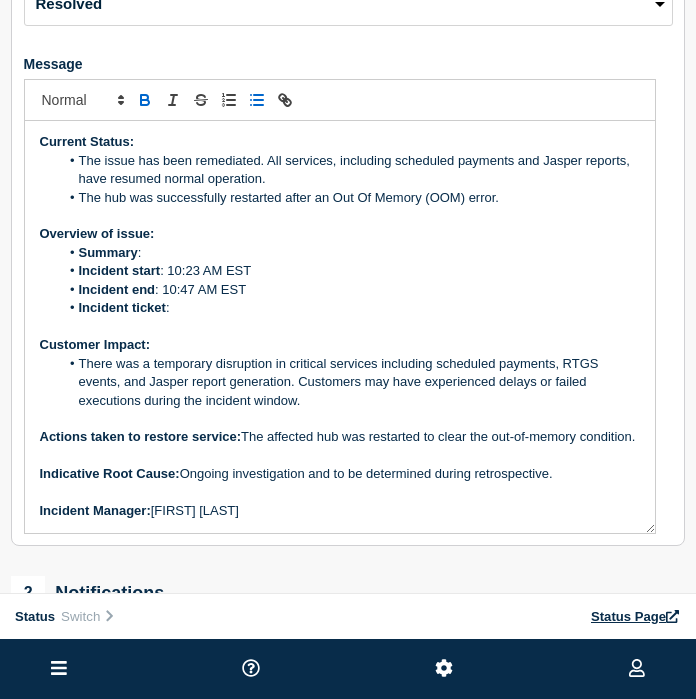 click on "Incident ticket :" at bounding box center [349, 308] 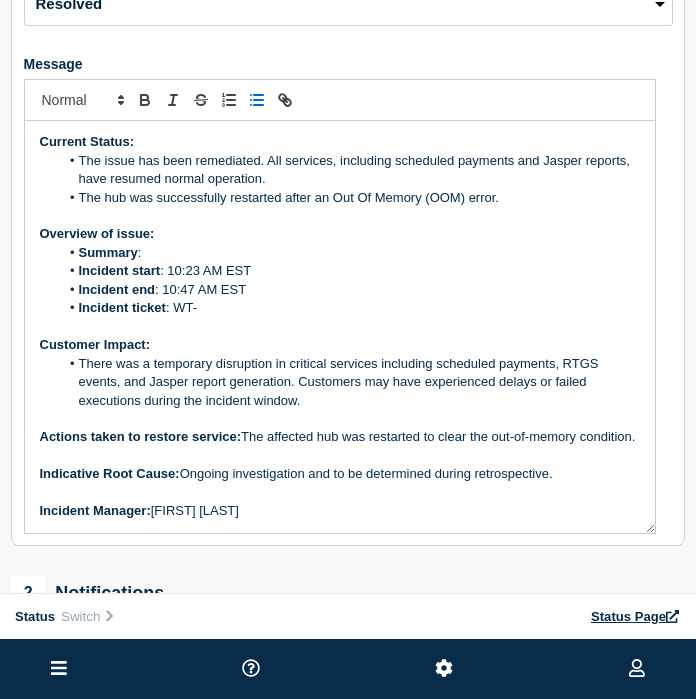 click on "Incident ticket : WT-" at bounding box center (349, 308) 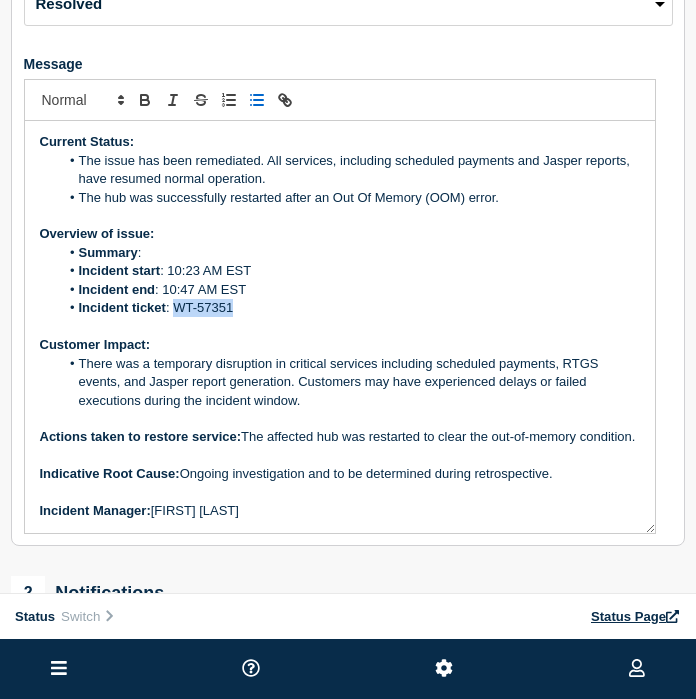 drag, startPoint x: 232, startPoint y: 327, endPoint x: 177, endPoint y: 327, distance: 55 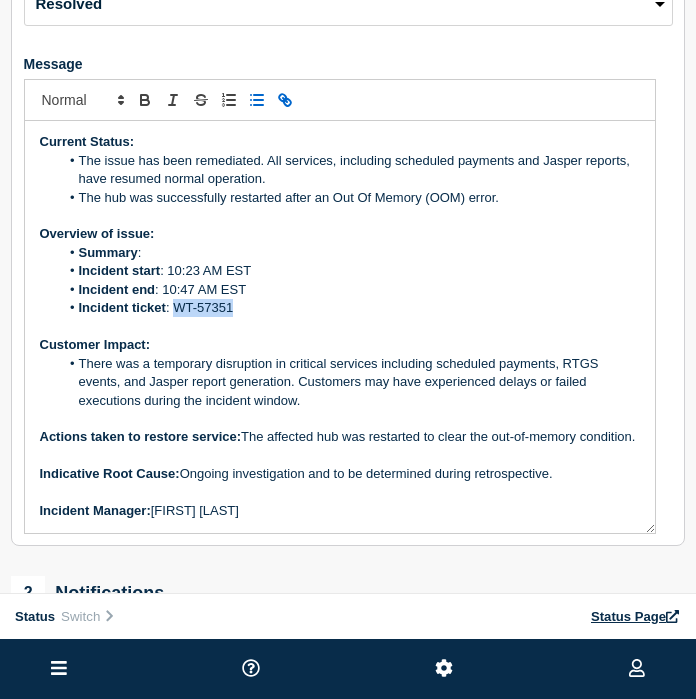 click 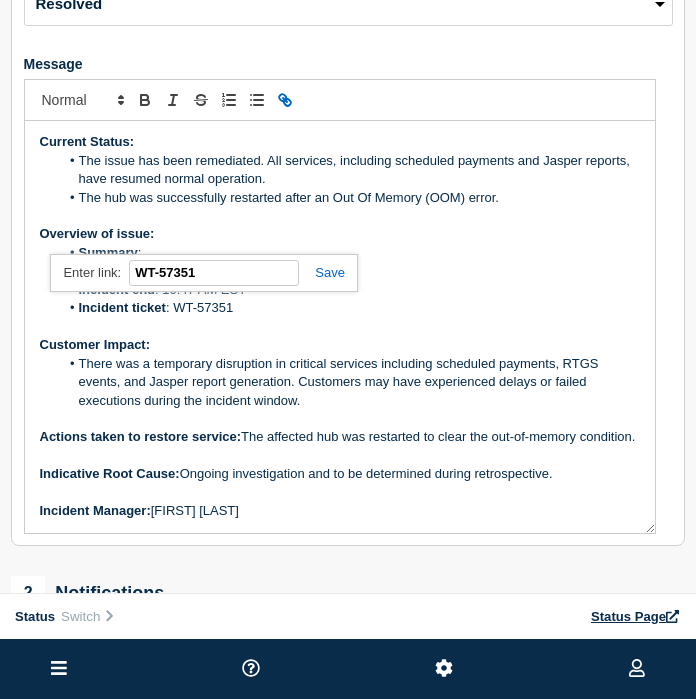 paste on "https://jira.bottomline.tech/browse/" 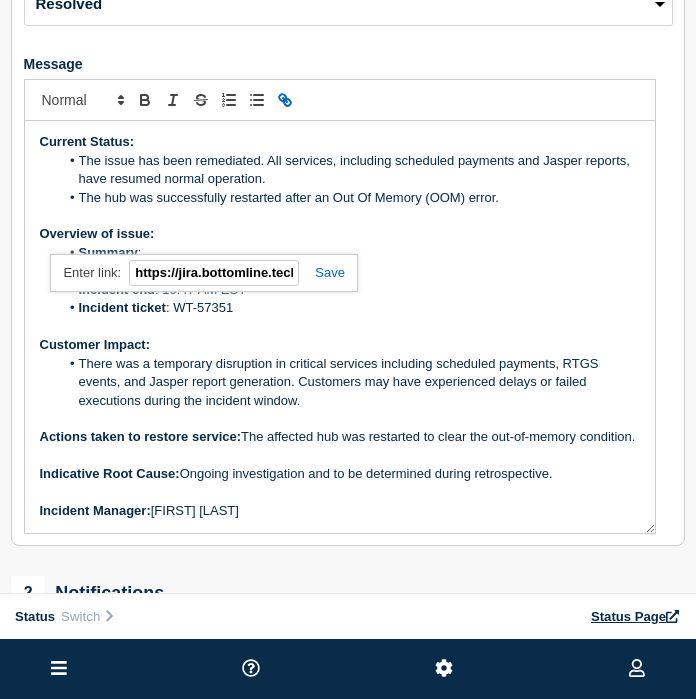 scroll, scrollTop: 0, scrollLeft: 117, axis: horizontal 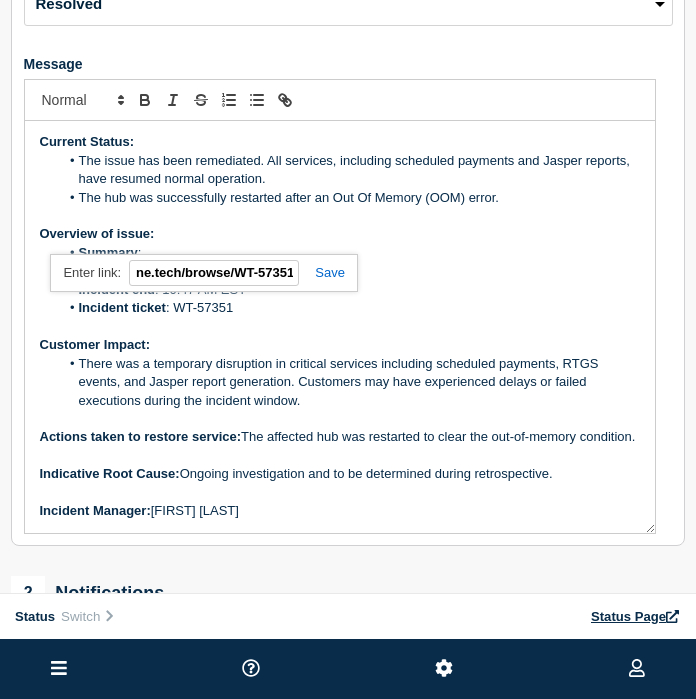 type on "https://jira.bottomline.tech/browse/WT-57351" 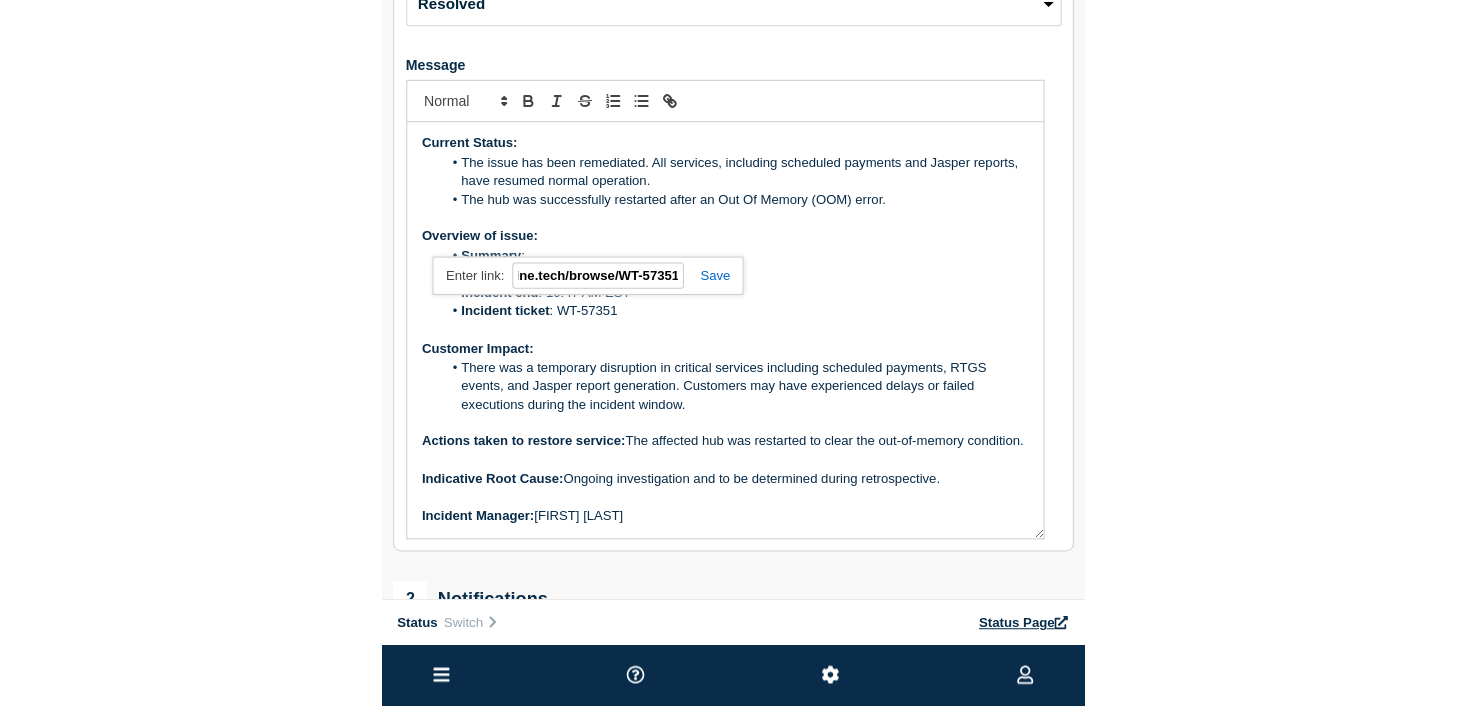 scroll, scrollTop: 0, scrollLeft: 0, axis: both 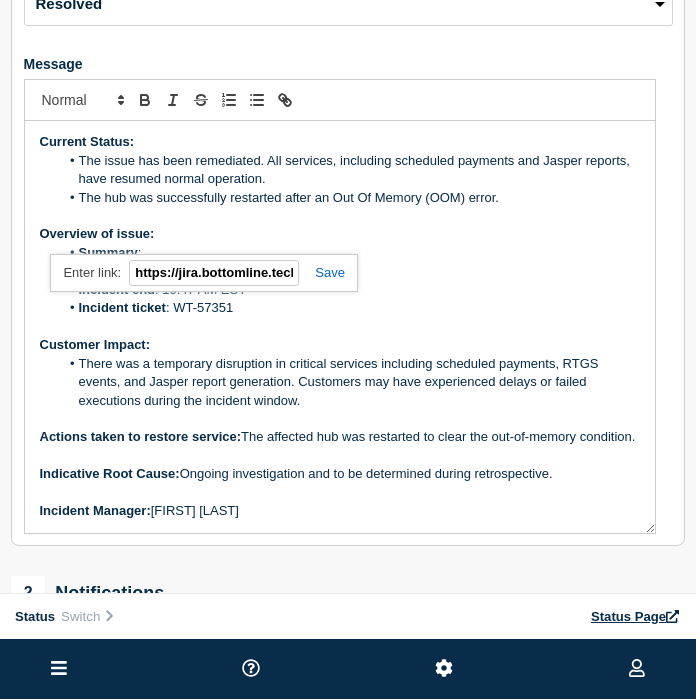 click at bounding box center [322, 272] 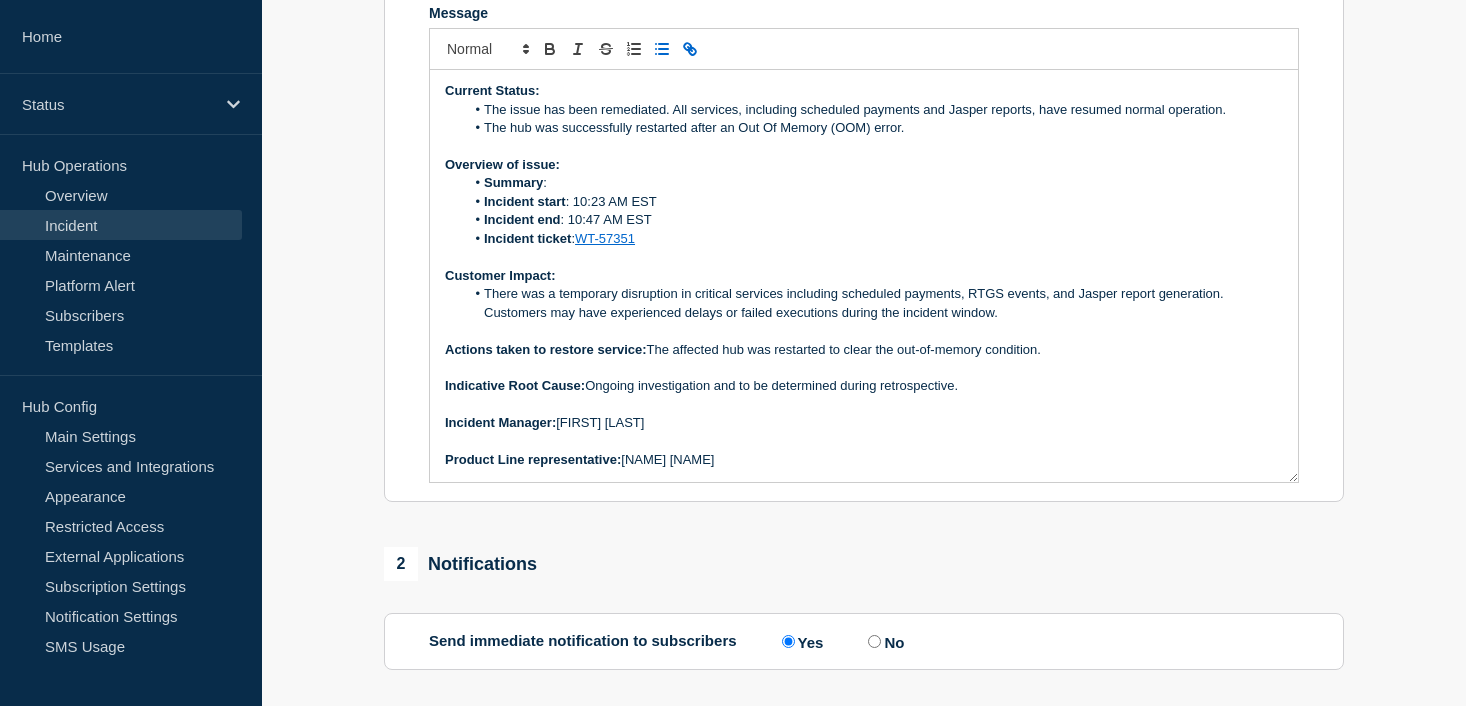 click at bounding box center [864, 442] 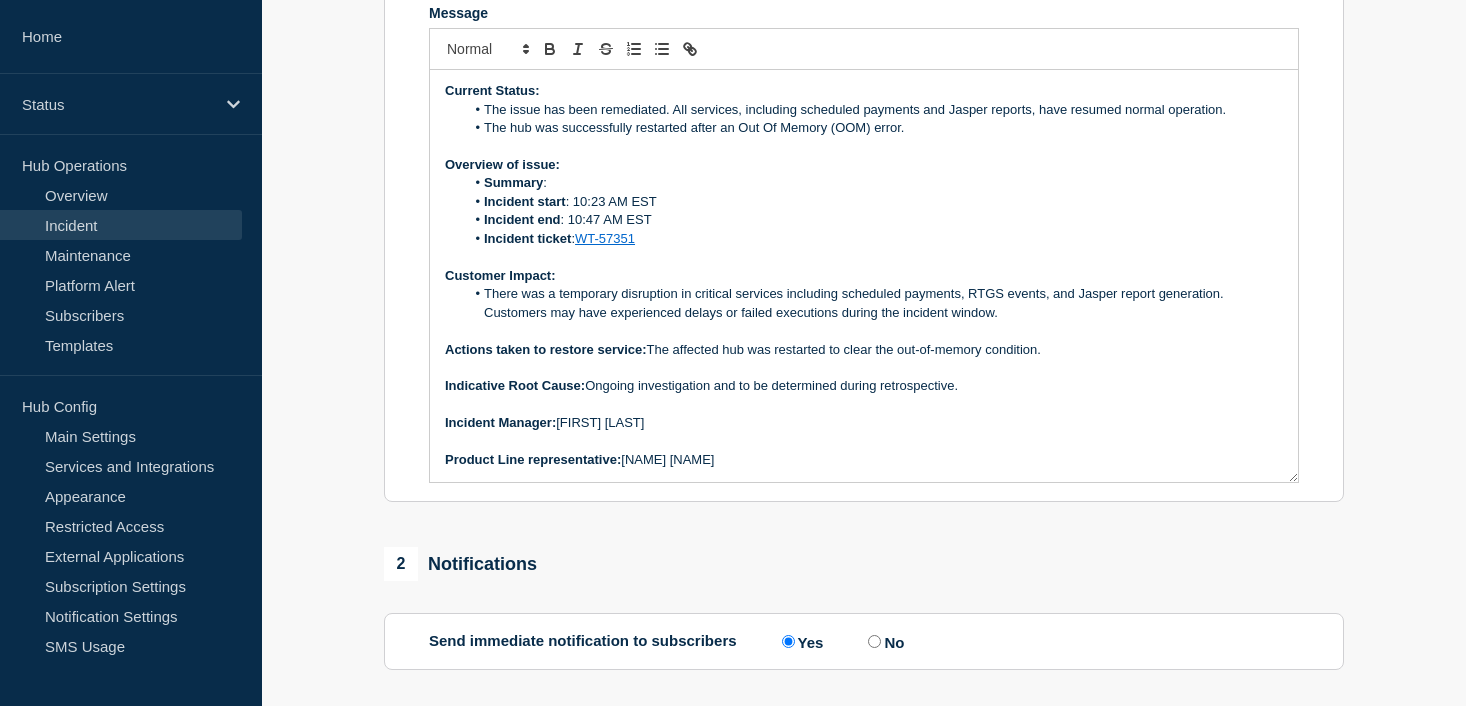 click on "1  Provide details  Title  (required) [Banking / DBIQ-E - First American Trust - PR] | Severity: 1 | Summary: First American Trust - HUB failover Start time (EDT)  (required) 2025-08-06 10:58 Incident type  (required) Select option Investigating Identified Monitoring Resolved Message  Current Status: The issue has been remediated. All services, including scheduled payments and Jasper reports, have resumed normal operation. The hub was successfully restarted after an Out Of Memory (OOM) error. Overview of issue:  Summary : Incident start : 10:23 AM EST Incident end : 10:47 AM EST Incident ticket :  WT-57351 Customer Impact: There was a temporary disruption in critical services including scheduled payments, RTGS events, and Jasper report generation. Customers may have experienced delays or failed executions during the incident window. Actions taken to restore service:  The affected hub was restarted to clear the out-of-memory condition. Indicative Root Cause:  ﻿Incident Manager:  [NAME] [NAME] [NAME] [NAME] 2" at bounding box center [864, 348] 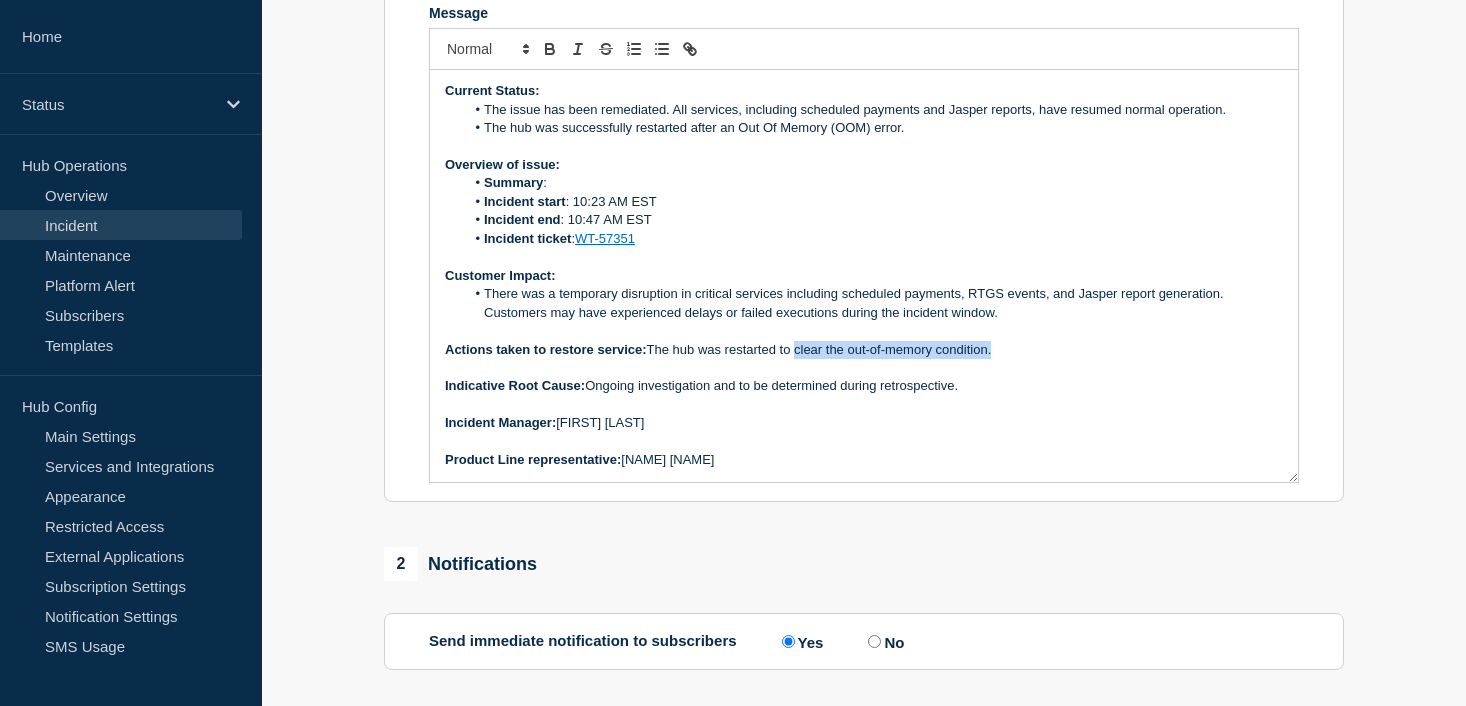 drag, startPoint x: 994, startPoint y: 402, endPoint x: 797, endPoint y: 404, distance: 197.01015 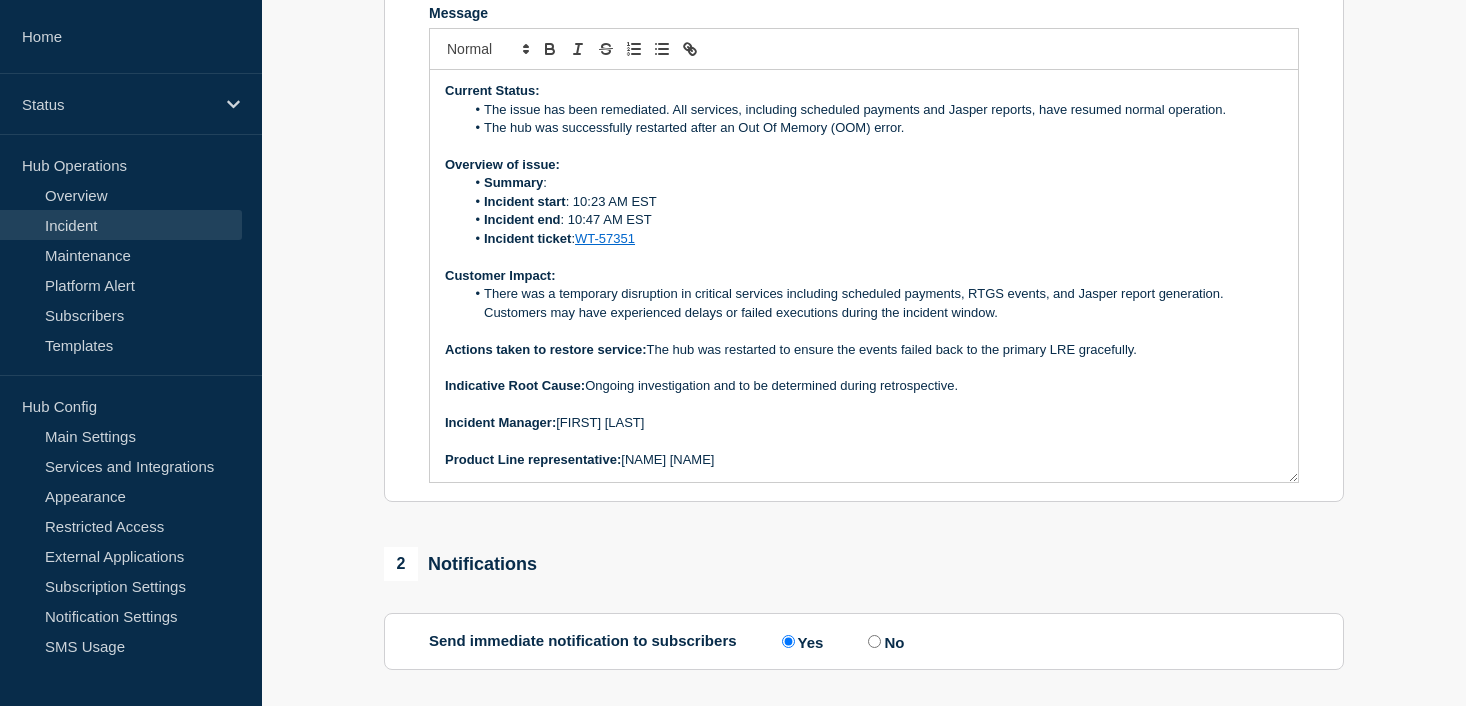 click on "Actions taken to restore service:  The hub was restarted to ensure the events failed back to the primary LRE gracefully." at bounding box center [864, 350] 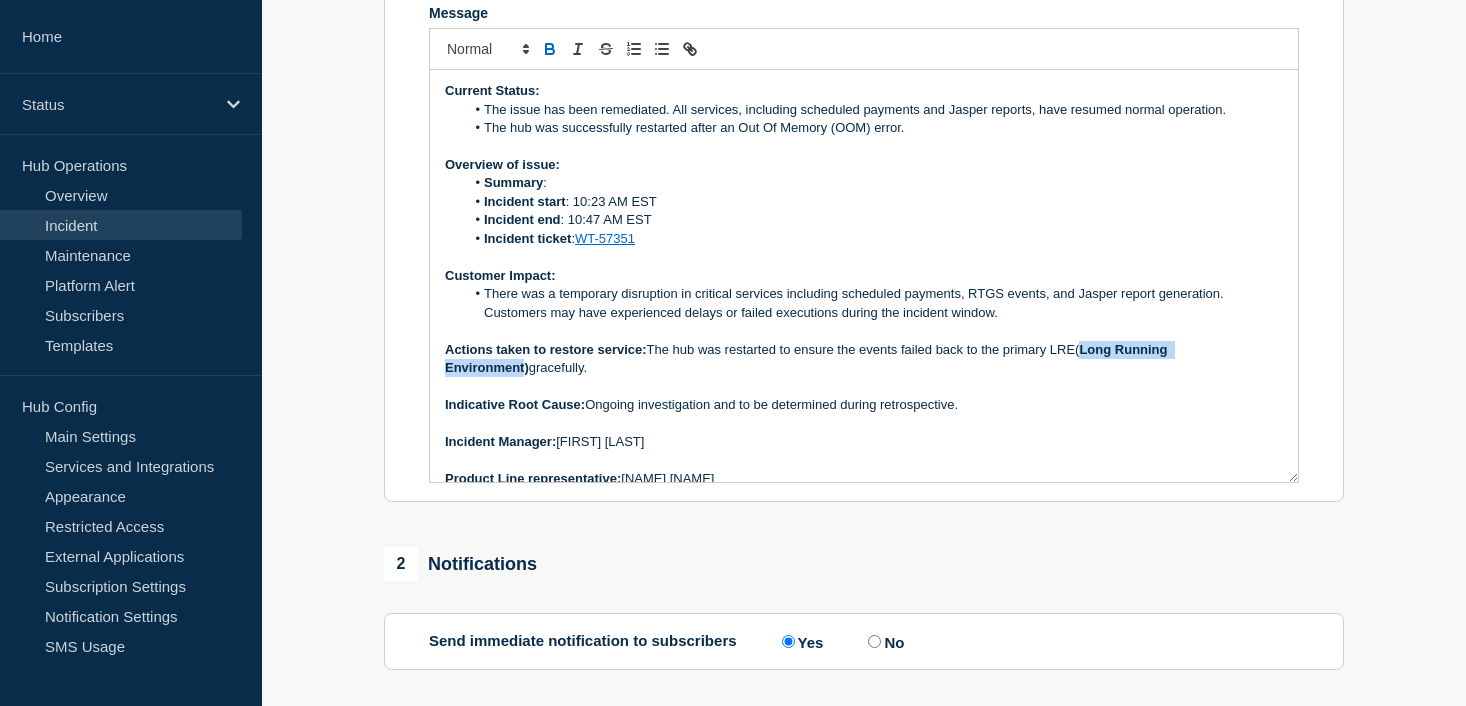 drag, startPoint x: 1083, startPoint y: 400, endPoint x: 1255, endPoint y: 399, distance: 172.00291 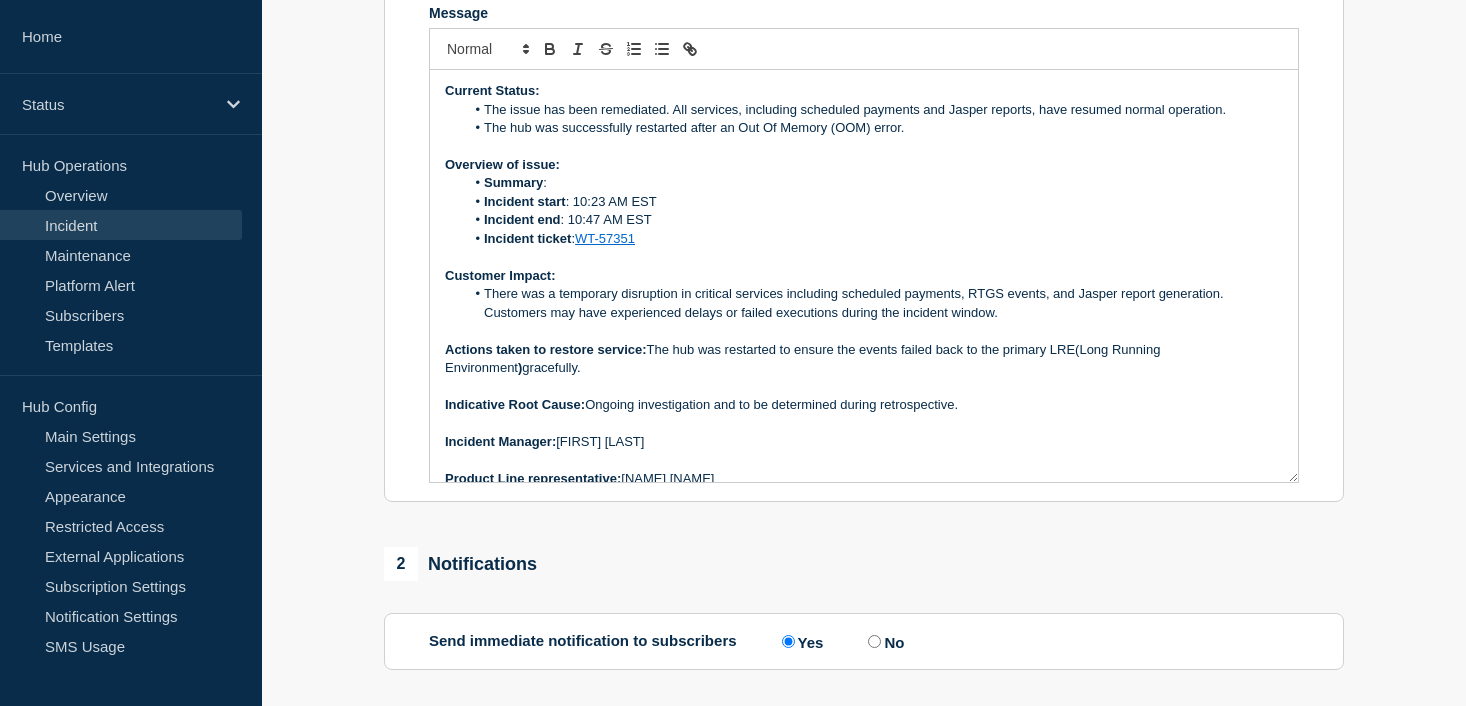 click on ")" at bounding box center [520, 367] 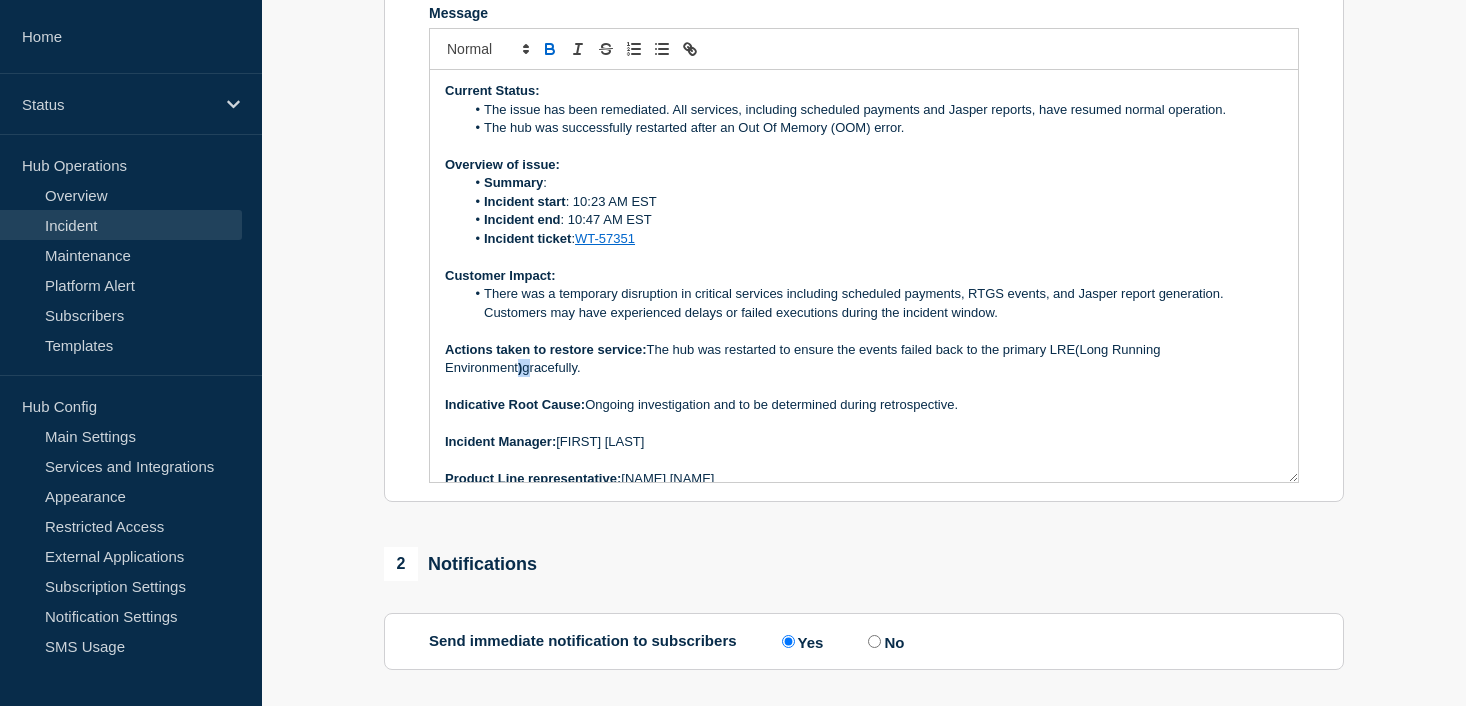 click on ")" at bounding box center (520, 367) 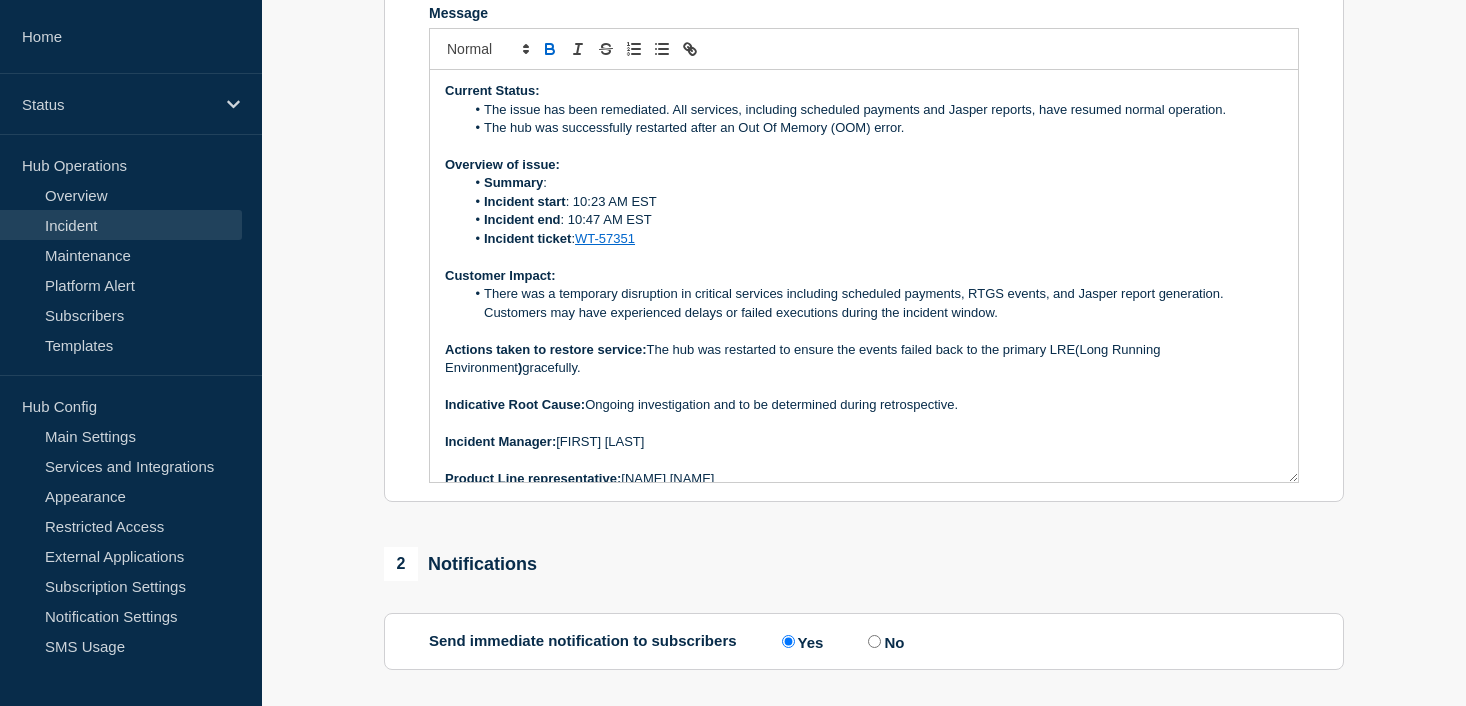 click on "Actions taken to restore service:  The hub was restarted to ensure the events failed back to the primary LRE(Long Running Environment )  gracefully." at bounding box center [864, 359] 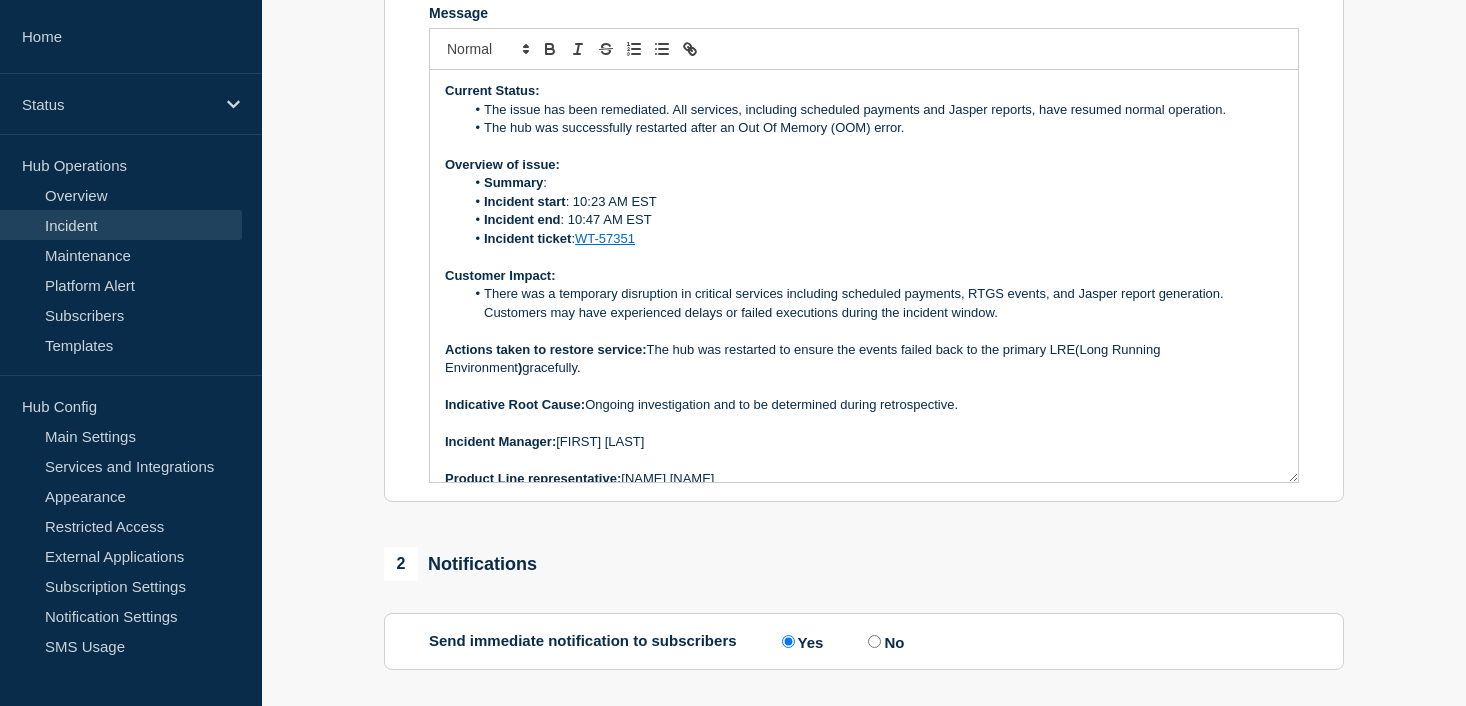 click on ")" at bounding box center (520, 367) 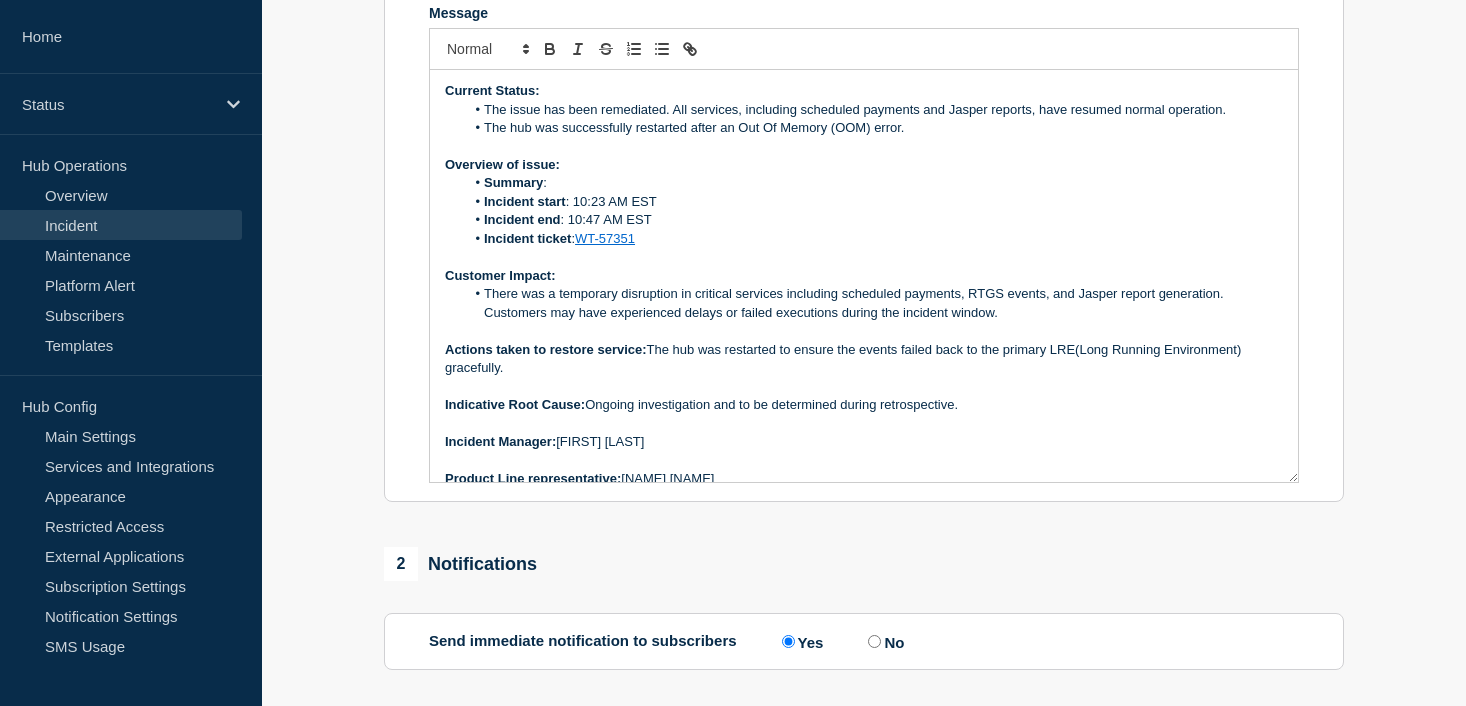 click on "Actions taken to restore service:  The hub was restarted to ensure the events failed back to the primary LRE(Long Running Environment) gracefully." at bounding box center [864, 359] 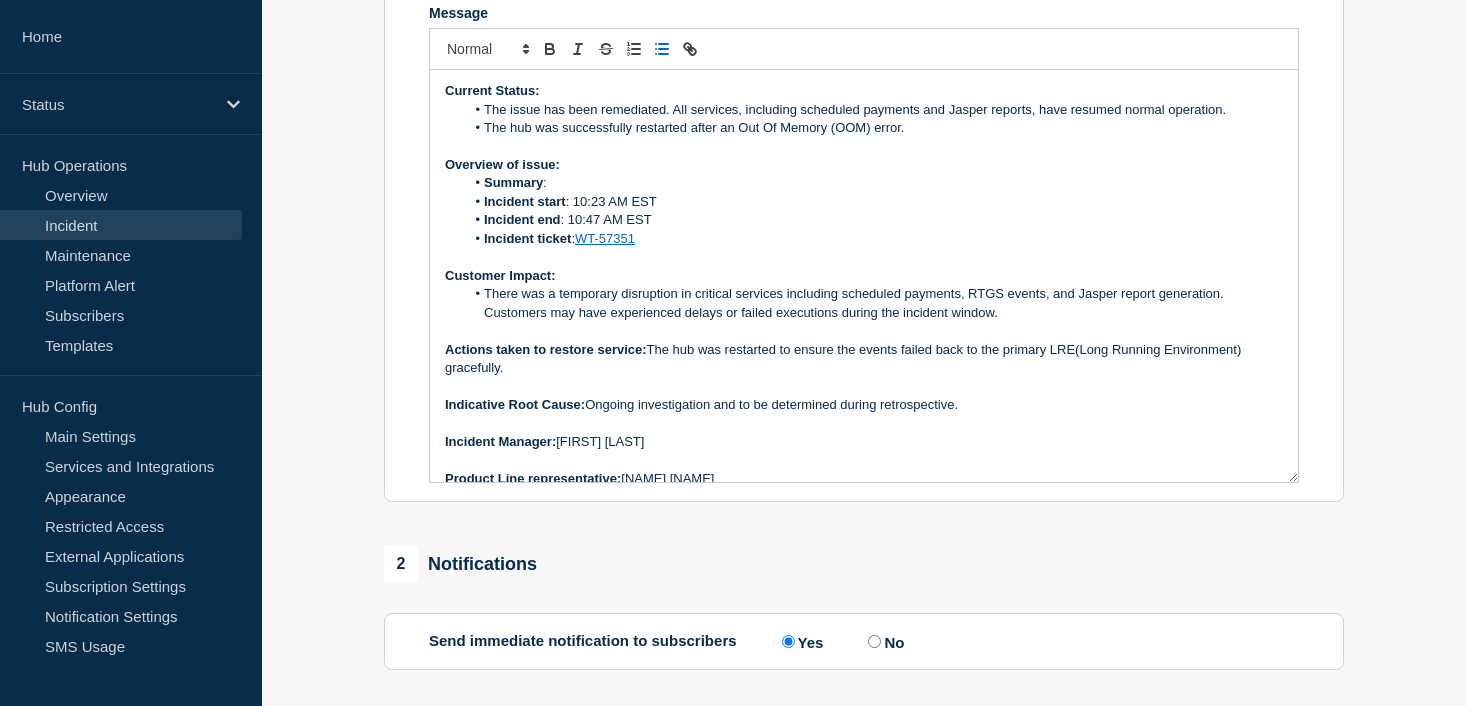 click at bounding box center (864, 257) 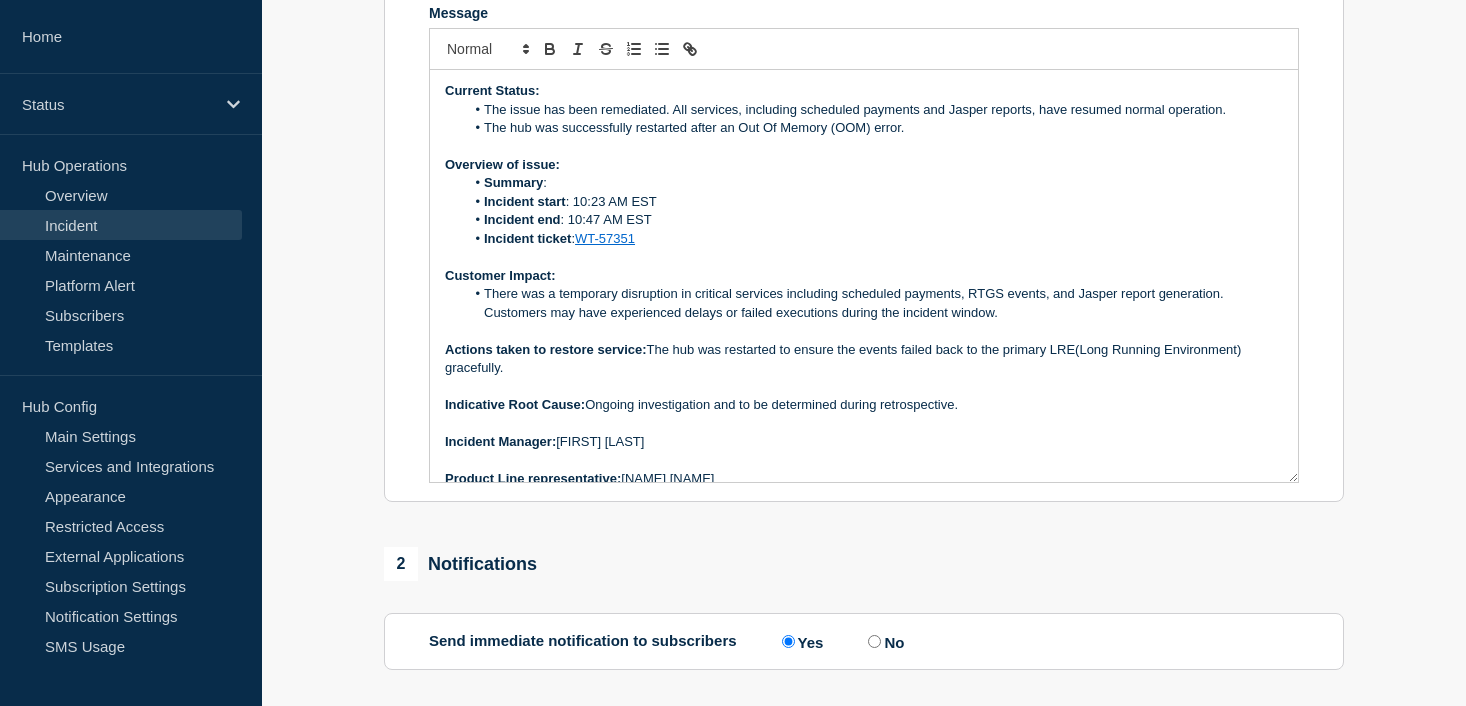 click on "Summary :" at bounding box center (874, 183) 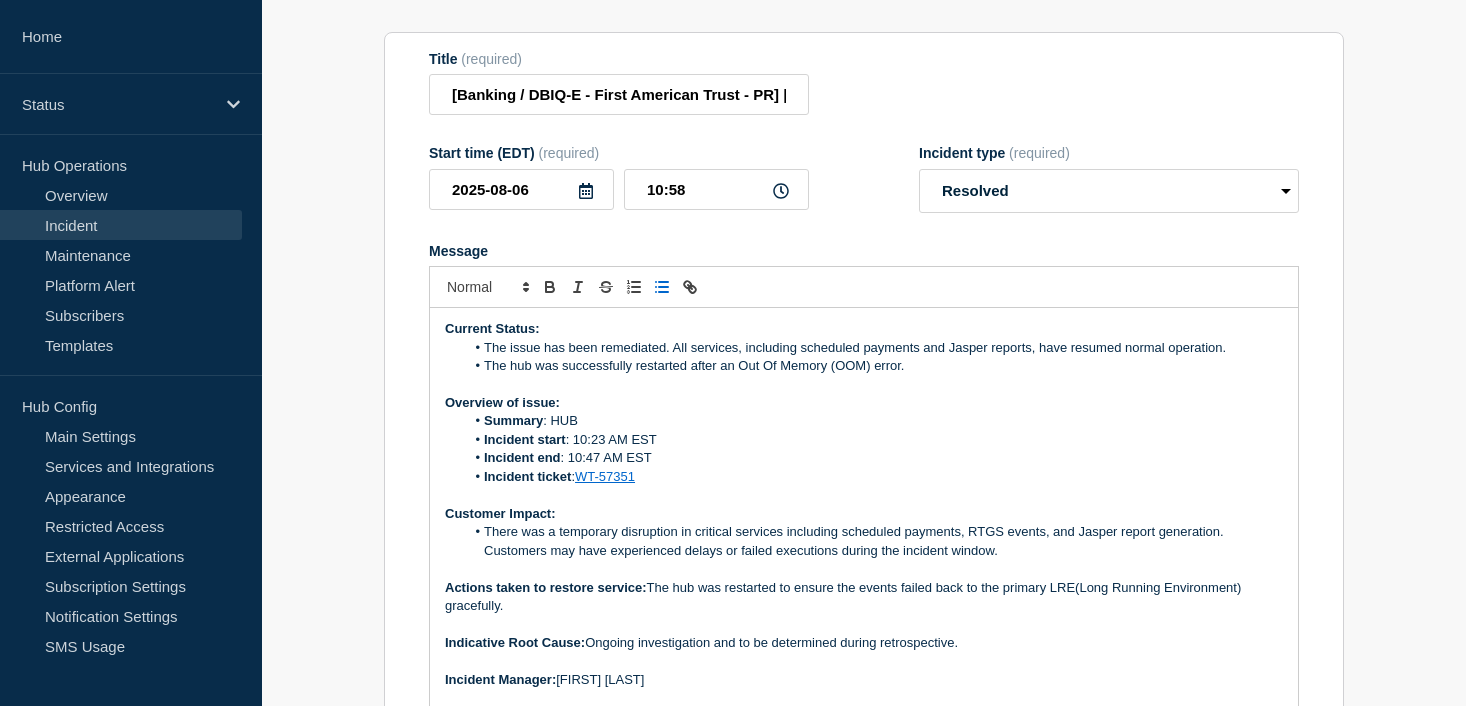 scroll, scrollTop: 300, scrollLeft: 0, axis: vertical 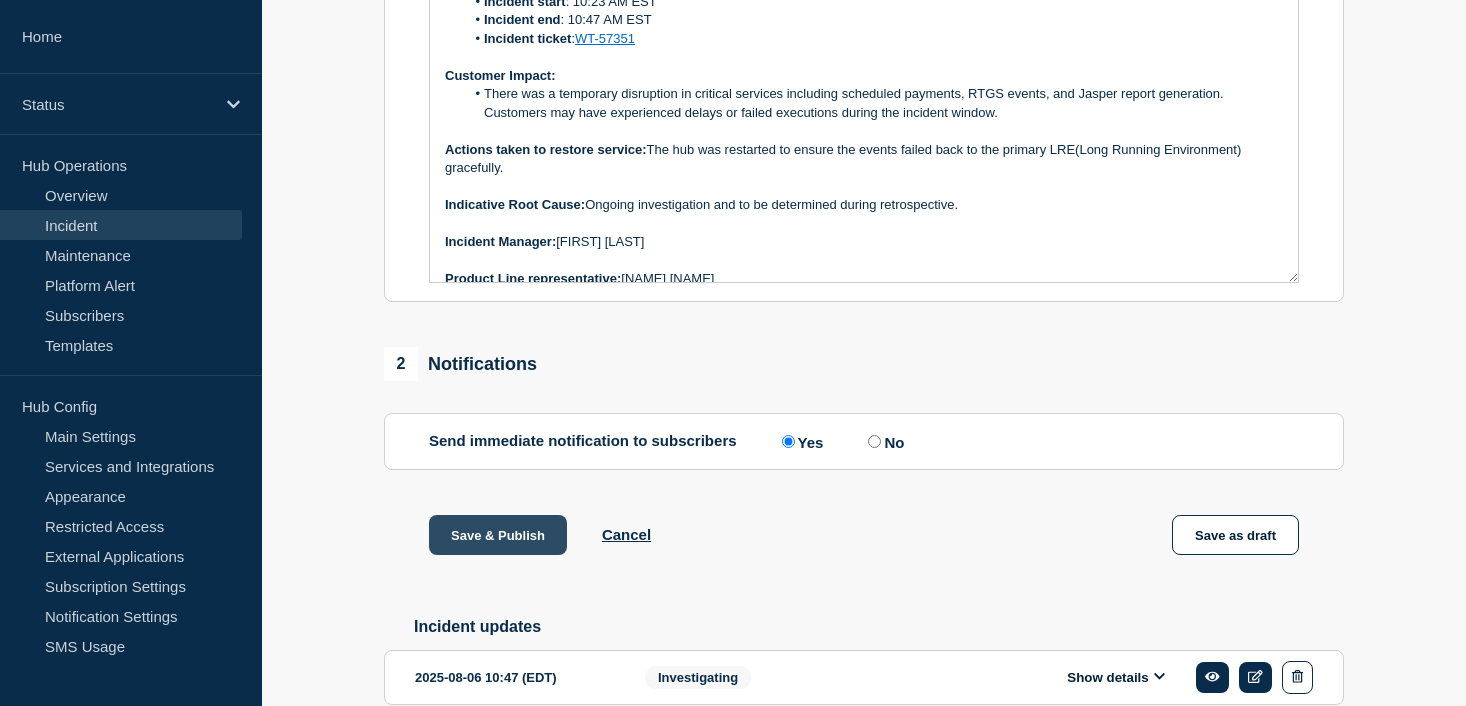click on "Save & Publish" at bounding box center (498, 535) 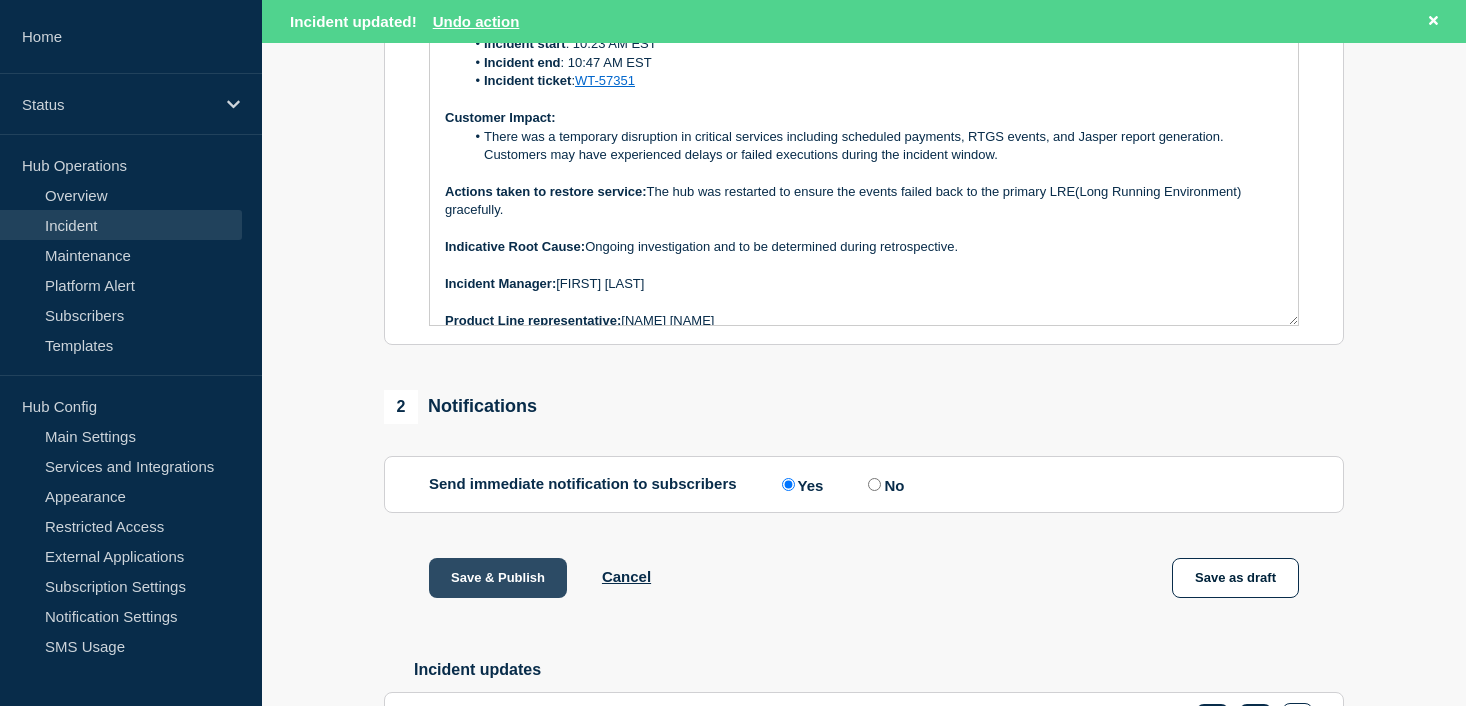 scroll, scrollTop: 0, scrollLeft: 0, axis: both 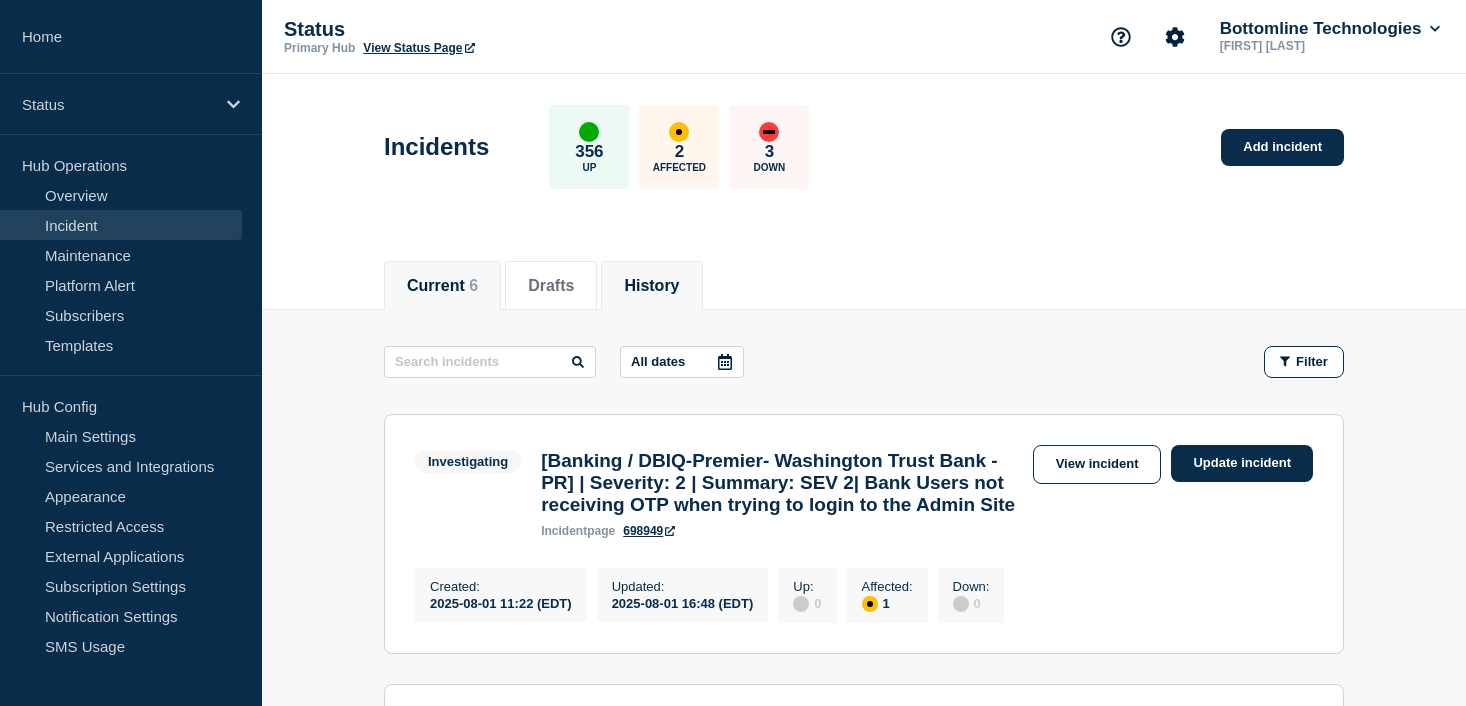 click on "History" at bounding box center (651, 286) 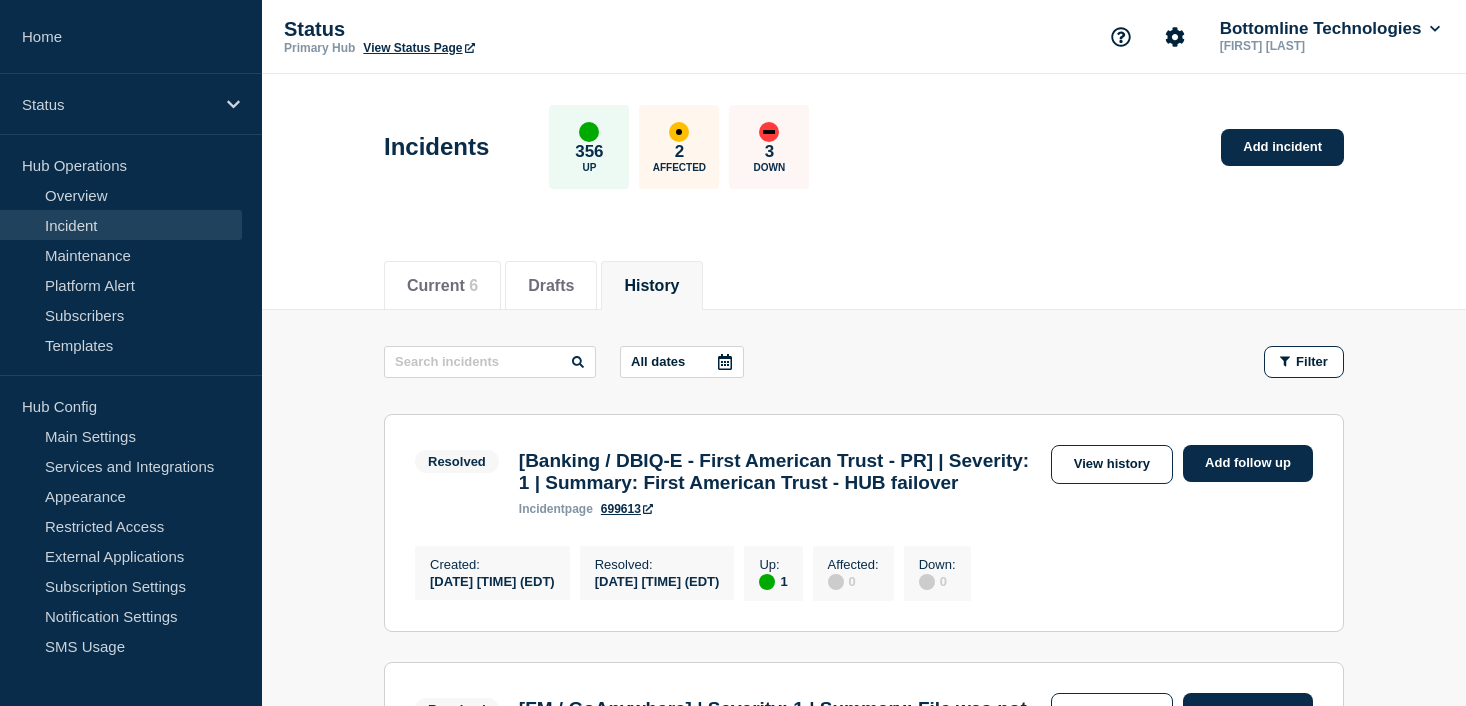 click on "All dates Filter Resolved 1 Up [Banking / DBIQ-E - First American Trust - PR] | Severity: 1 | Summary: First American Trust - HUB failover Created  2025-08-06 10:47 (EDT) Resolved  2025-08-06 10:58 (EDT) Resolved [Banking / DBIQ-E - First American Trust - PR] | Severity: 1 | Summary: First American Trust - HUB failover incident  page 699613  View history Add follow up Created :  2025-08-06 10:47 (EDT) Resolved :  2025-08-06 10:58 (EDT) Up :  1 Affected :  0 Down :  0 Resolved 1 Up [FM / GoAnywhere] | Severity: 1 | Summary: File was not able to be processed by GoAnywhere Created  2025-08-05 12:51 (EDT) Resolved  2025-08-05 12:54 (EDT) Resolved [FM / GoAnywhere] | Severity: 1 | Summary: File was not able to be processed by GoAnywhere incident  page 699478  View history Add follow up Created :  2025-08-05 12:51 (EDT) Resolved :  2025-08-05 12:54 (EDT) Up :  1 Affected :  0 Down :  0 Resolved 1 Up Created  2025-08-05 10:25 (EDT) Resolved  2025-08-06 08:22 (EDT) Resolved incident  page 699437  View history Created" 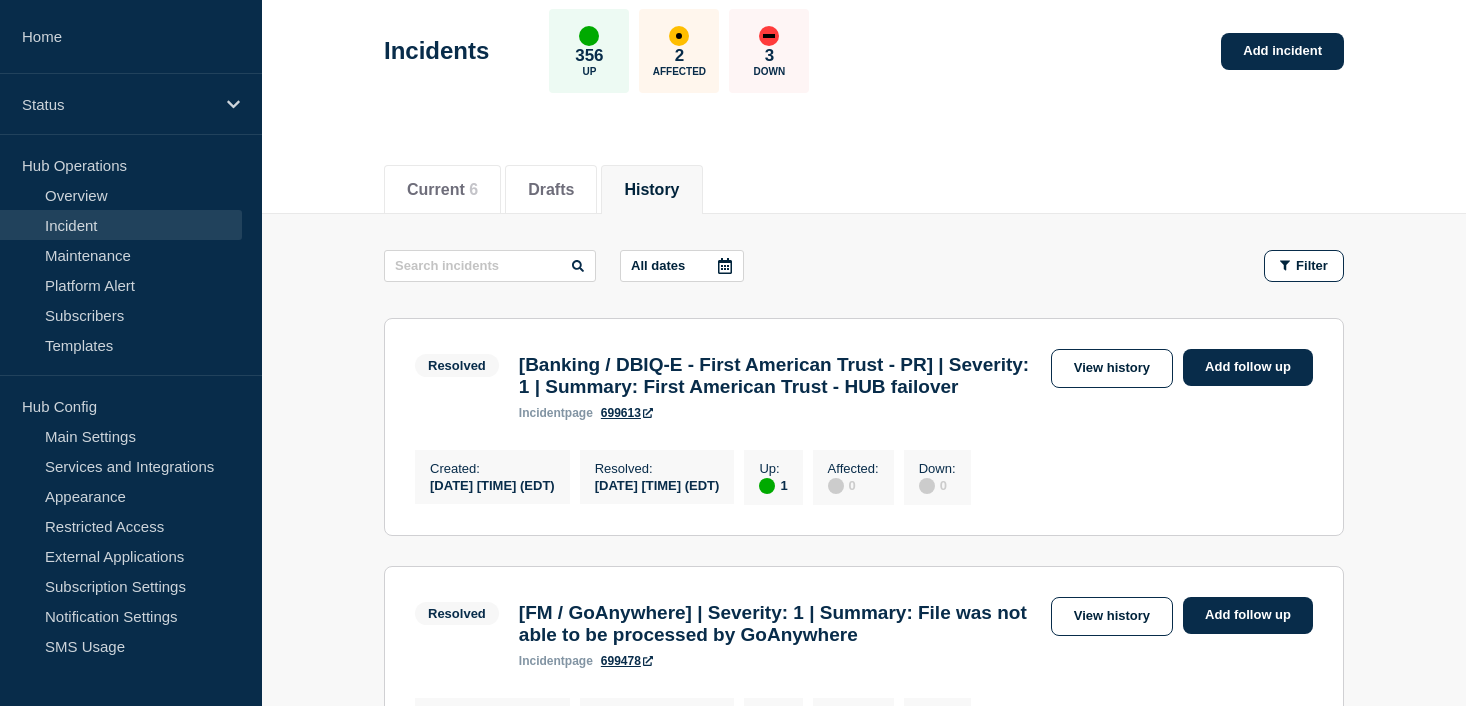 scroll, scrollTop: 200, scrollLeft: 0, axis: vertical 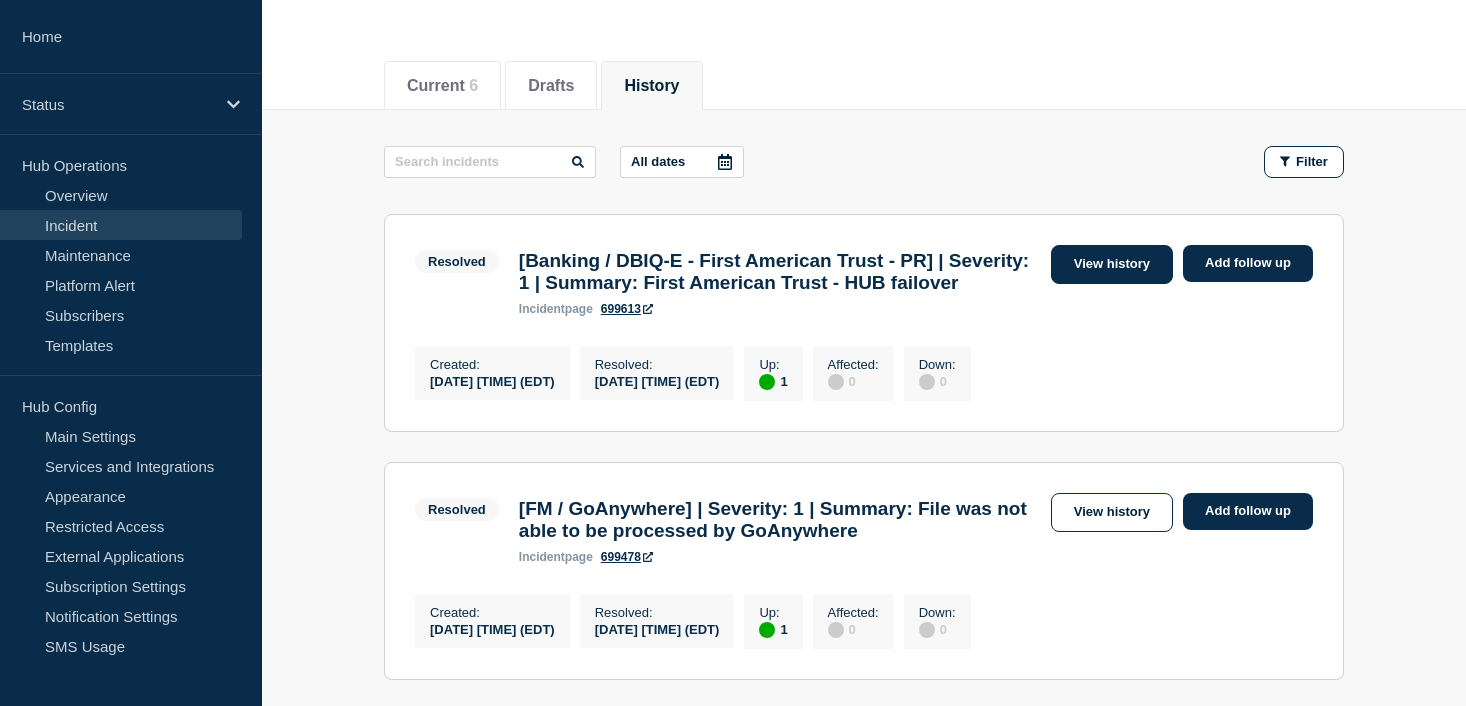 click on "View history" at bounding box center [1112, 264] 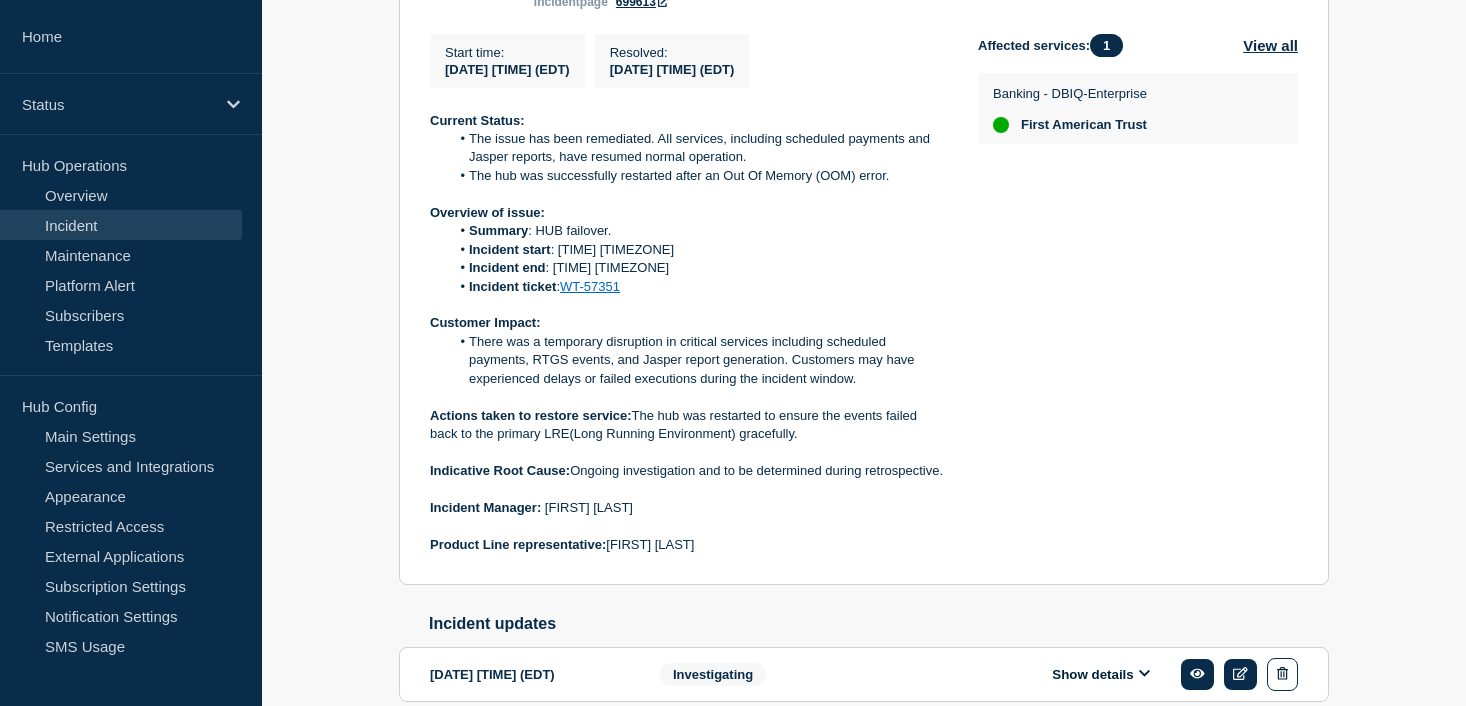 scroll, scrollTop: 500, scrollLeft: 0, axis: vertical 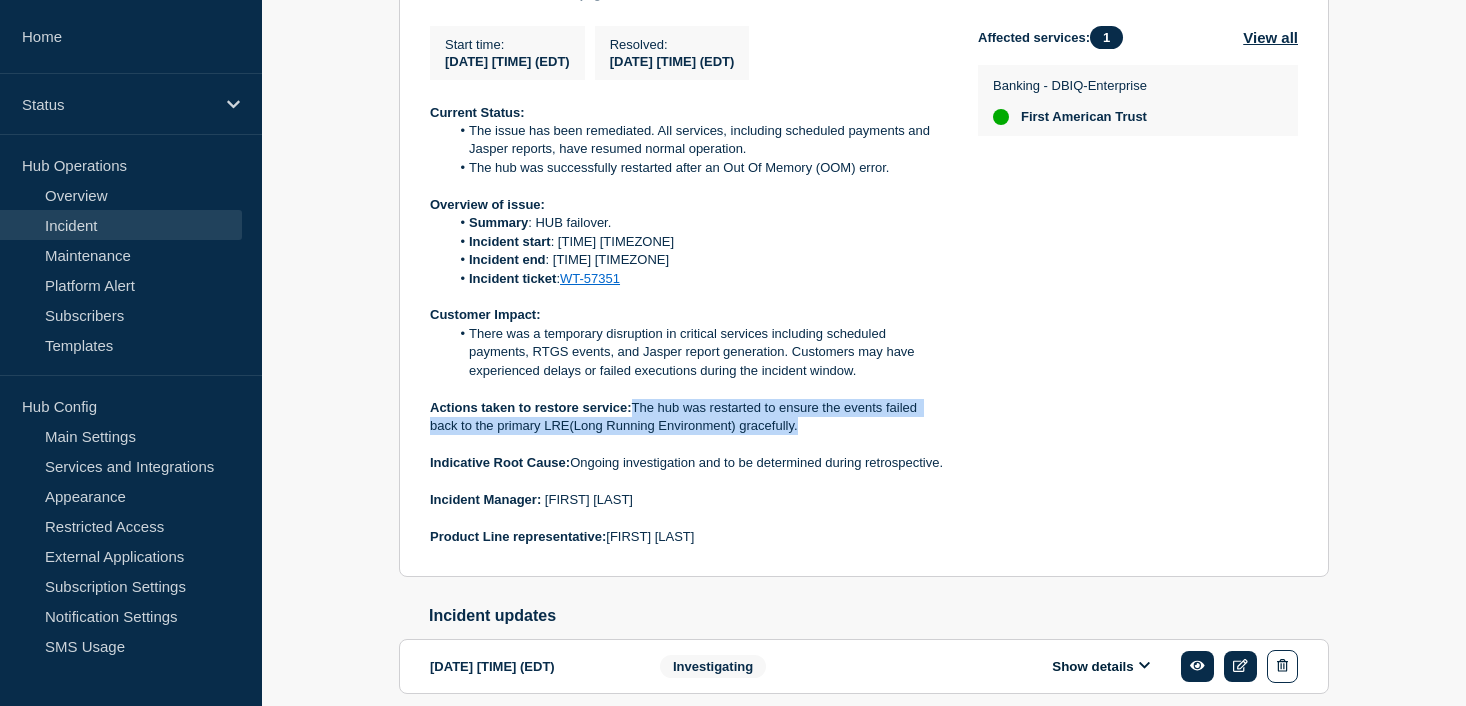 drag, startPoint x: 637, startPoint y: 416, endPoint x: 819, endPoint y: 438, distance: 183.32484 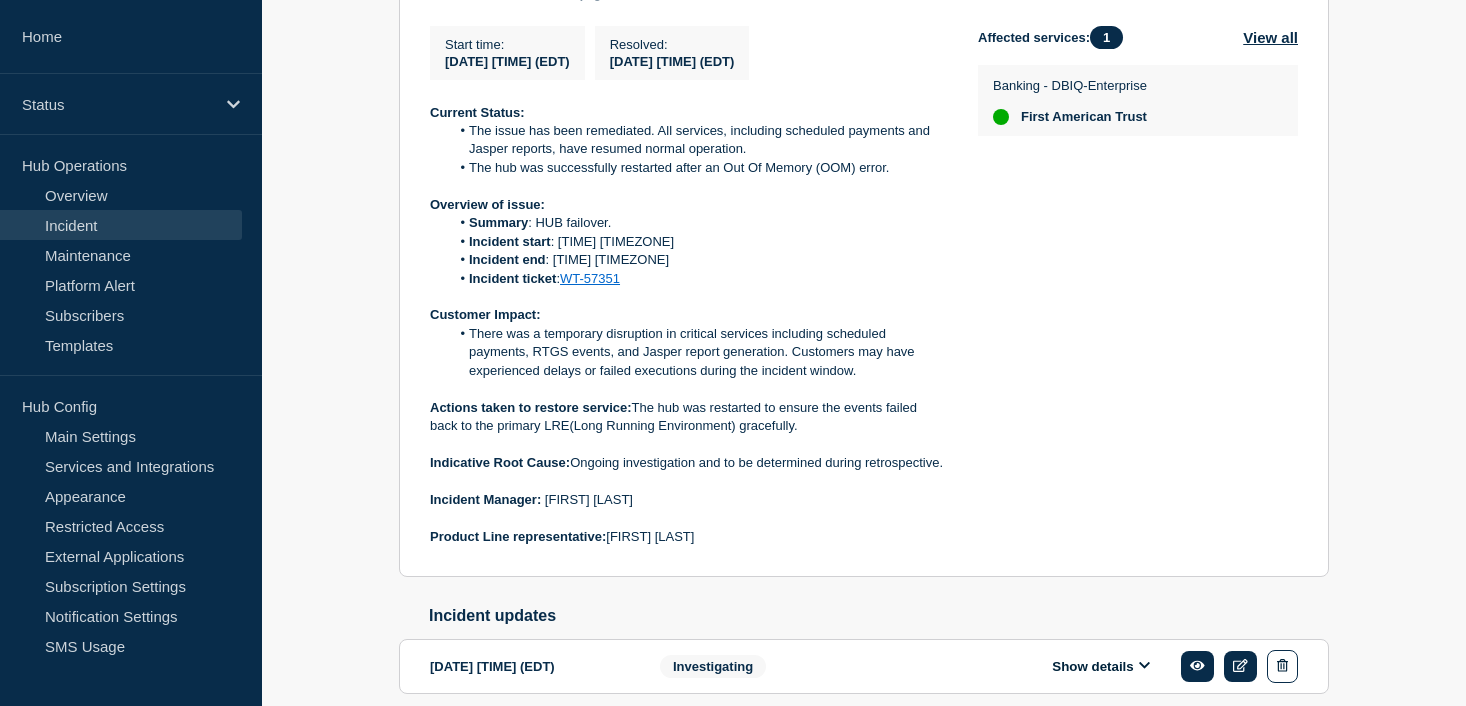 click on "There was a temporary disruption in critical services including scheduled payments, RTGS events, and Jasper report generation. Customers may have experienced delays or failed executions during the incident window." at bounding box center (698, 352) 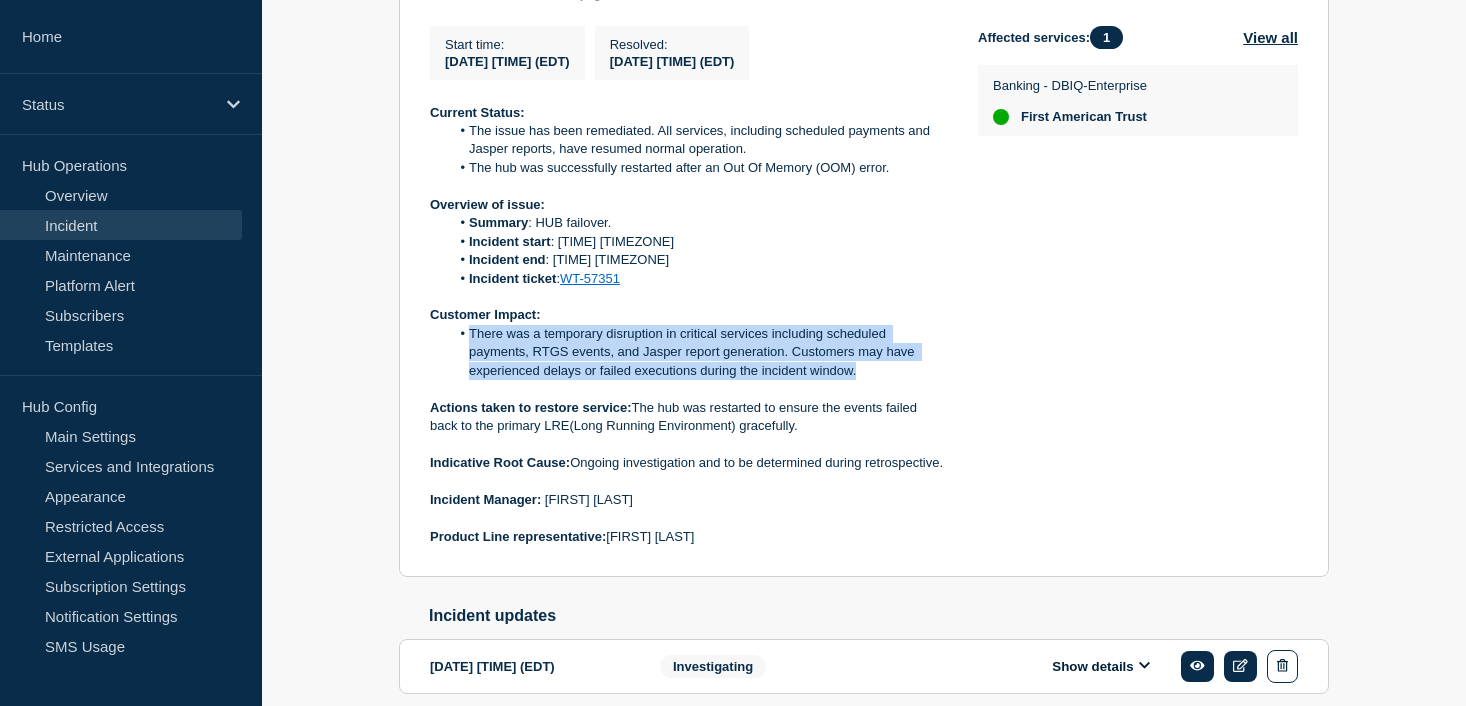drag, startPoint x: 470, startPoint y: 342, endPoint x: 868, endPoint y: 379, distance: 399.71616 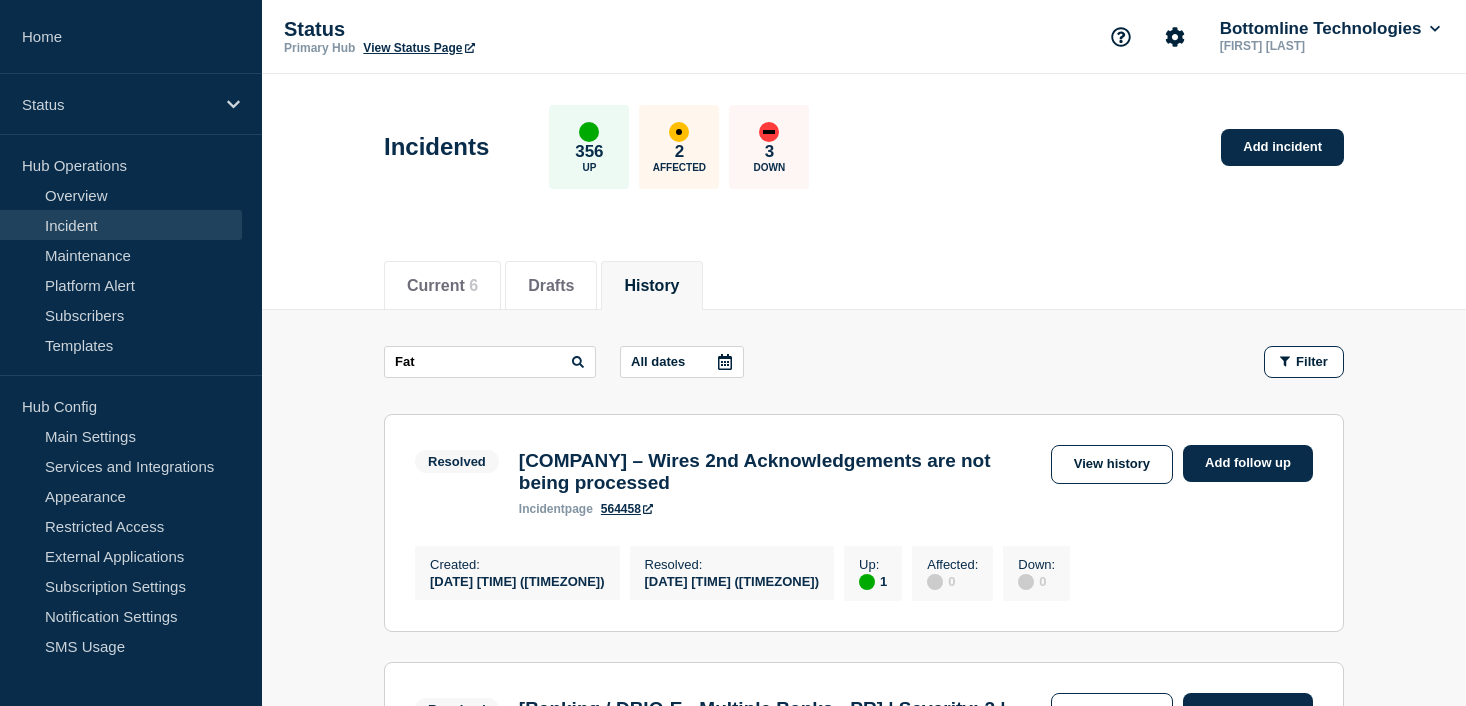 scroll, scrollTop: 174, scrollLeft: 0, axis: vertical 